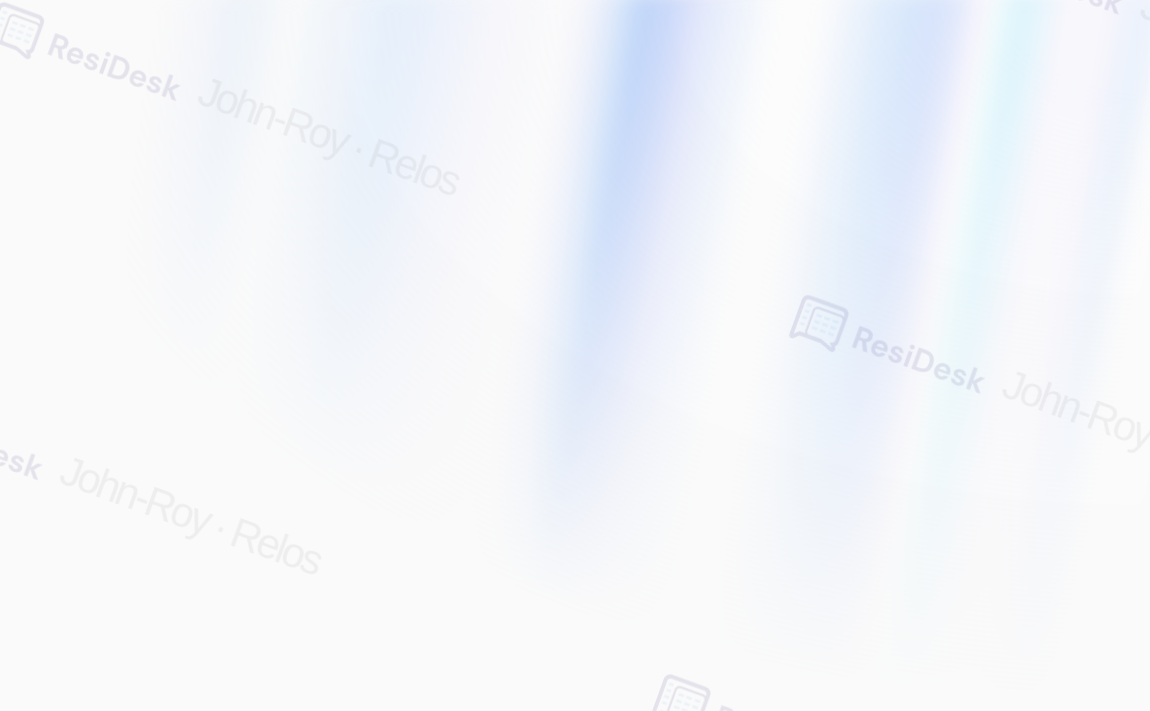 scroll, scrollTop: 0, scrollLeft: 0, axis: both 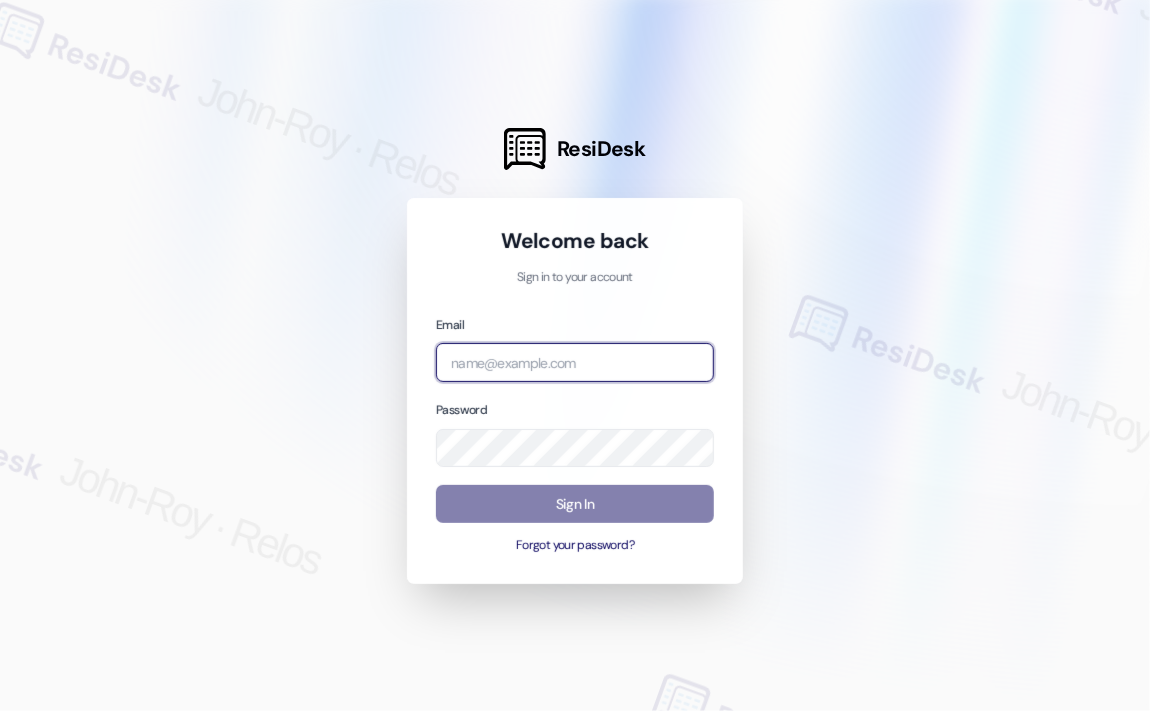 click at bounding box center [575, 362] 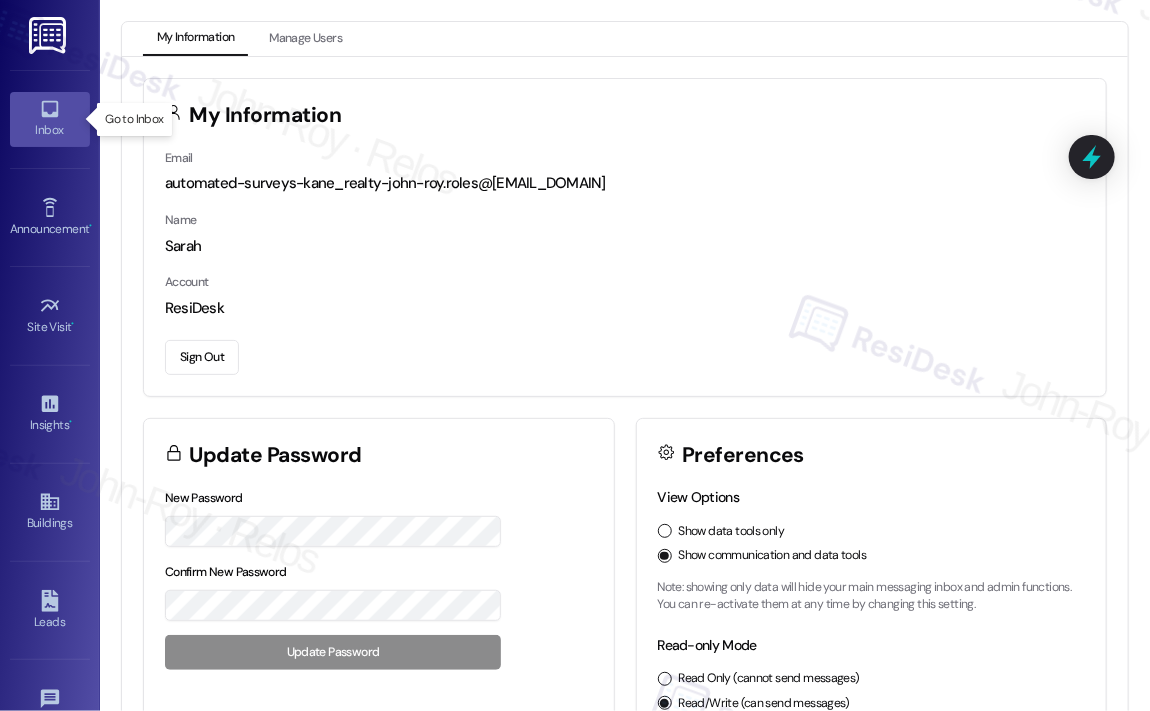 click 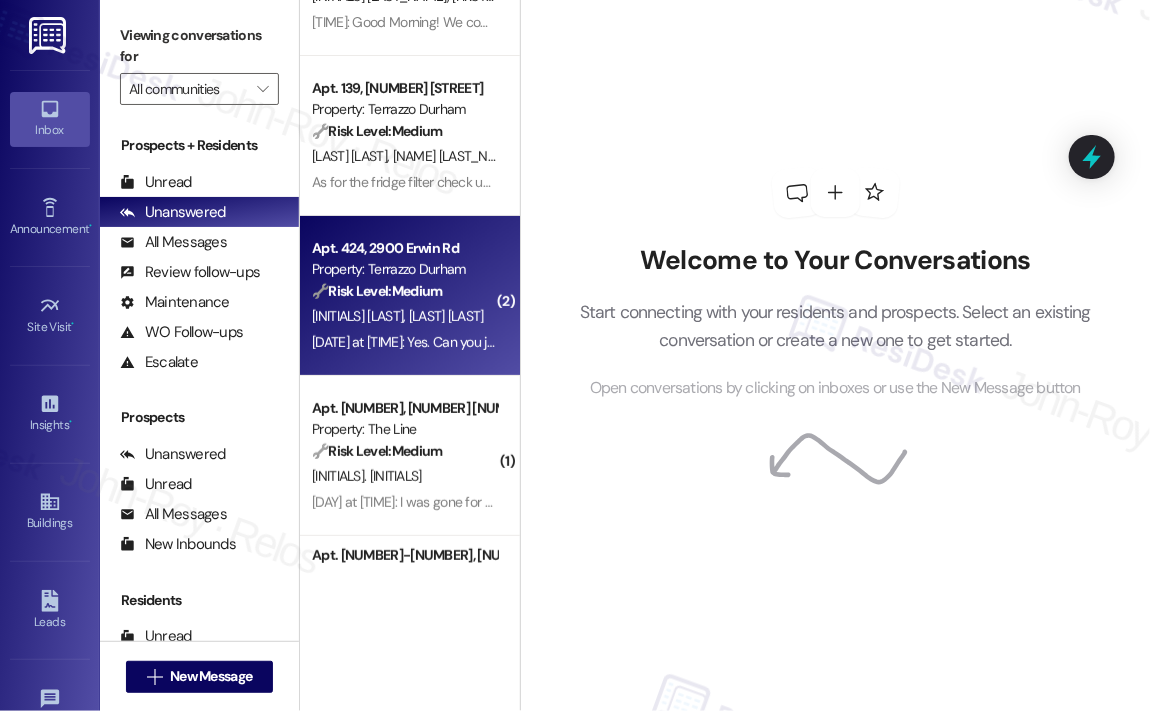 scroll, scrollTop: 100, scrollLeft: 0, axis: vertical 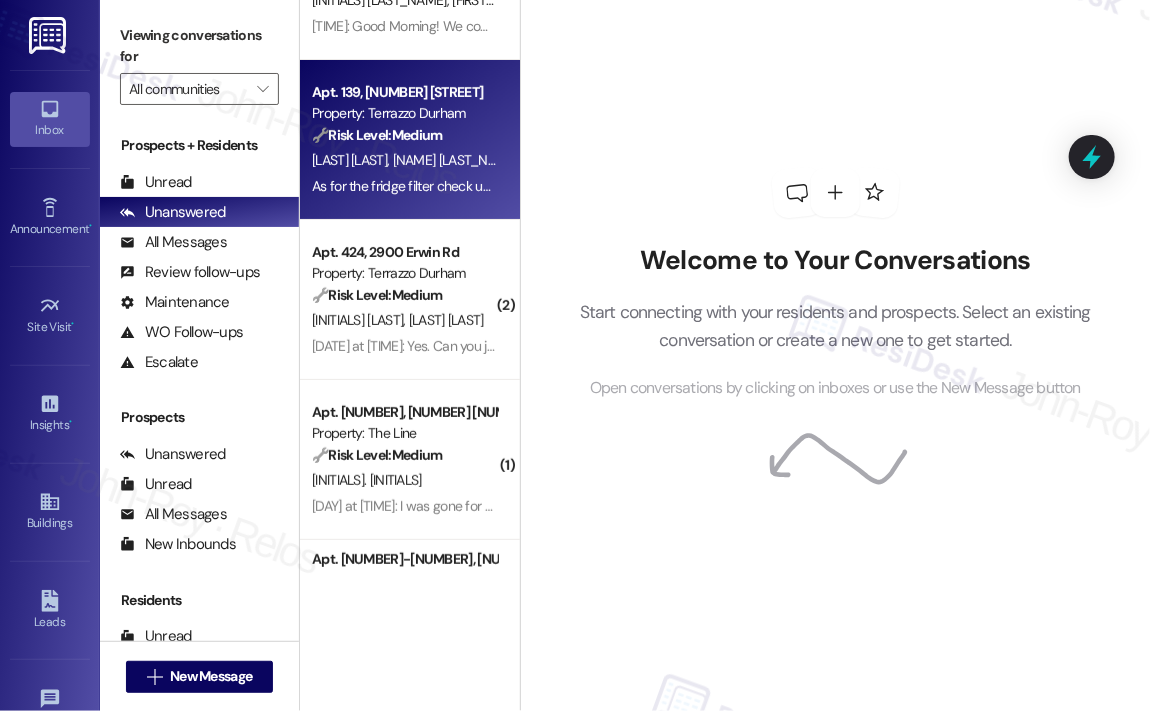 click on "[NAME] [LAST_NAME]" at bounding box center [455, 160] 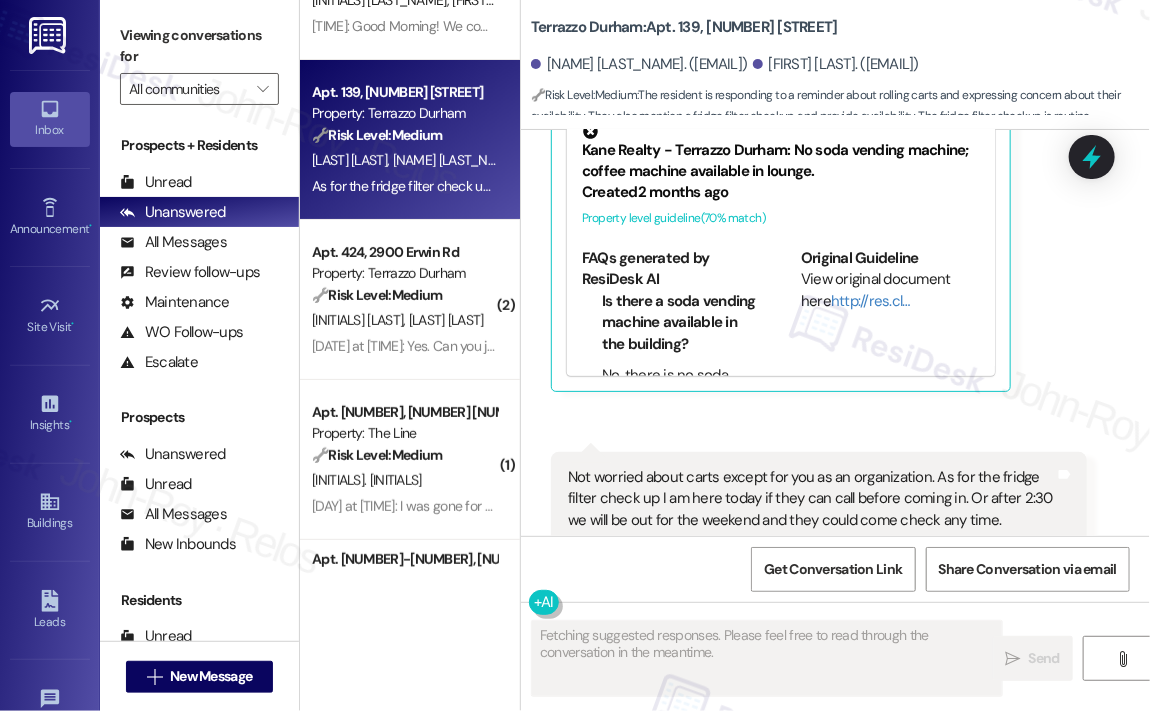 scroll, scrollTop: 6765, scrollLeft: 0, axis: vertical 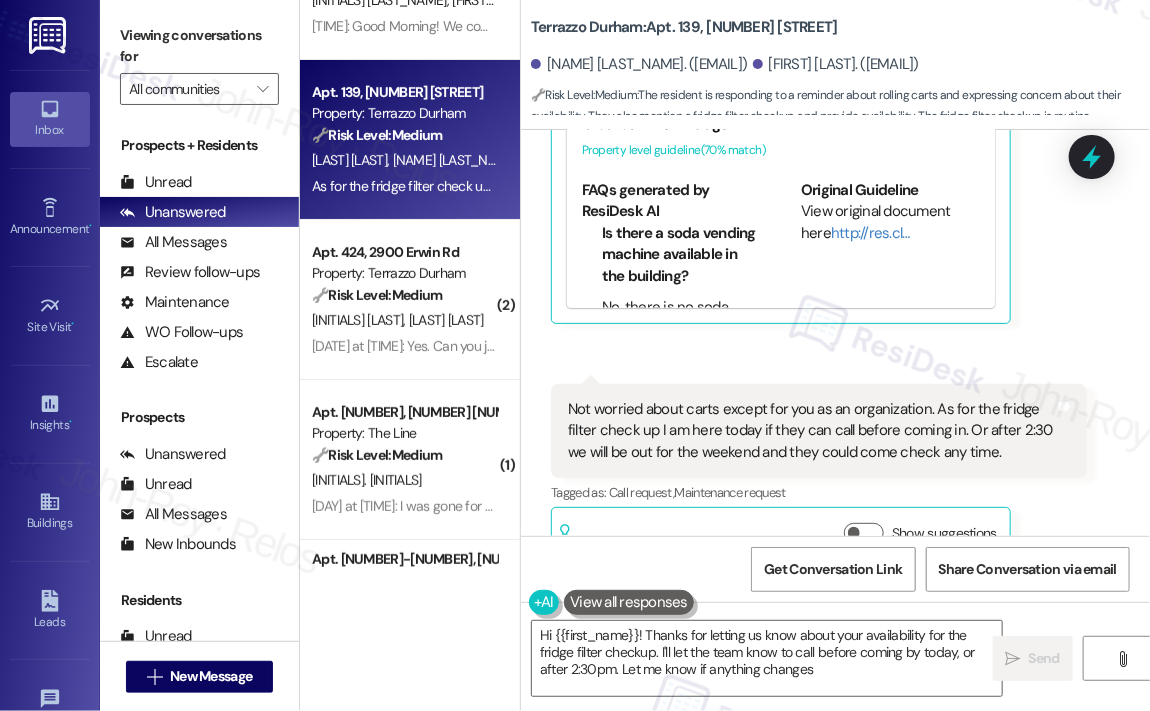 type on "Hi {{first_name}}! Thanks for letting us know about your availability for the fridge filter checkup. I'll let the team know to call before coming by today, or after 2:30pm. Let me know if anything changes!" 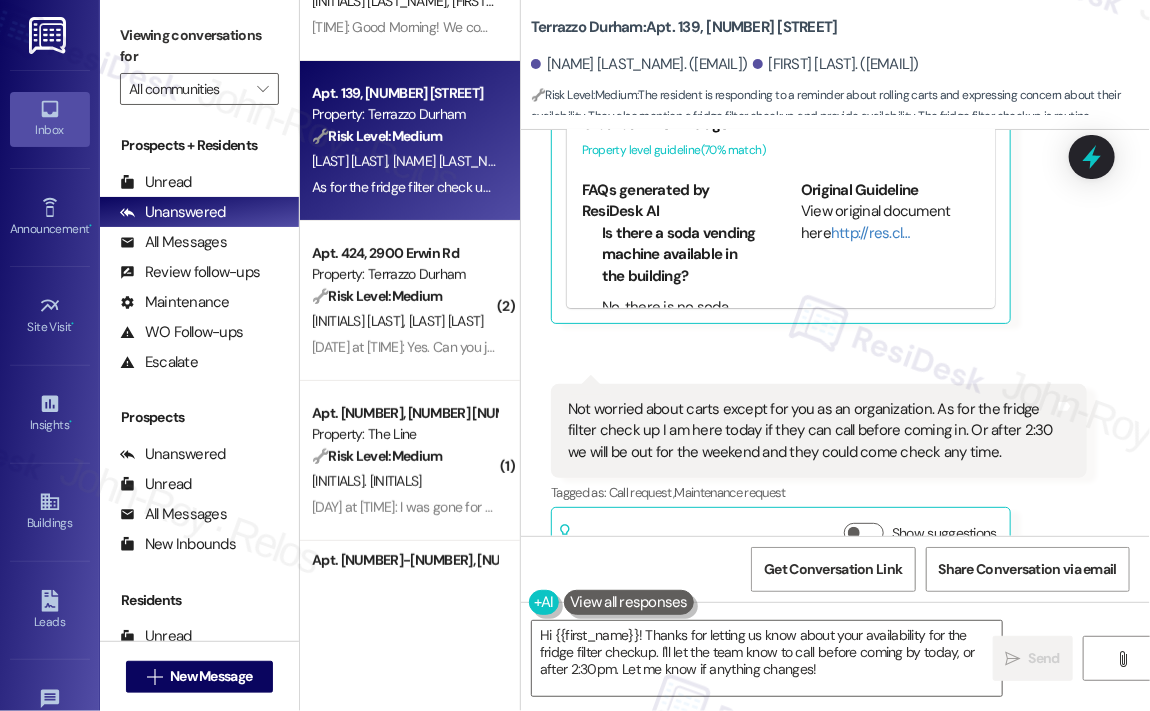 scroll, scrollTop: 100, scrollLeft: 0, axis: vertical 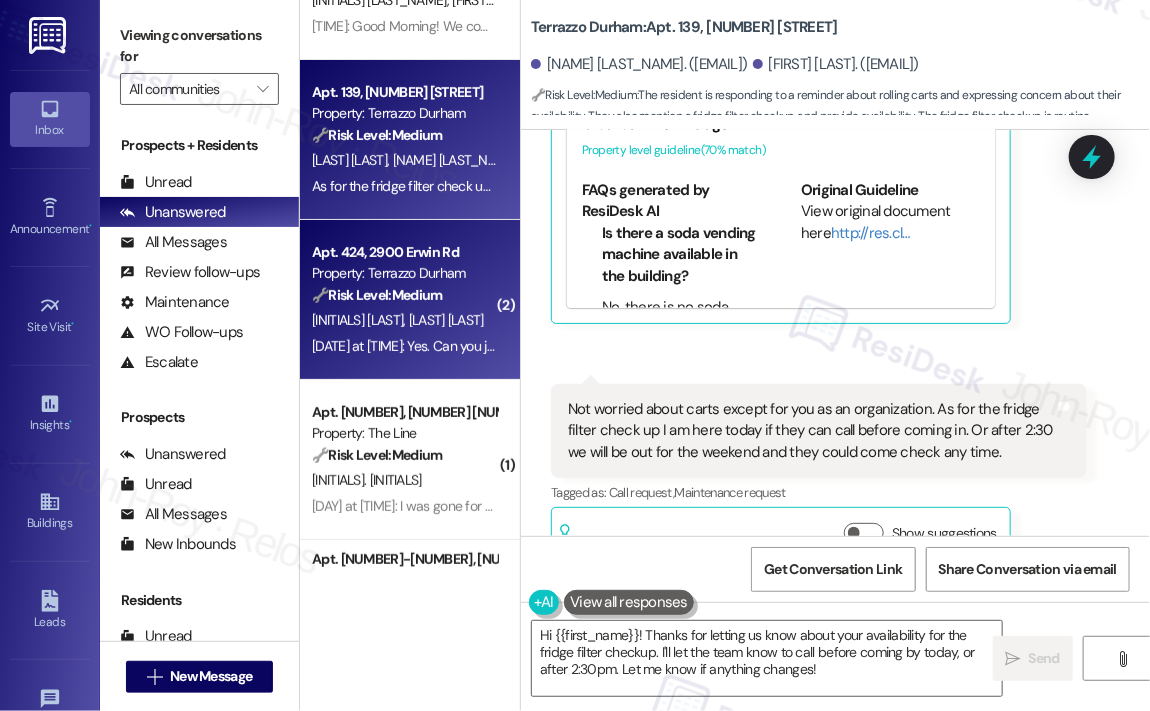 click on "🔧  Risk Level:  Medium" at bounding box center [377, 295] 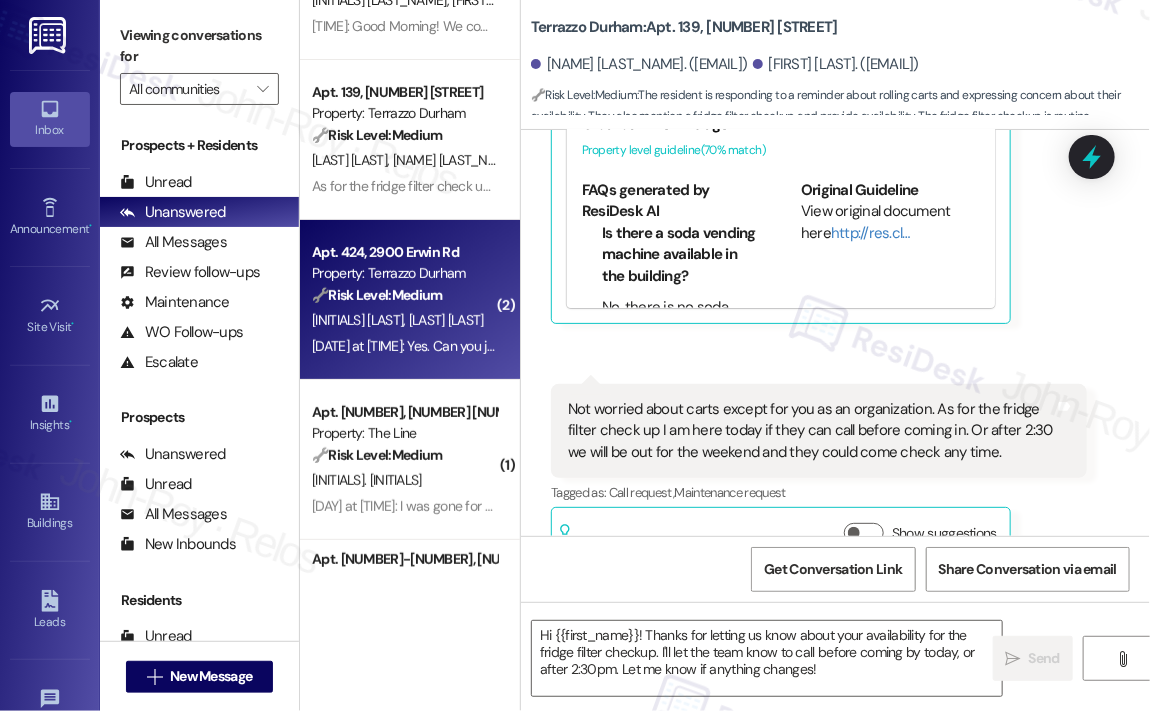 type on "Fetching suggested responses. Please feel free to read through the conversation in the meantime." 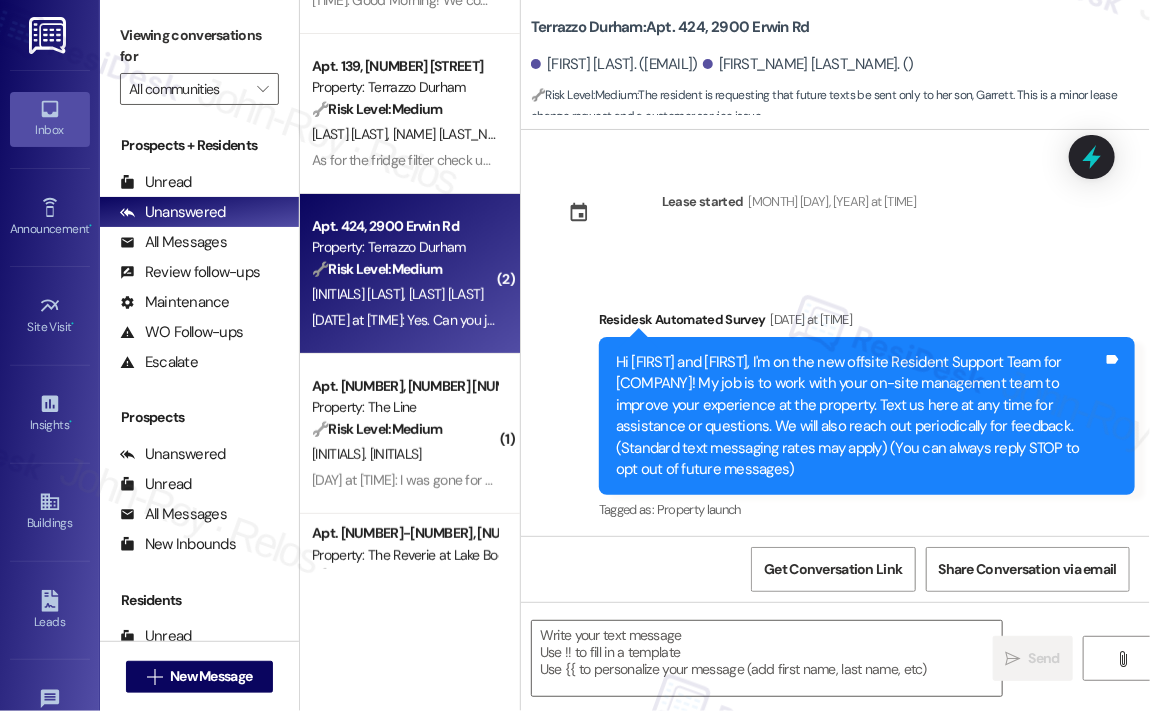scroll, scrollTop: 359, scrollLeft: 0, axis: vertical 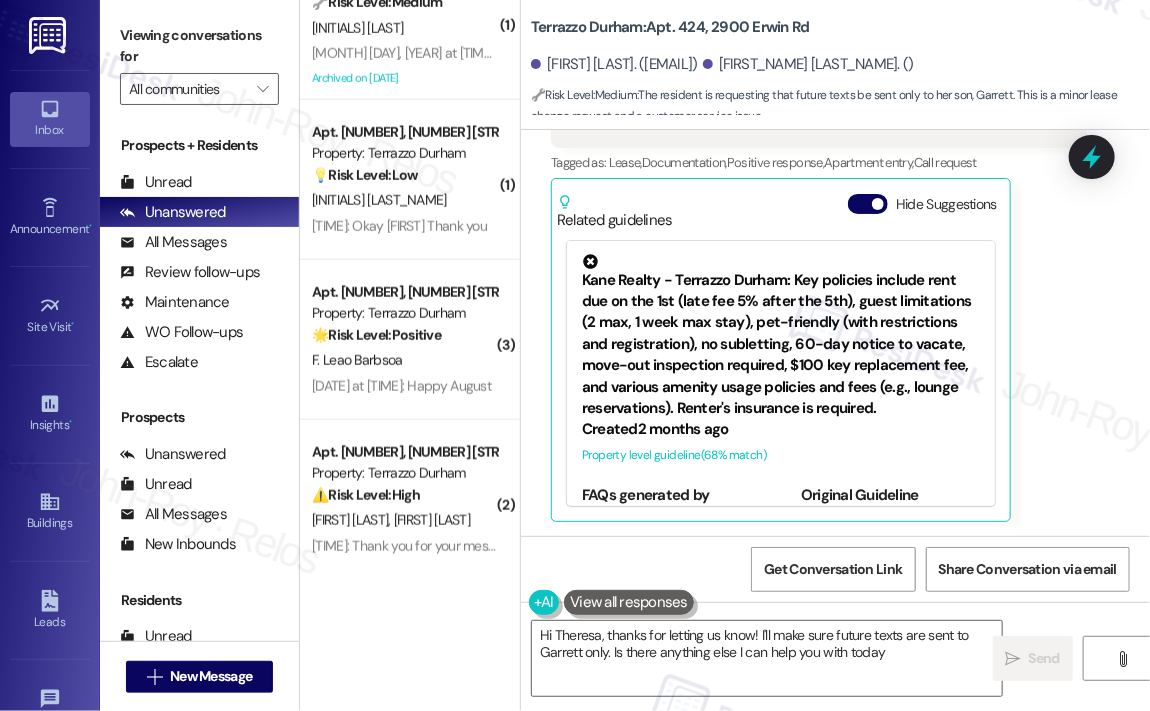 type on "Hi [FIRST_NAME], thanks for letting us know! I'll make sure future texts are sent to [LAST_NAME] only. Is there anything else I can help you with today?" 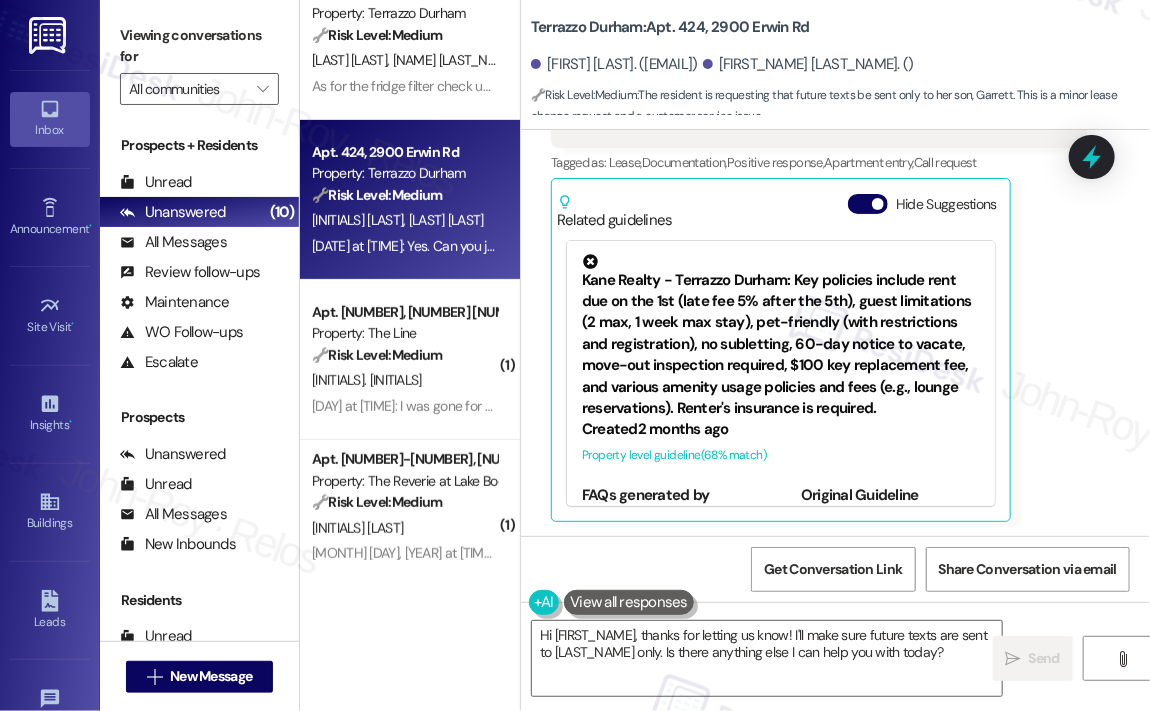 scroll, scrollTop: 100, scrollLeft: 0, axis: vertical 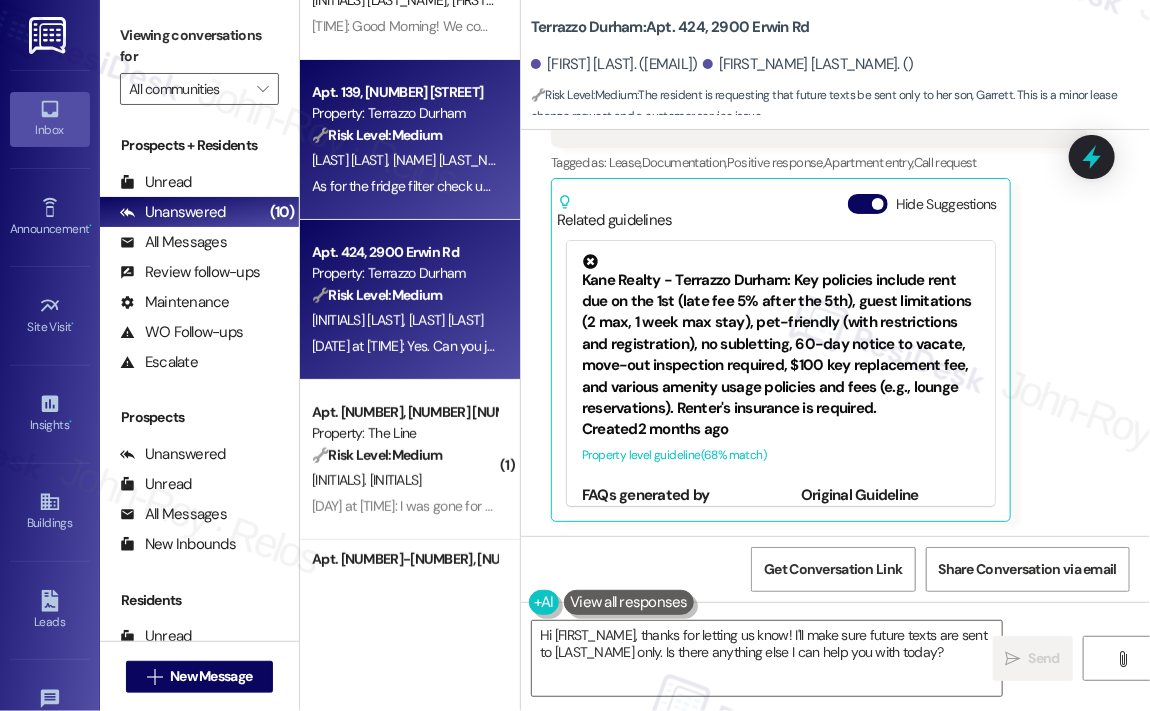 click on "[FIRST] [LAST] [FIRST]" at bounding box center [404, 160] 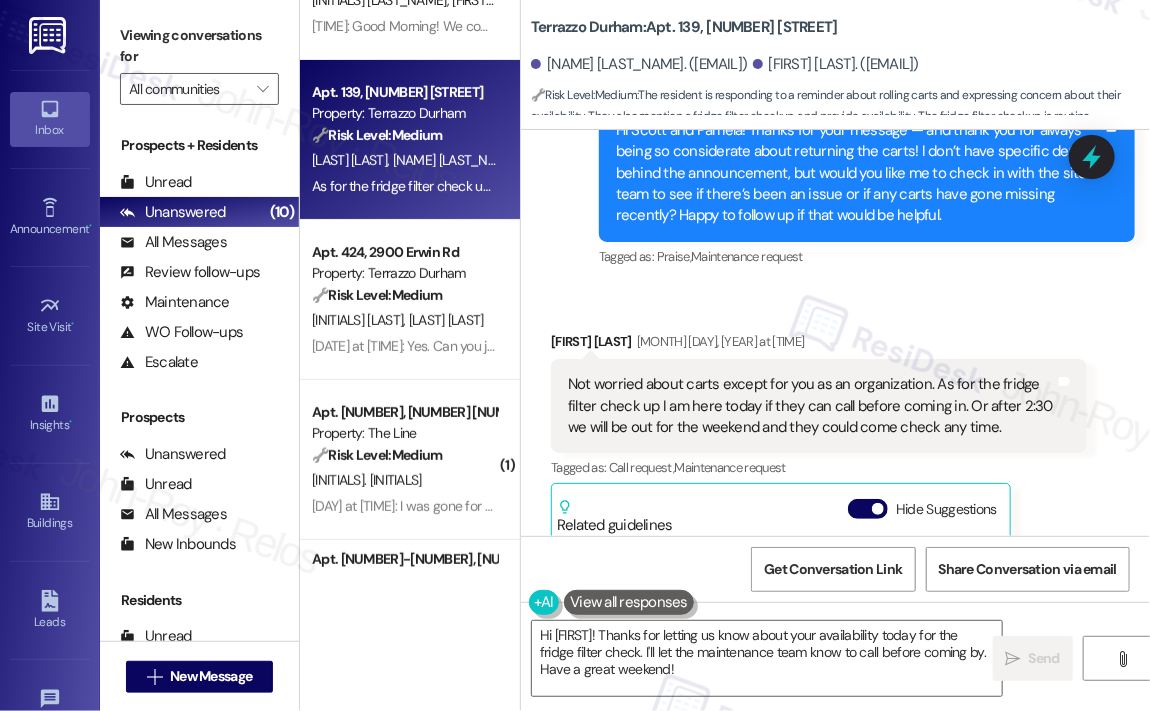 scroll, scrollTop: 6265, scrollLeft: 0, axis: vertical 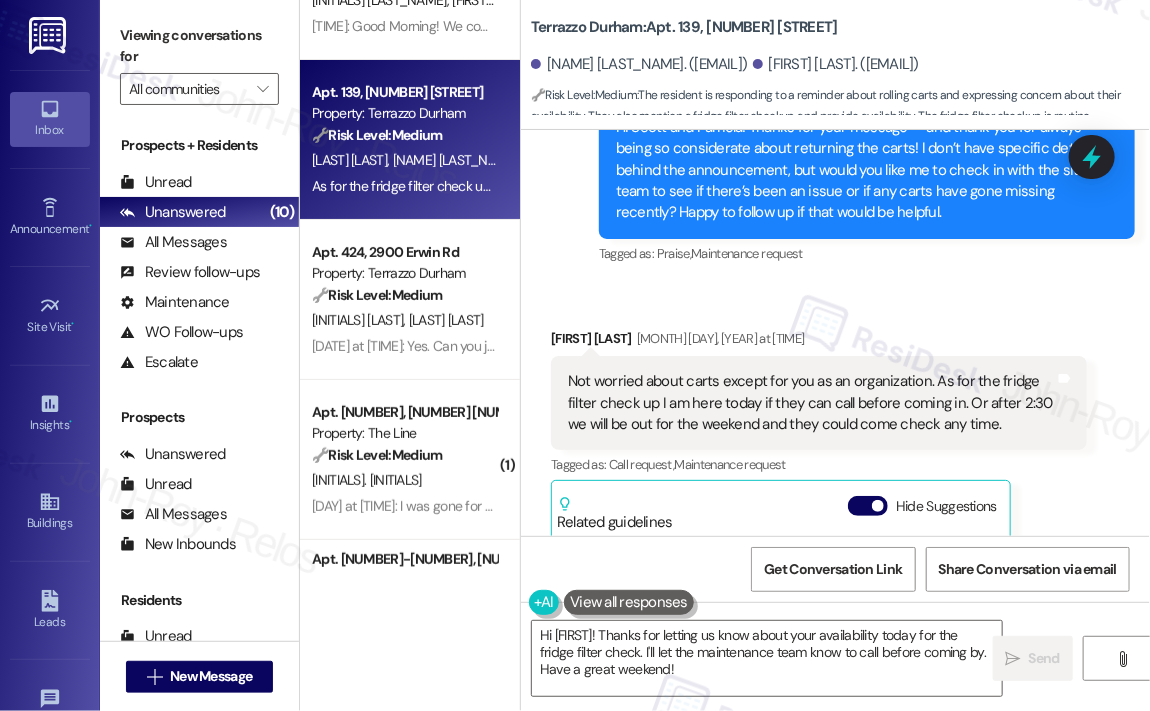 click on "Received via SMS [FIRST] [LAST] [DATE] at [TIME] Not worried about carts except for you  as an organization.  As for the fridge filter check up I am here today if they can call before coming in. Or after 2:30 we will be out for the weekend and they could come check any time. Tags and notes Tagged as:   Call request ,  Click to highlight conversations about Call request Maintenance request Click to highlight conversations about Maintenance request  Related guidelines Hide Suggestions Kane Realty - Terrazzo Durham: No soda vending machine; coffee machine available in lounge.
Created  2 months ago Property level guideline  ( 70 % match) FAQs generated by ResiDesk AI Is there a soda vending machine available in the building? No, there is no soda vending machine available at this time. What type of vending machine is available? There is only a coffee machine available in the lounge. Where is the coffee machine located? The coffee machine is located in the lounge. Can I bring my own soda to the building?  (" at bounding box center [819, 575] 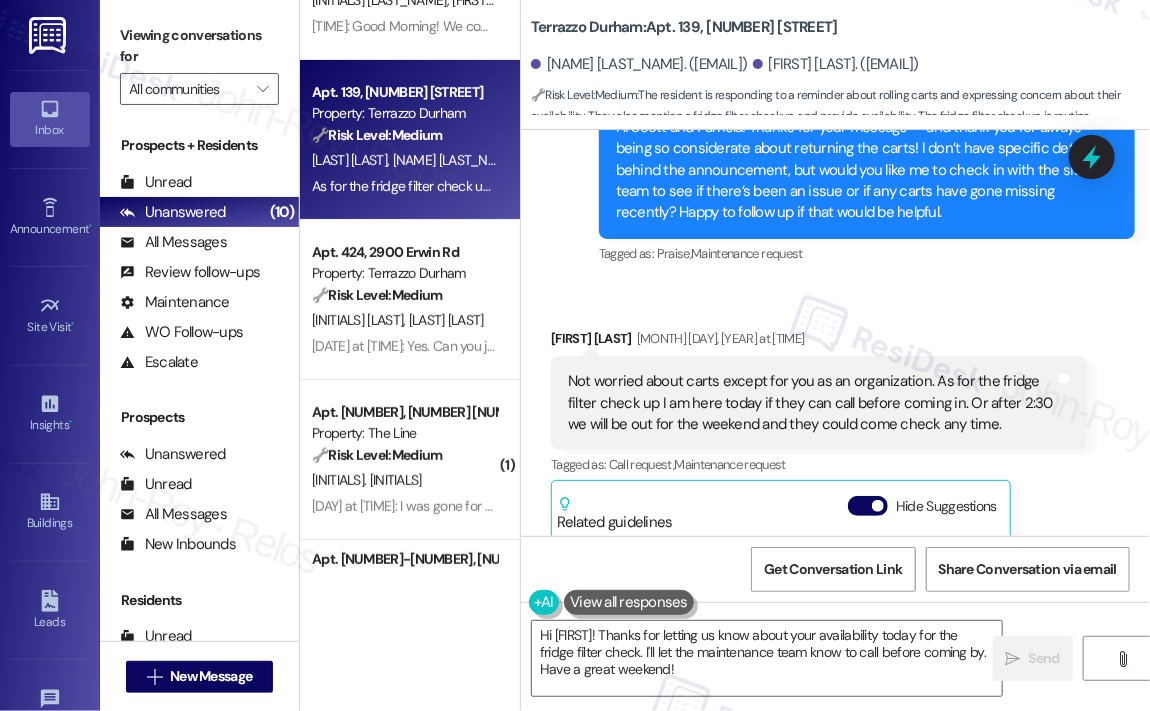 click on "Received via SMS [FIRST] [LAST] [DATE] at [TIME] Not worried about carts except for you  as an organization.  As for the fridge filter check up I am here today if they can call before coming in. Or after 2:30 we will be out for the weekend and they could come check any time. Tags and notes Tagged as:   Call request ,  Click to highlight conversations about Call request Maintenance request Click to highlight conversations about Maintenance request  Related guidelines Hide Suggestions Kane Realty - Terrazzo Durham: No soda vending machine; coffee machine available in lounge.
Created  2 months ago Property level guideline  ( 70 % match) FAQs generated by ResiDesk AI Is there a soda vending machine available in the building? No, there is no soda vending machine available at this time. What type of vending machine is available? There is only a coffee machine available in the lounge. Where is the coffee machine located? The coffee machine is located in the lounge. Can I bring my own soda to the building?  (" at bounding box center [835, 682] 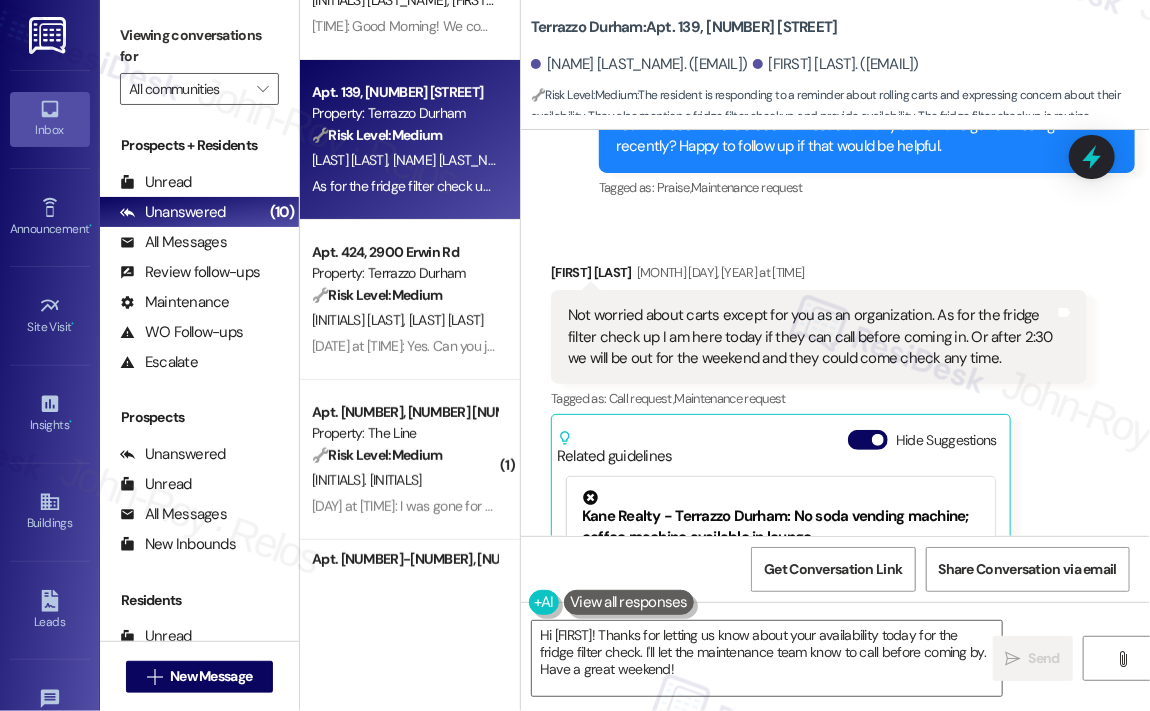 scroll, scrollTop: 6365, scrollLeft: 0, axis: vertical 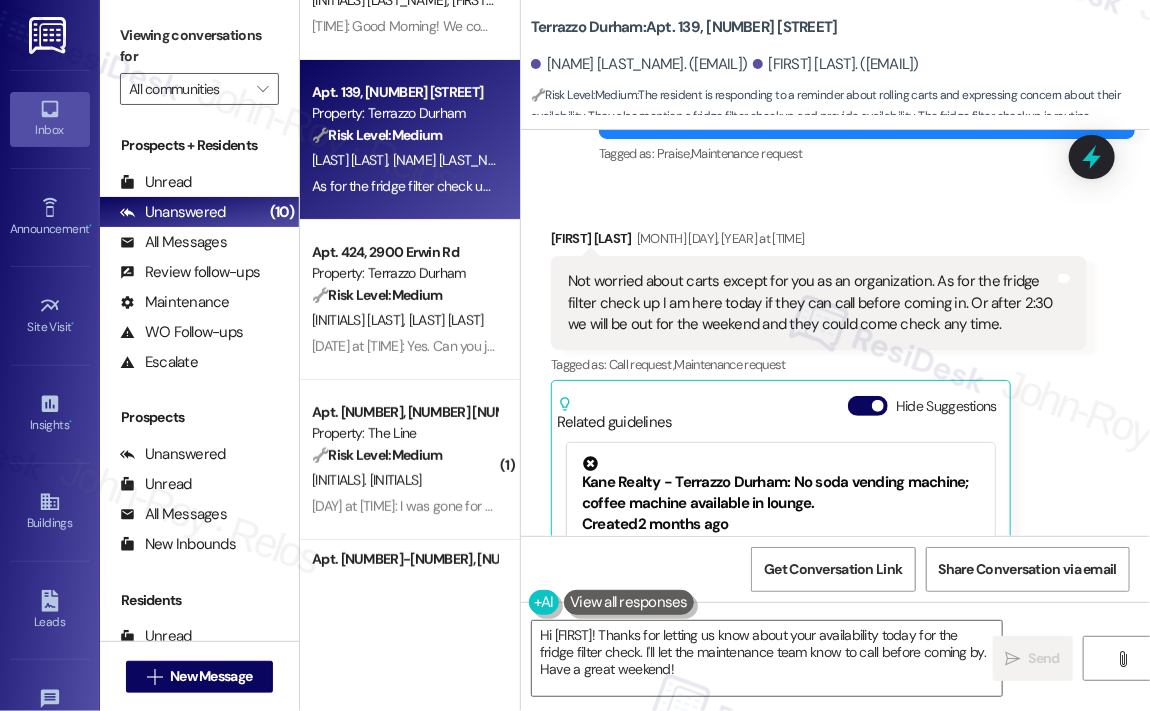 drag, startPoint x: 1014, startPoint y: 277, endPoint x: 928, endPoint y: 245, distance: 91.76056 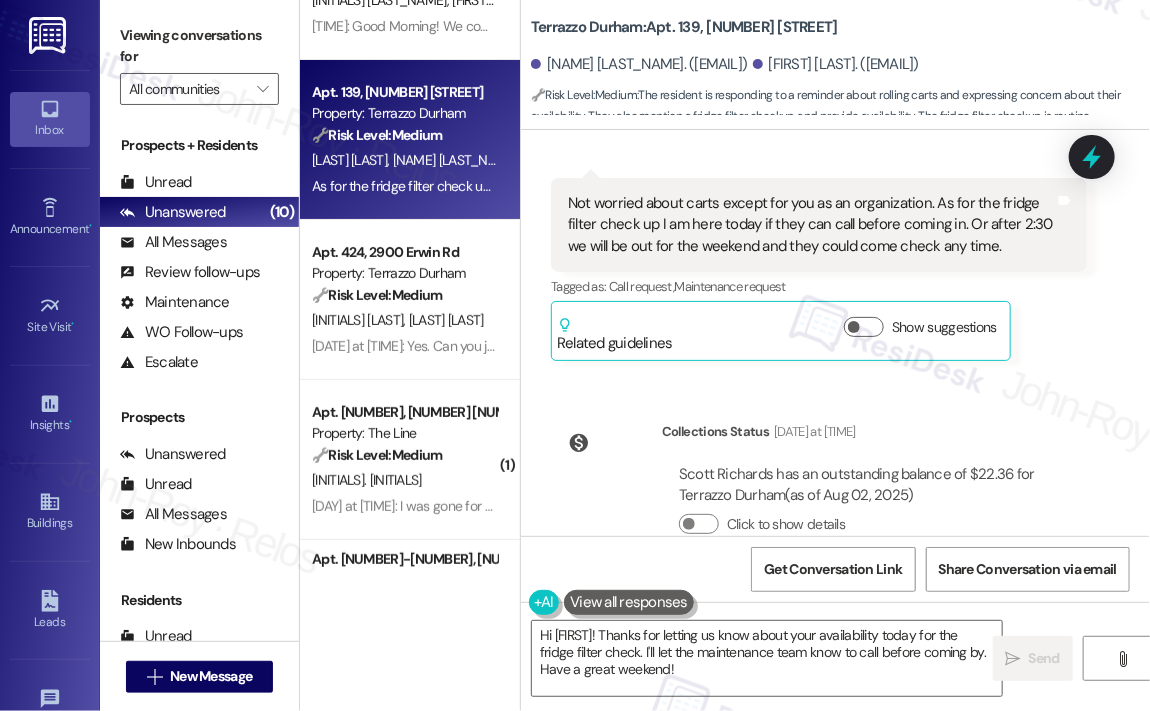 scroll, scrollTop: 6972, scrollLeft: 0, axis: vertical 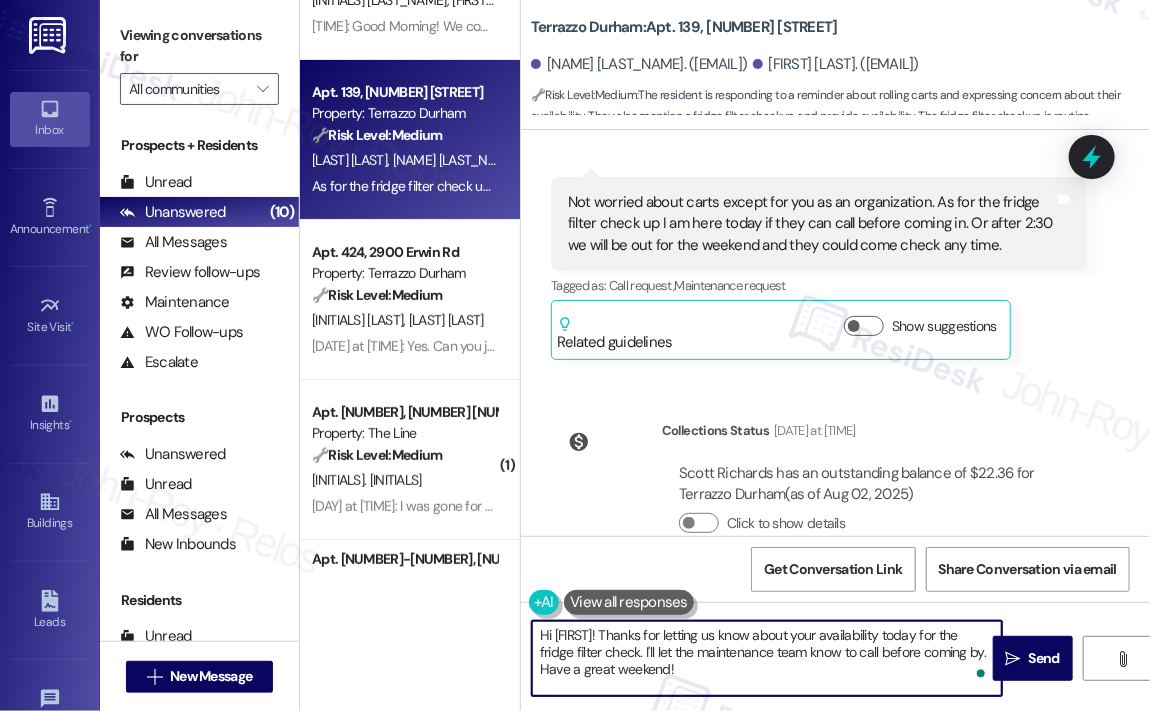 drag, startPoint x: 730, startPoint y: 674, endPoint x: 647, endPoint y: 639, distance: 90.07774 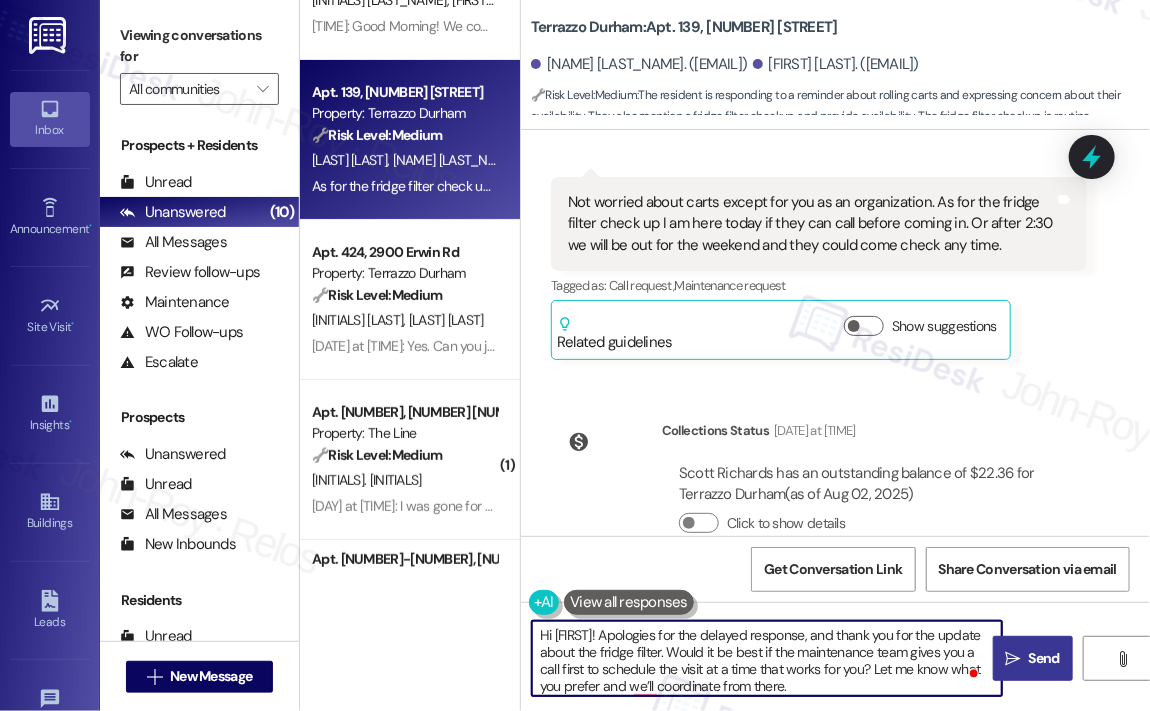 type on "Hi [FIRST]! Apologies for the delayed response, and thank you for the update about the fridge filter. Would it be best if the maintenance team gives you a call first to schedule the visit at a time that works for you? Let me know what you prefer and we’ll coordinate from there." 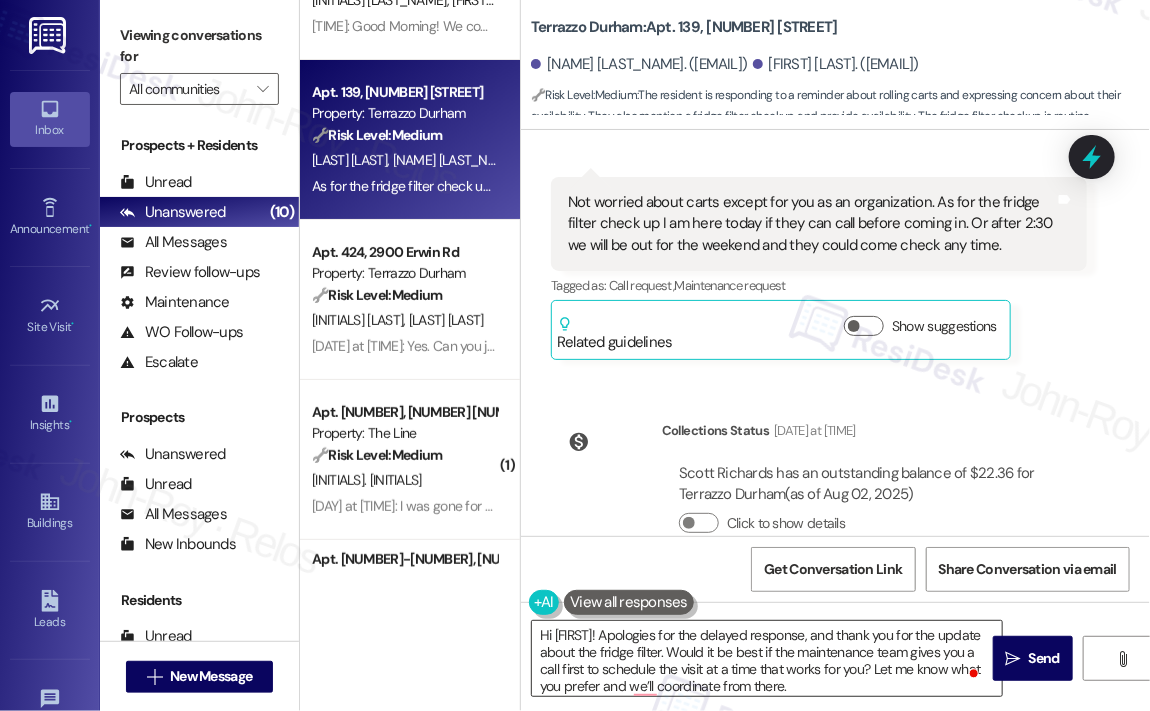 drag, startPoint x: 1022, startPoint y: 664, endPoint x: 946, endPoint y: 627, distance: 84.5281 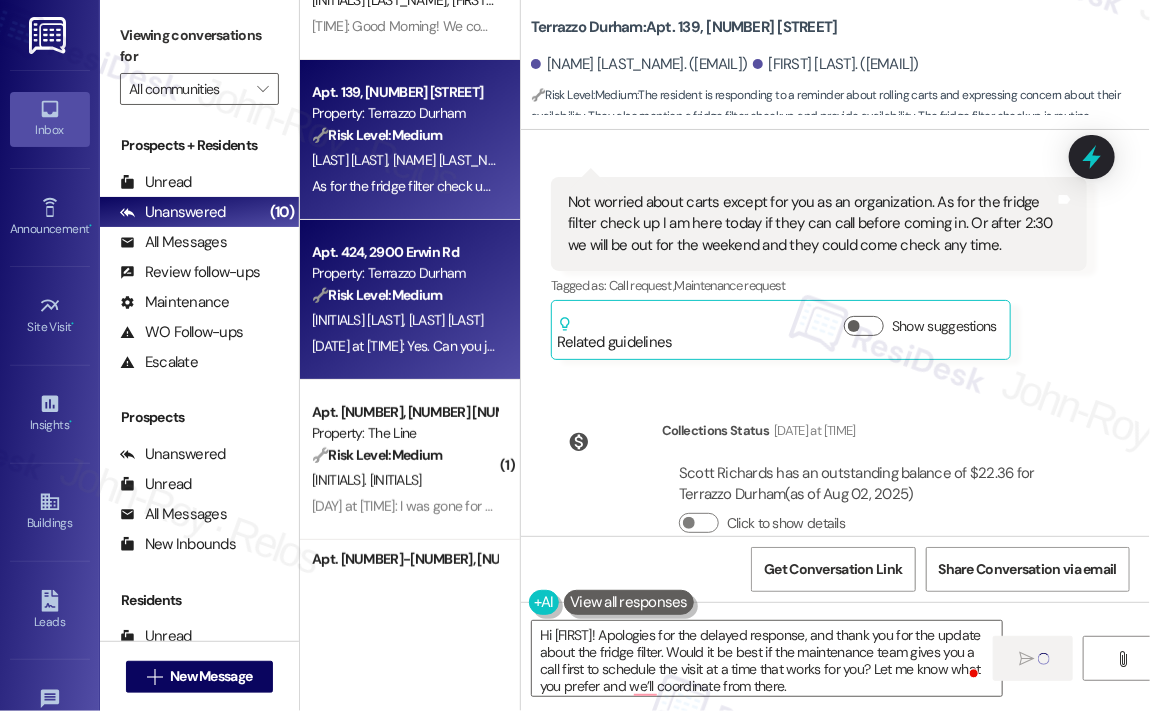click on "[DATE] at [TIME]: Yes. Can you just send texts to [NAME]. I am his mom and was on application but he was able to qualify and sign lease on his own without my co-sign. Thanks [NAME] [DATE] at [TIME]: Yes. Can you just send texts to [NAME]. I am his mom and was on application but he was able to qualify and sign lease on his own without my co-sign. Thanks [NAME]" at bounding box center (877, 346) 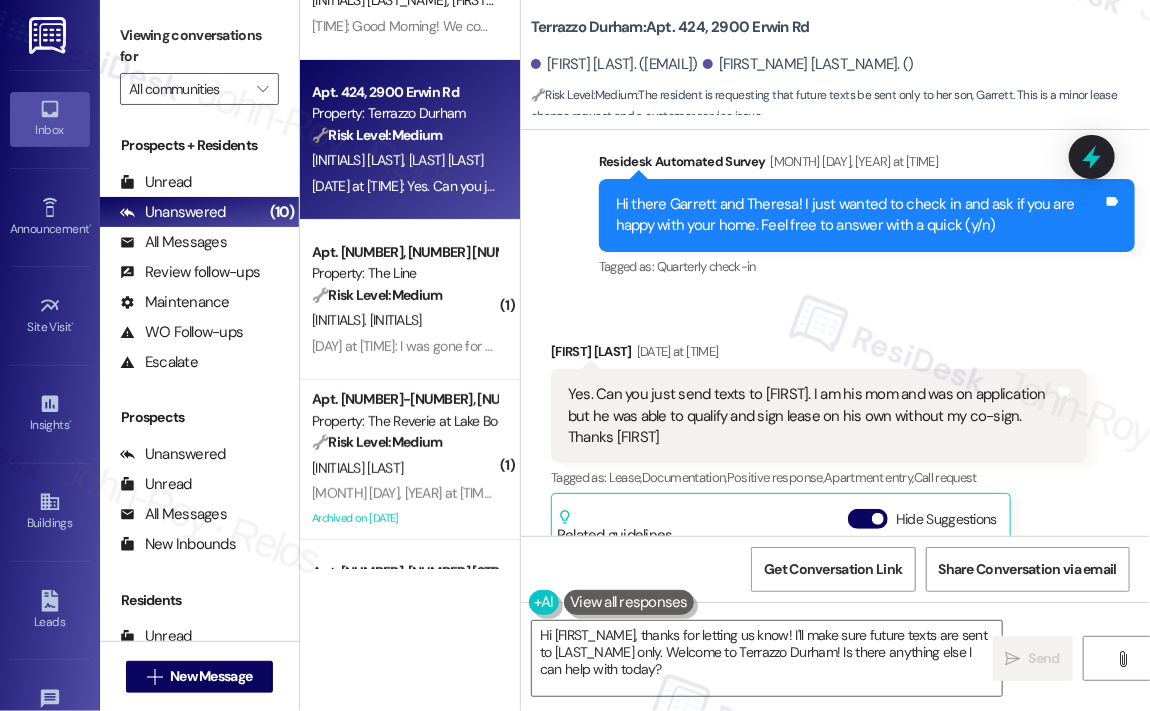scroll, scrollTop: 2805, scrollLeft: 0, axis: vertical 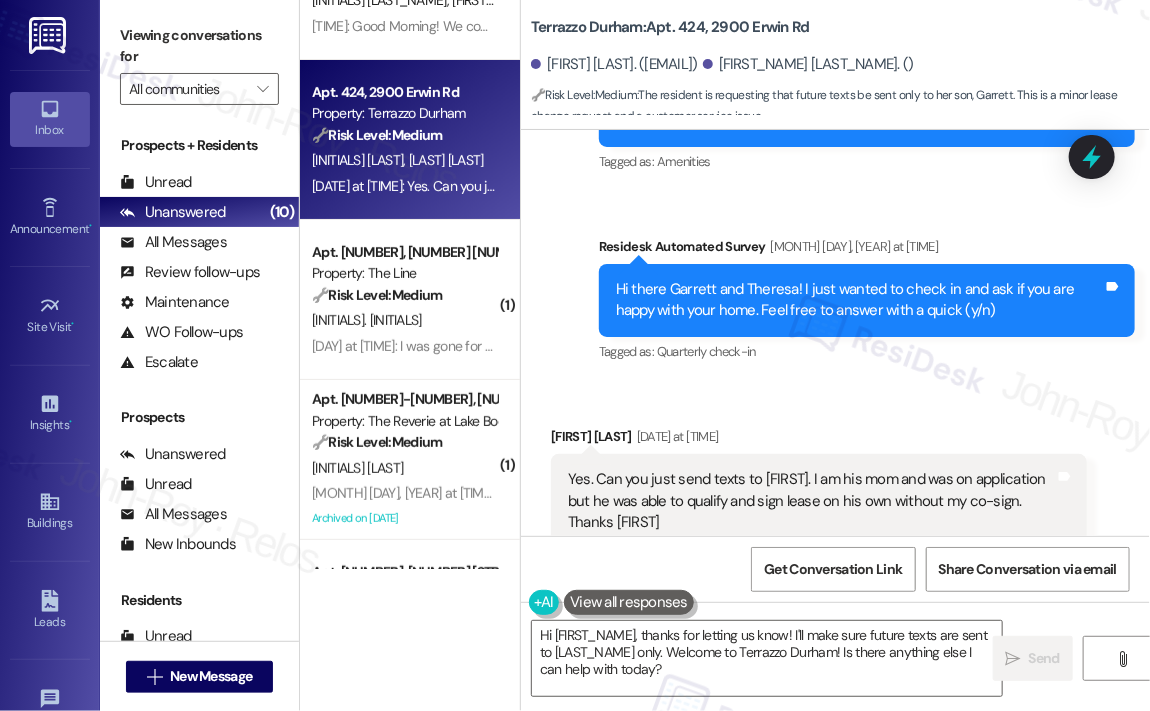 click on "Tagged as:   Quarterly check-in Click to highlight conversations about Quarterly check-in" at bounding box center (867, 351) 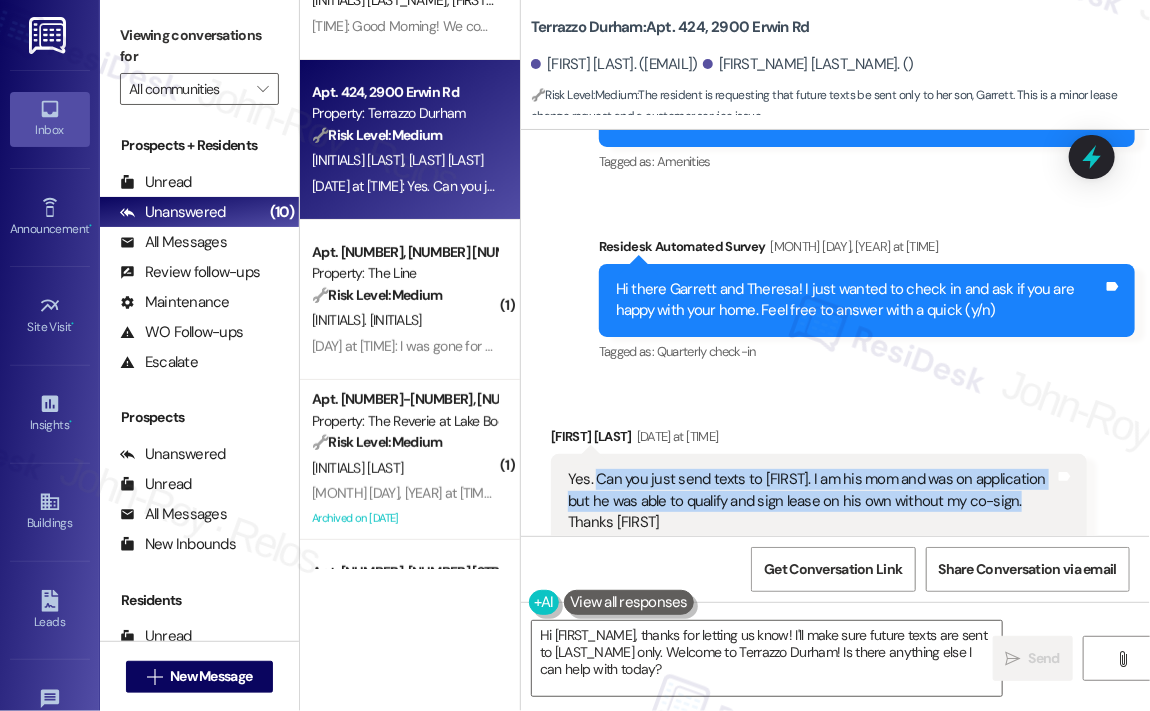 drag, startPoint x: 1029, startPoint y: 505, endPoint x: 599, endPoint y: 482, distance: 430.6147 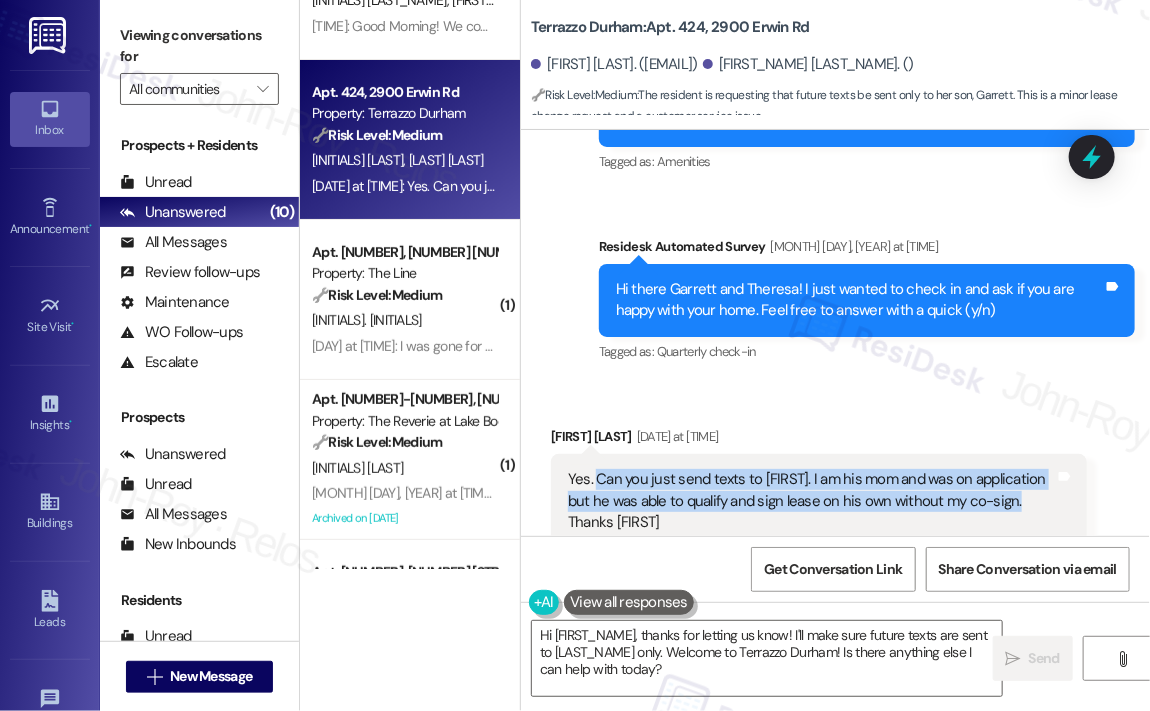 copy on "Can you just send texts to [FIRST_NAME]. I am his mom and was on application but he was able to qualify and sign lease on his own without my co-sign." 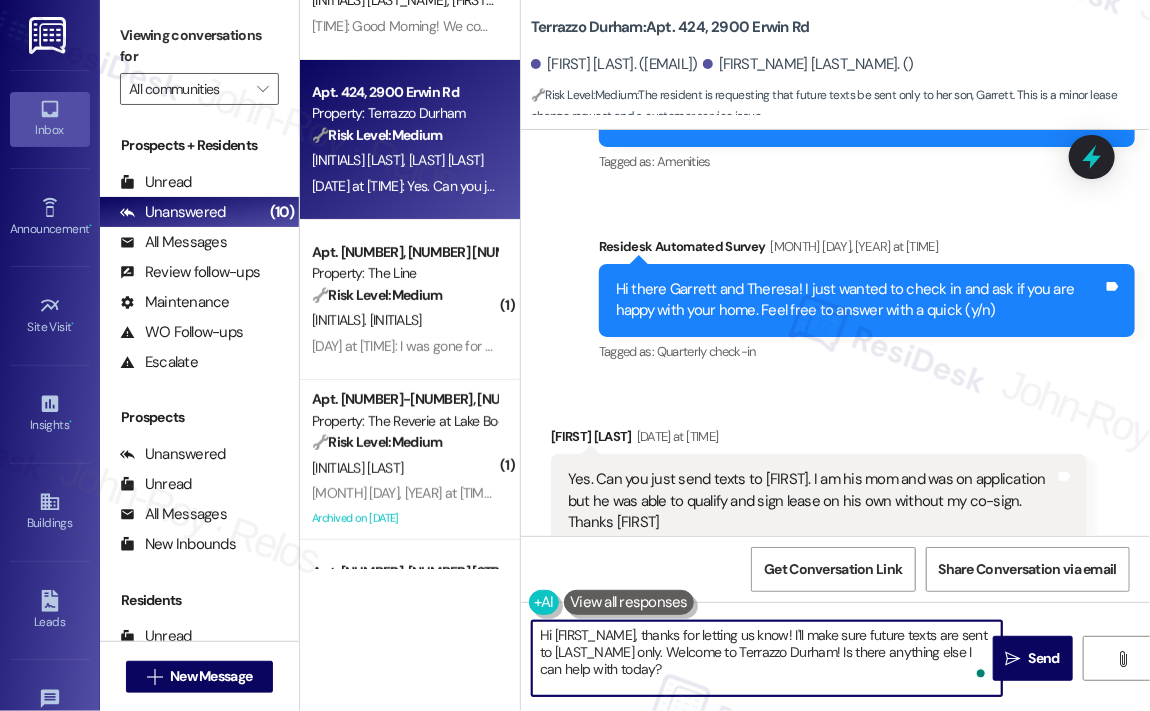 drag, startPoint x: 660, startPoint y: 682, endPoint x: 602, endPoint y: 633, distance: 75.9276 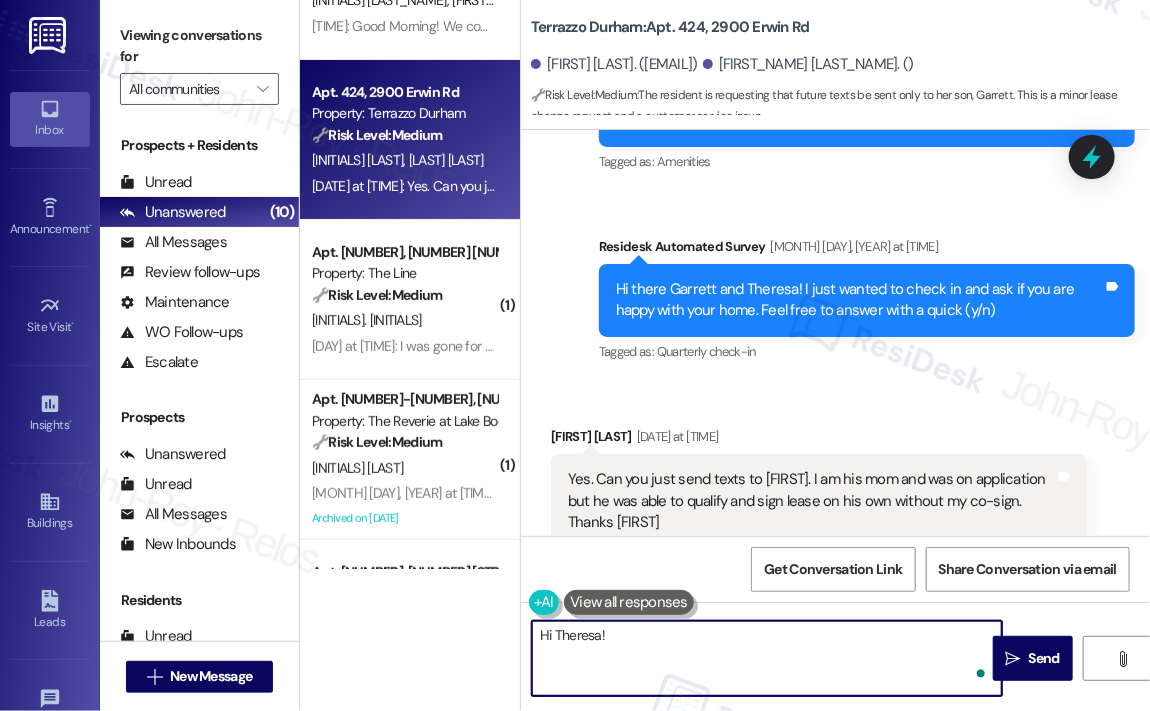 paste on "Thank you for reaching out — just to clarify, would you like us to send all future texts and updates directly to [LAST_NAME] only from now on? I can make a note of that if that’s your preference." 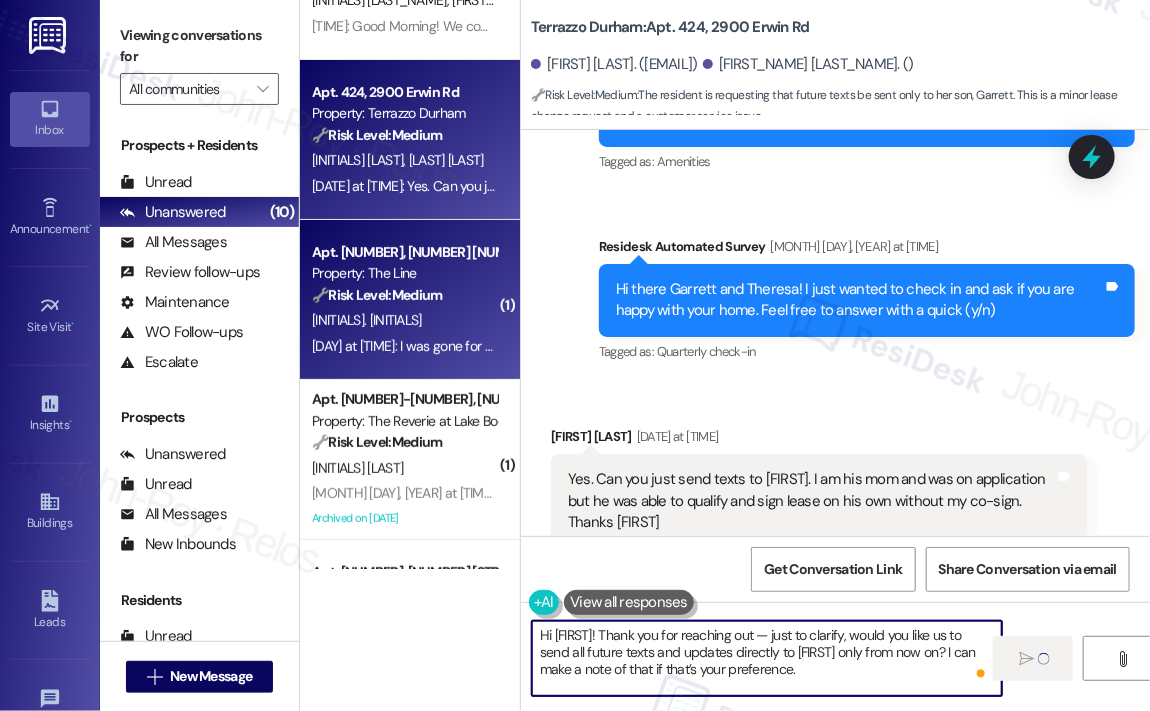 type on "Hi [FIRST]! Thank you for reaching out — just to clarify, would you like us to send all future texts and updates directly to [FIRST] only from now on? I can make a note of that if that’s your preference." 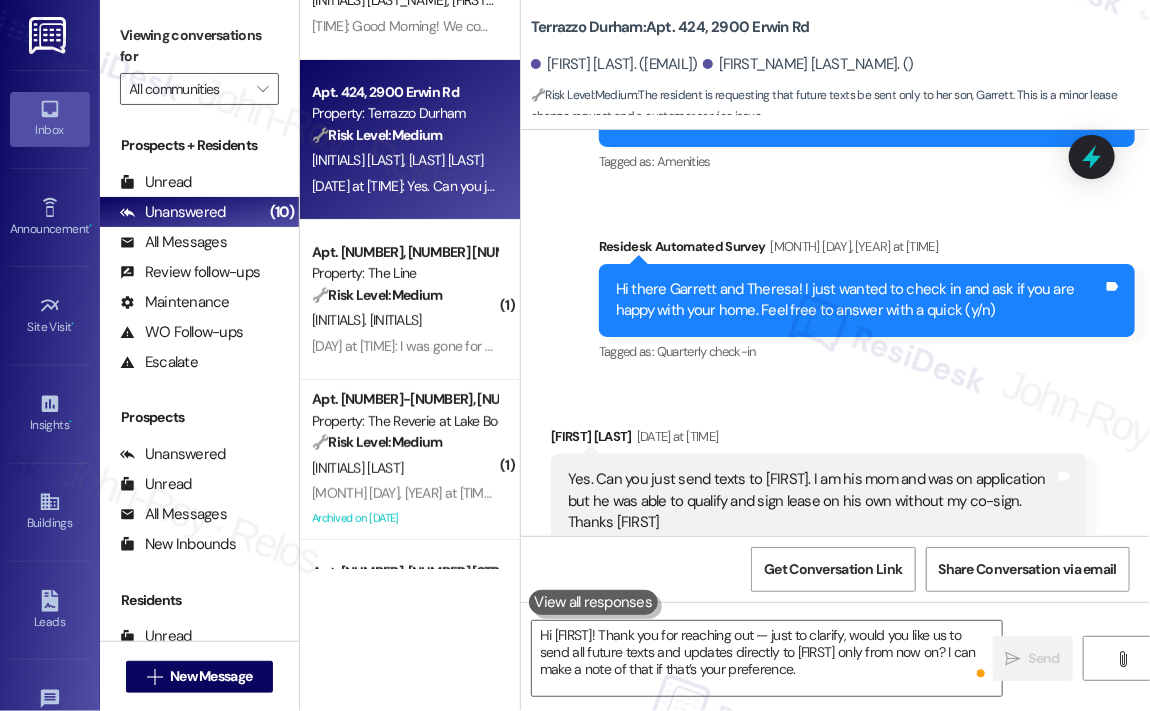 type 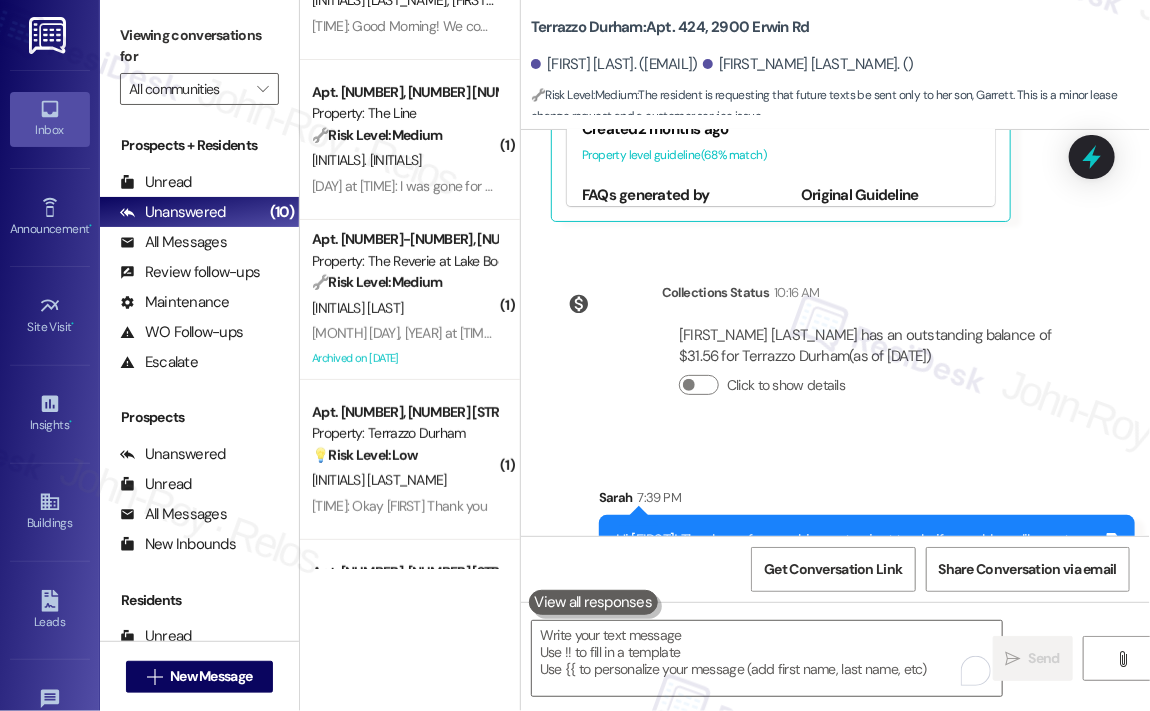 scroll, scrollTop: 3593, scrollLeft: 0, axis: vertical 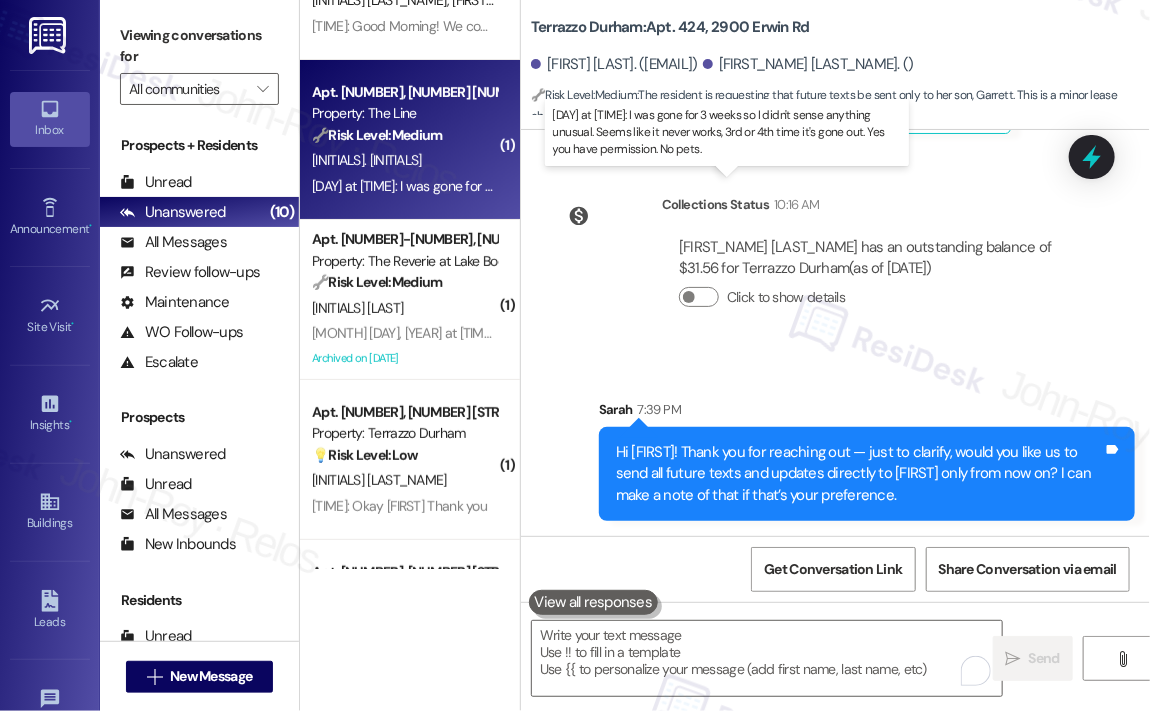 click on "Yes you have permission.
No pets." at bounding box center [778, 186] 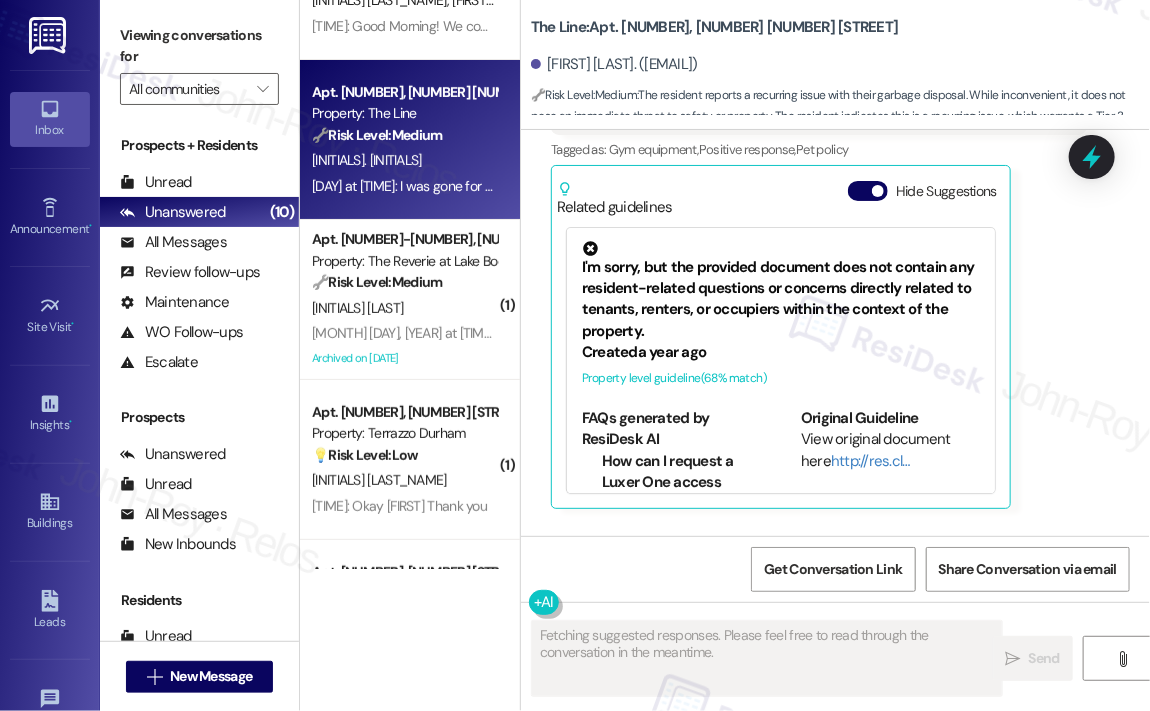 scroll, scrollTop: 22063, scrollLeft: 0, axis: vertical 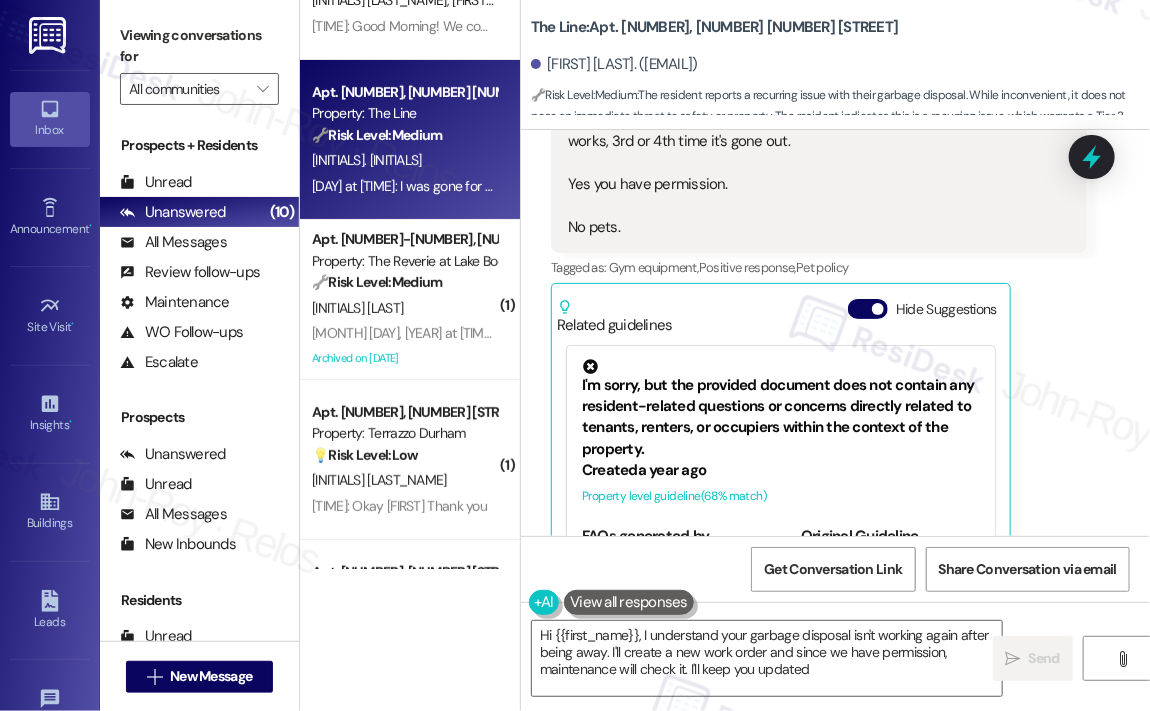 type on "Hi [FIRST], I understand your garbage disposal isn't working again after being away. I'll create a new work order and since we have permission, maintenance will check it. I'll keep you updated!" 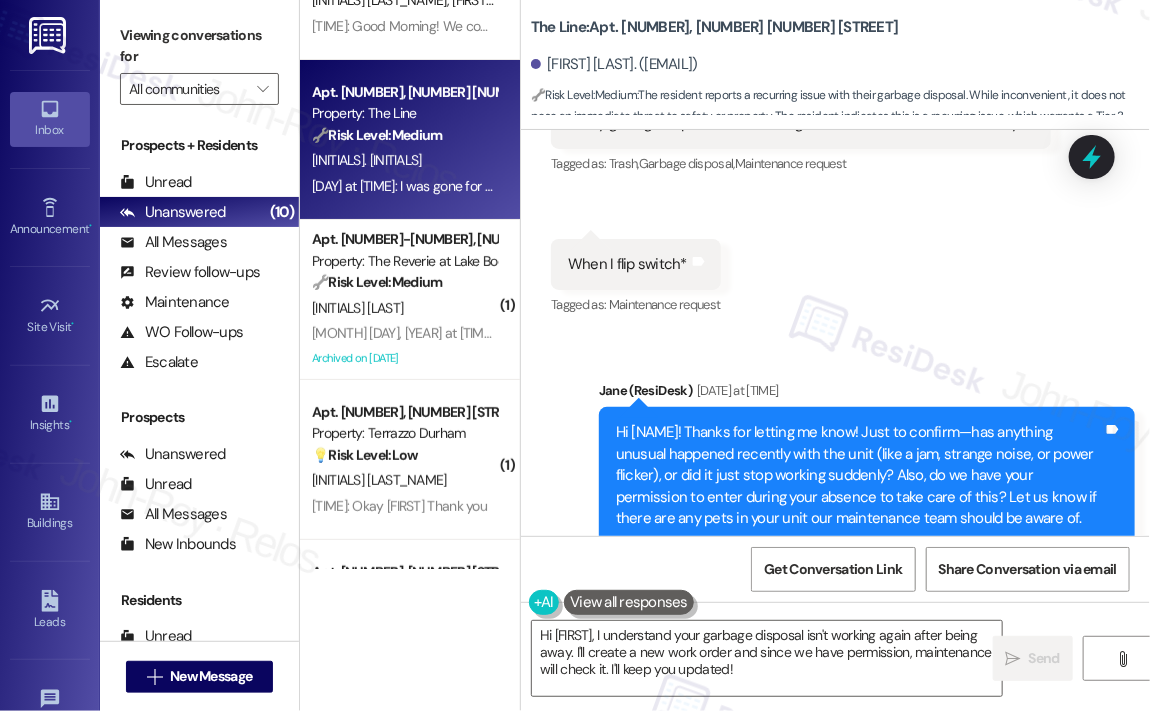 scroll, scrollTop: 21463, scrollLeft: 0, axis: vertical 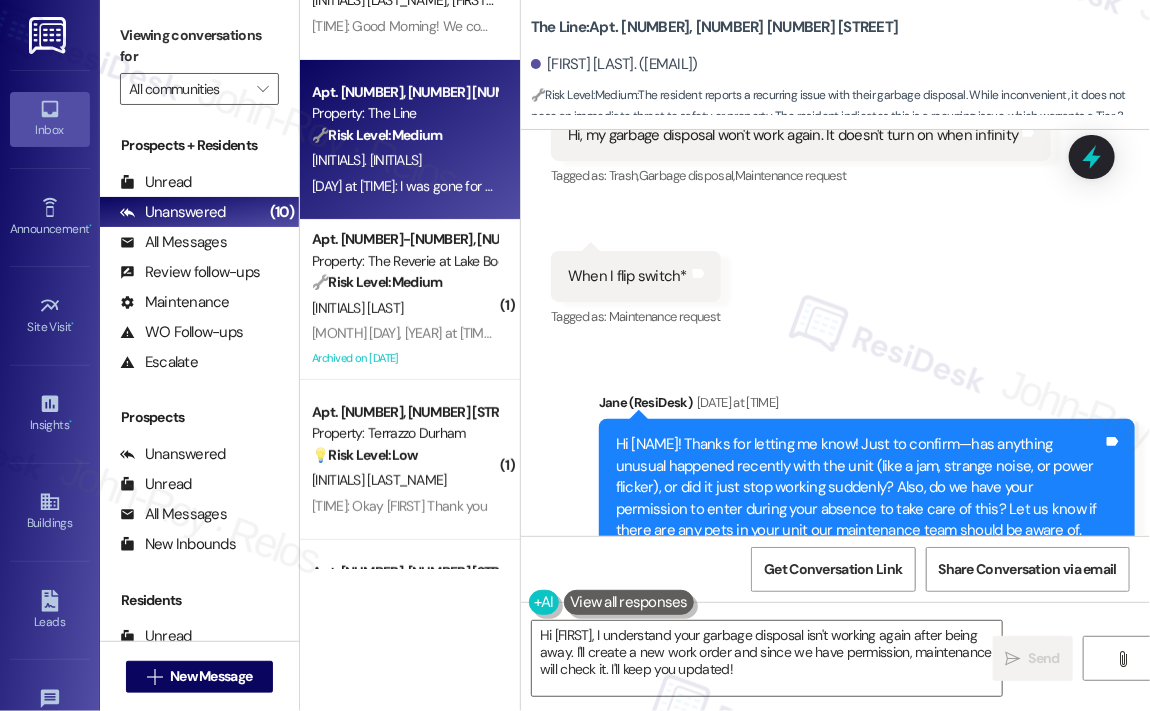 click on "[NAME] [LAST_NAME] Neutral [DATE] at [TIME]" at bounding box center [801, 85] 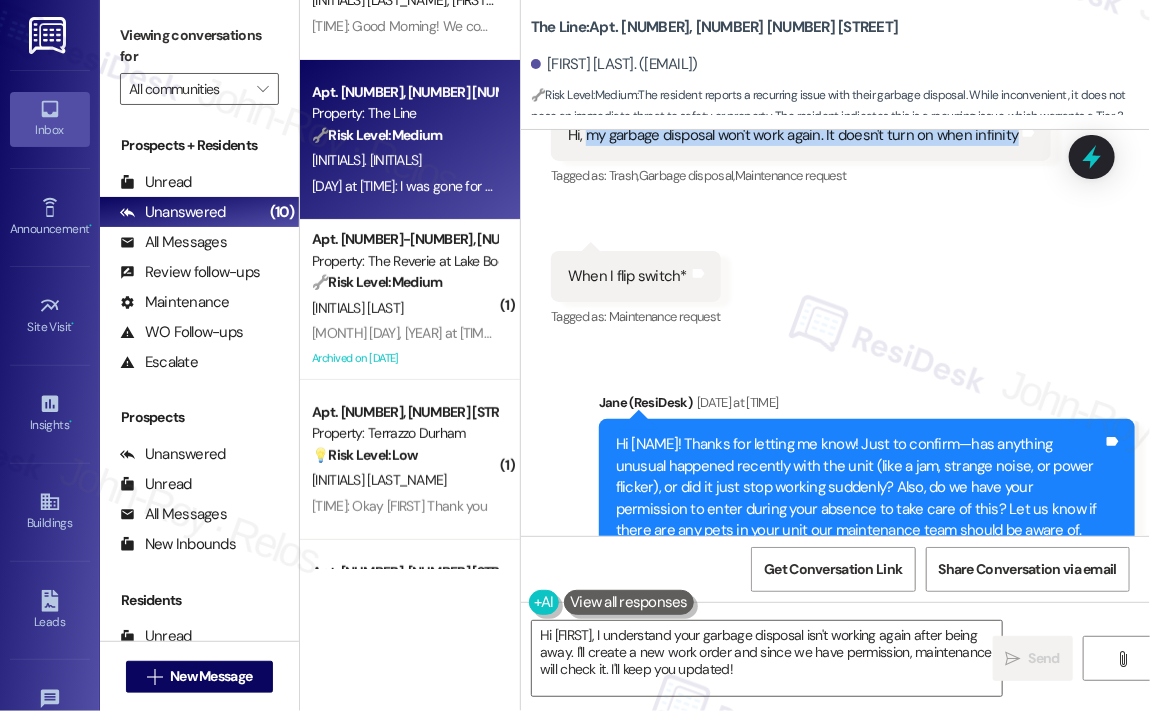 drag, startPoint x: 588, startPoint y: 231, endPoint x: 1010, endPoint y: 239, distance: 422.07584 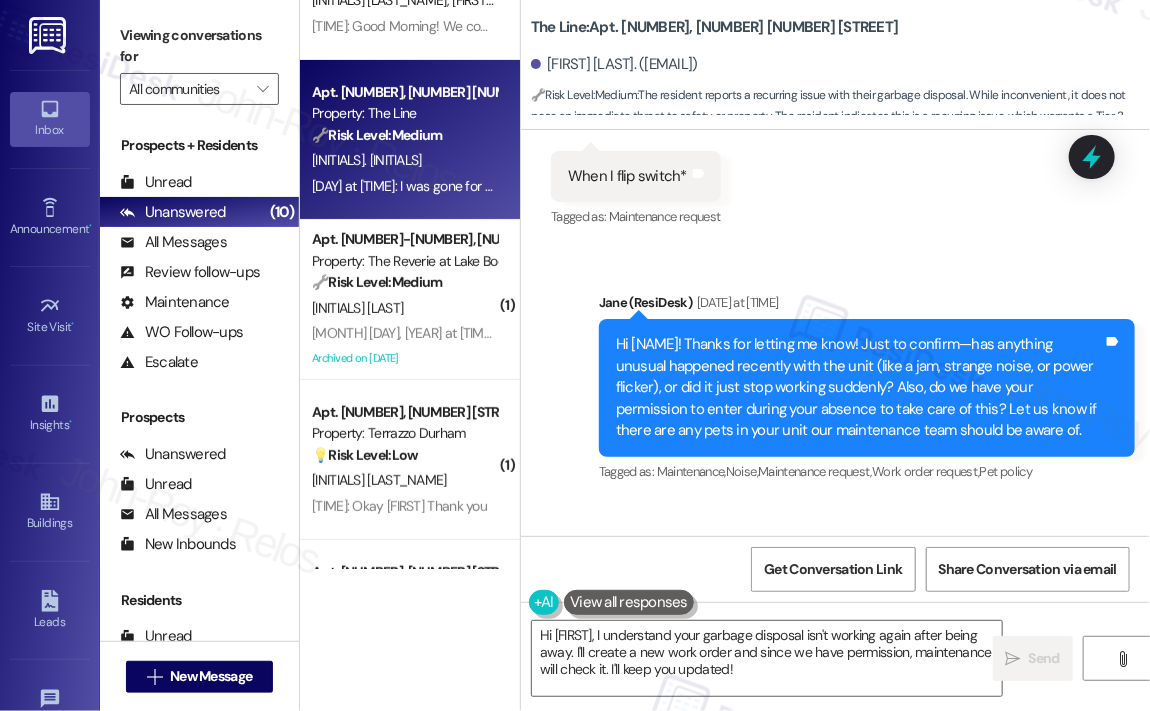 scroll, scrollTop: 21463, scrollLeft: 0, axis: vertical 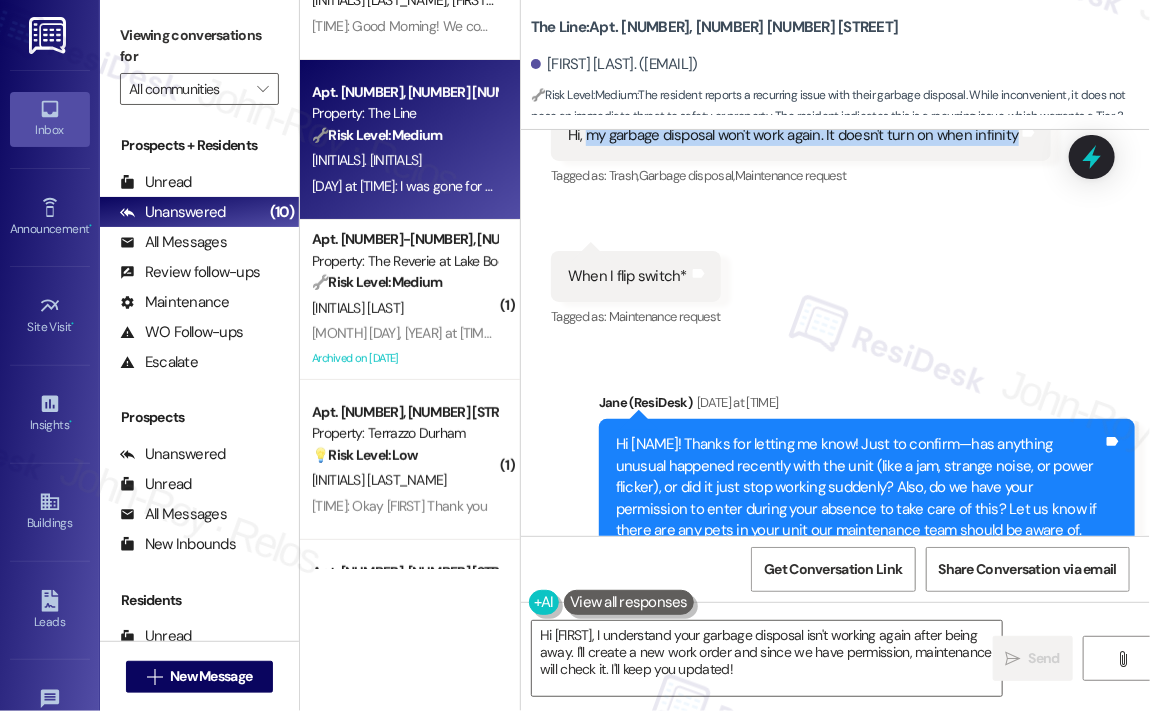 copy on "my garbage disposal won't work again. It doesn't turn on when infinity" 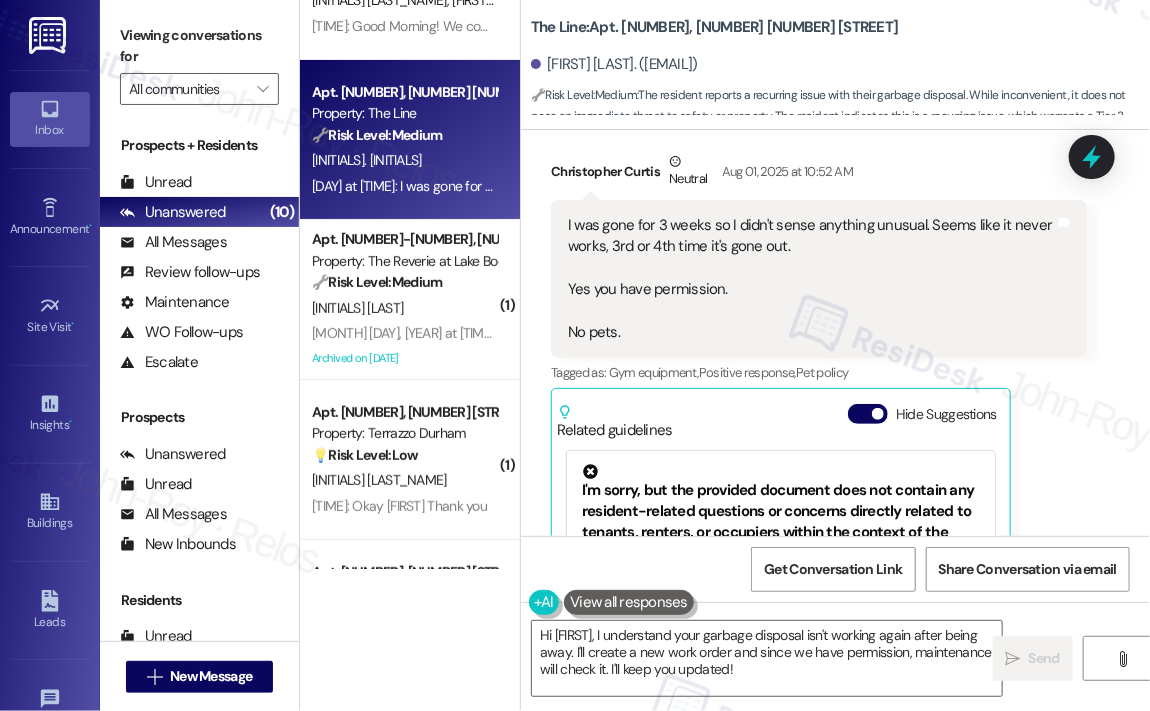 scroll, scrollTop: 21963, scrollLeft: 0, axis: vertical 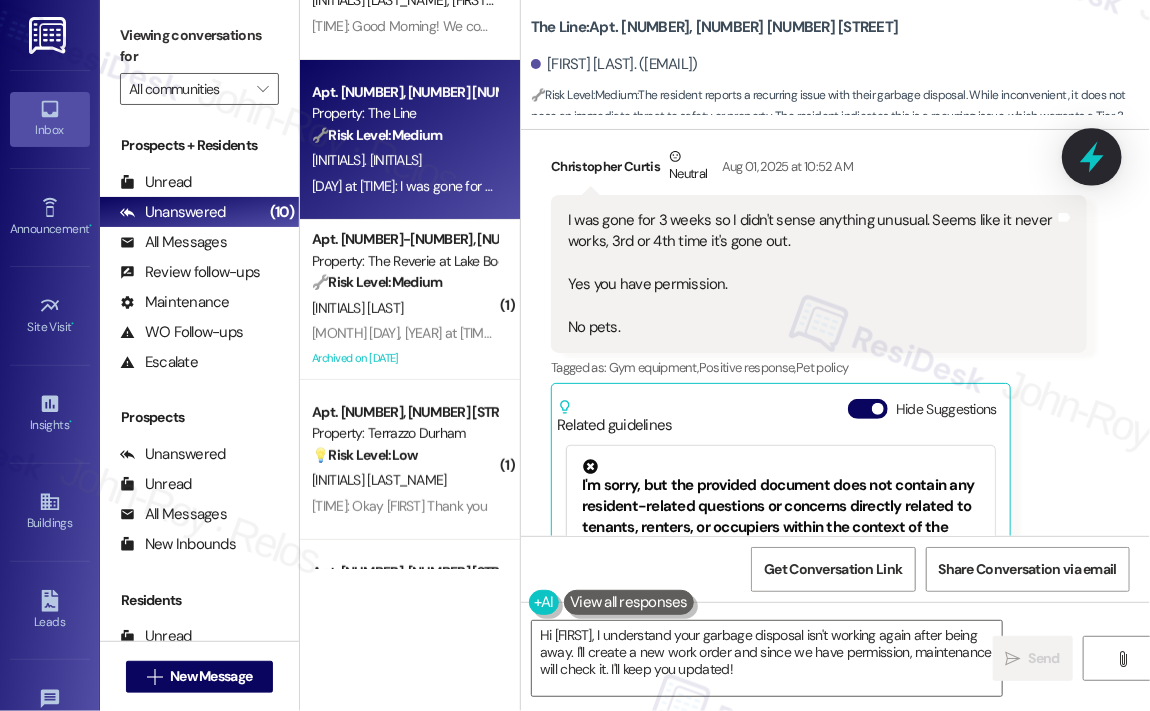 click 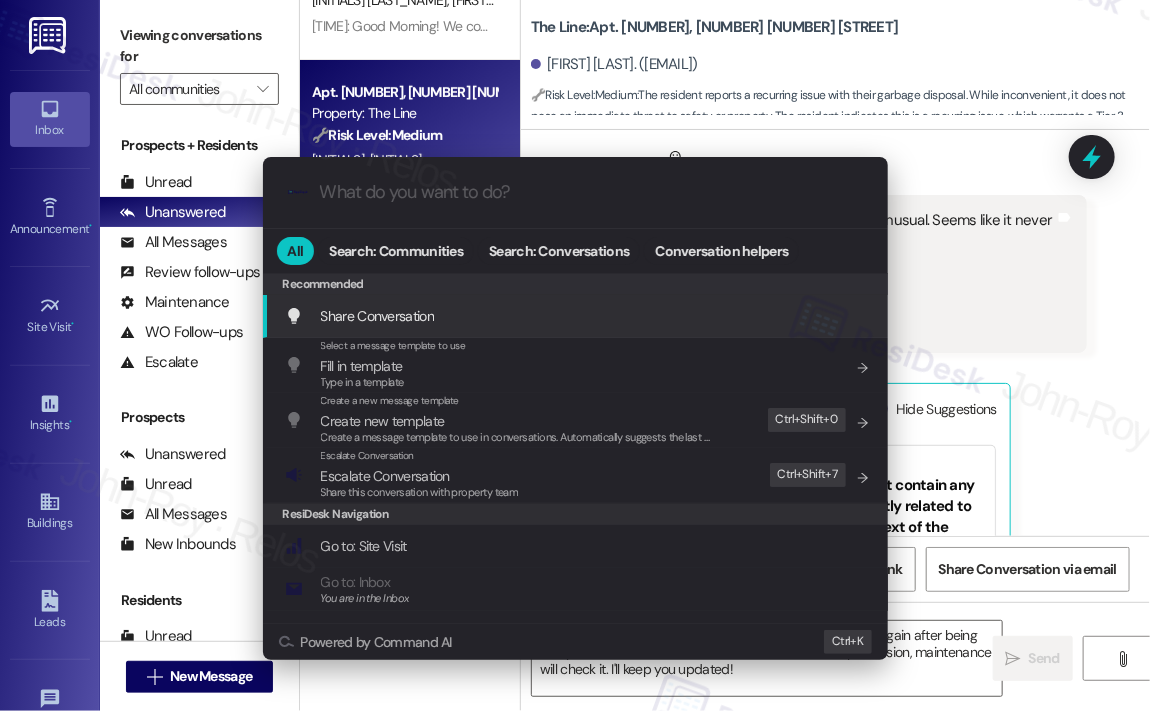 click at bounding box center (591, 192) 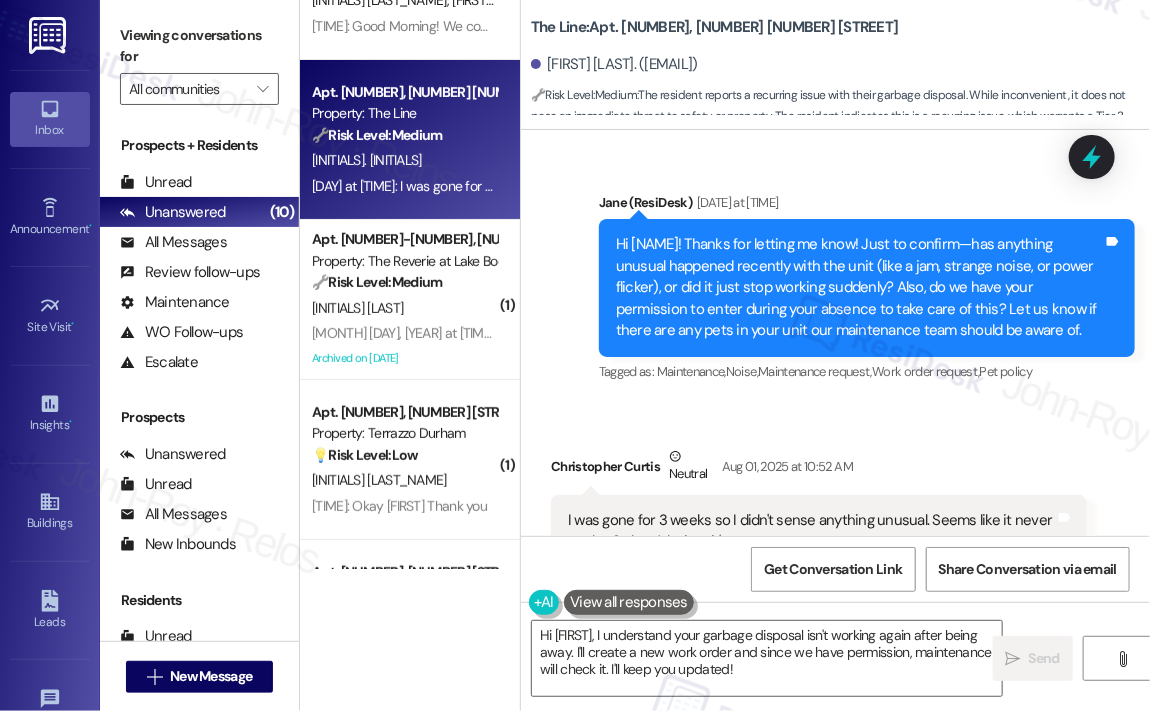 scroll, scrollTop: 21463, scrollLeft: 0, axis: vertical 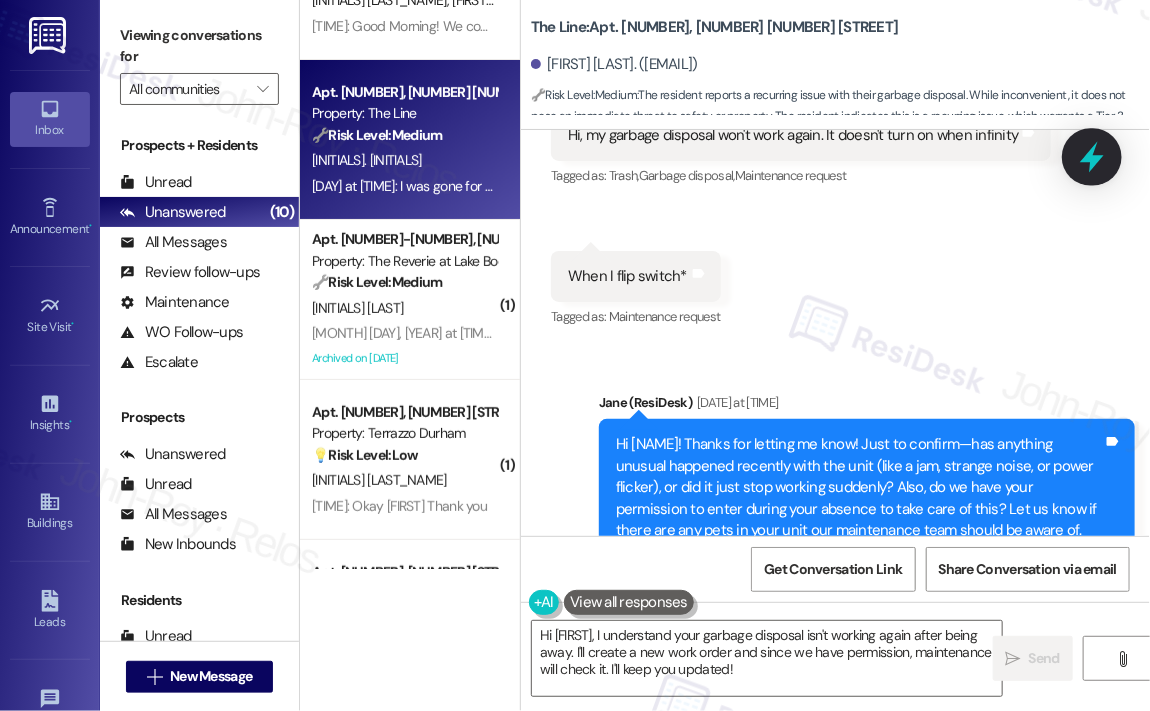 click 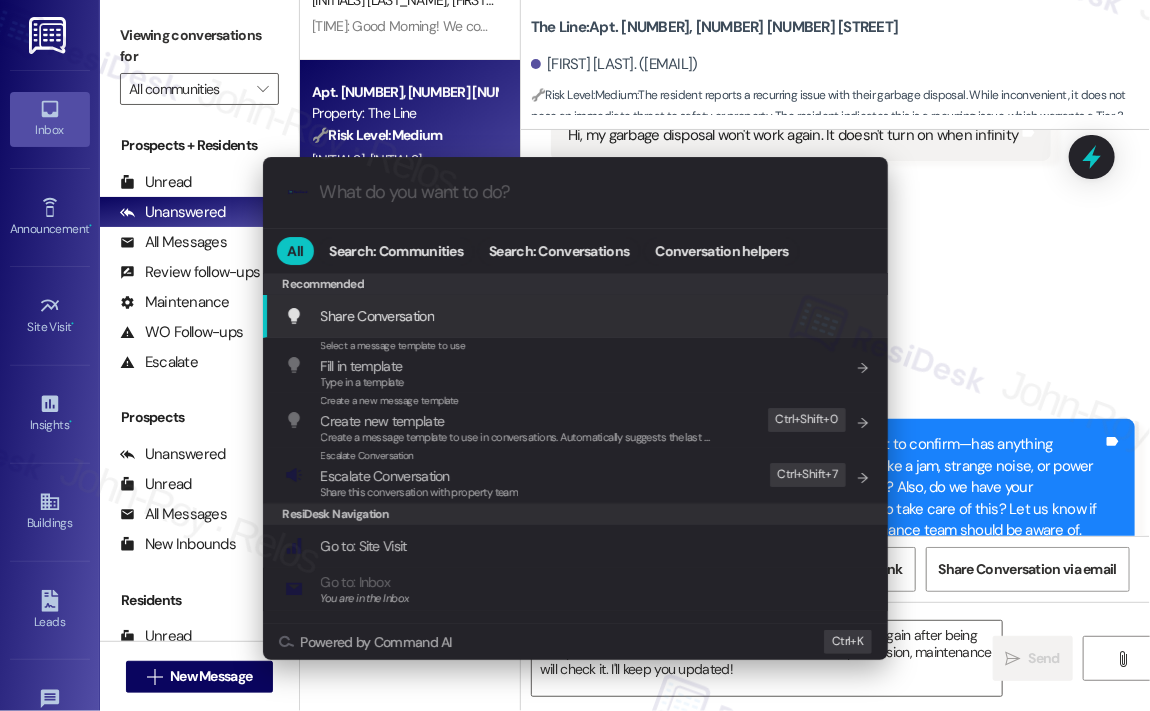 click at bounding box center (591, 192) 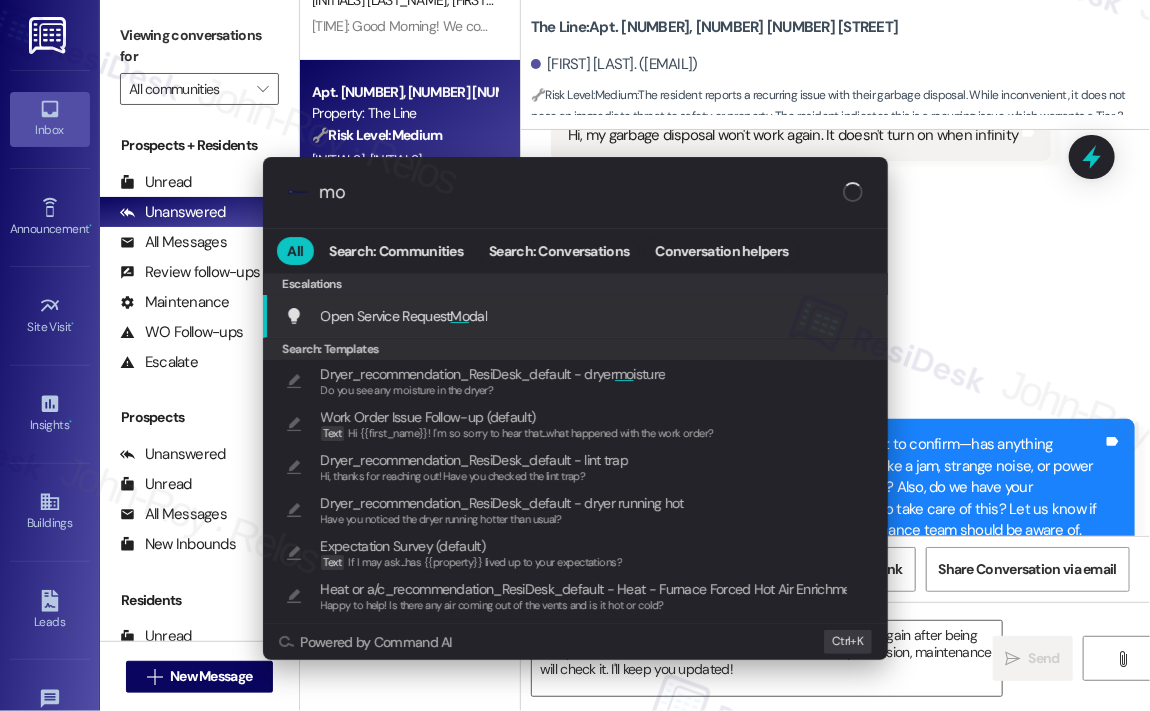 type on "m" 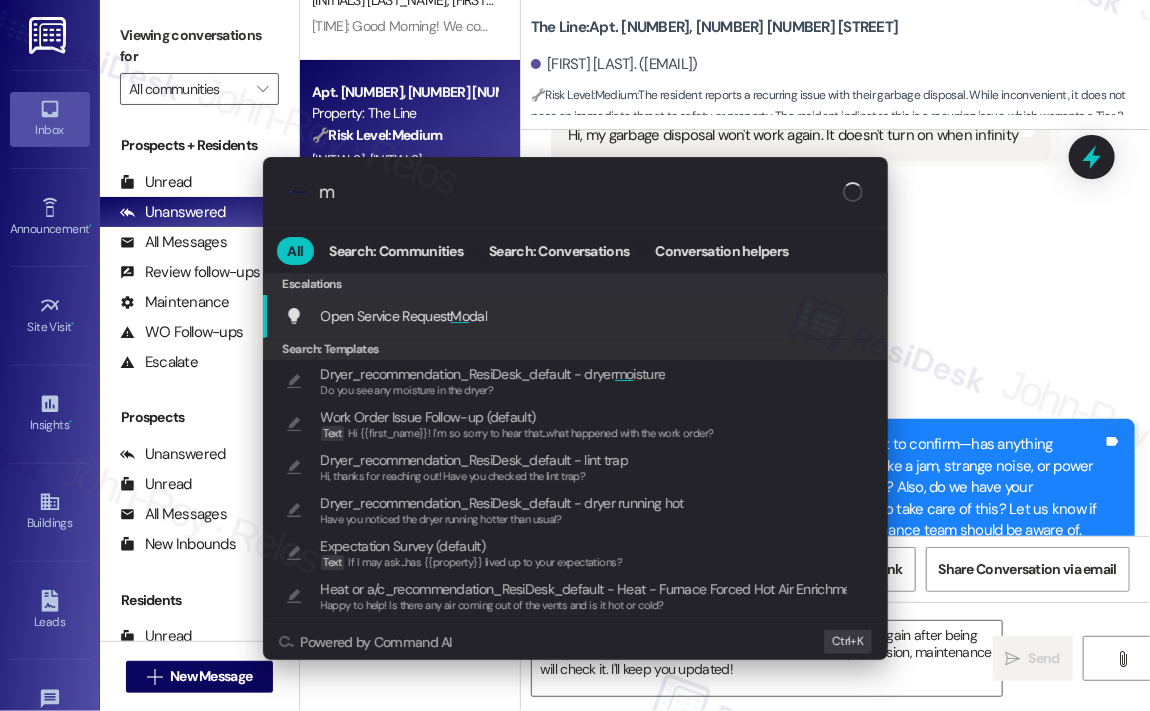 type 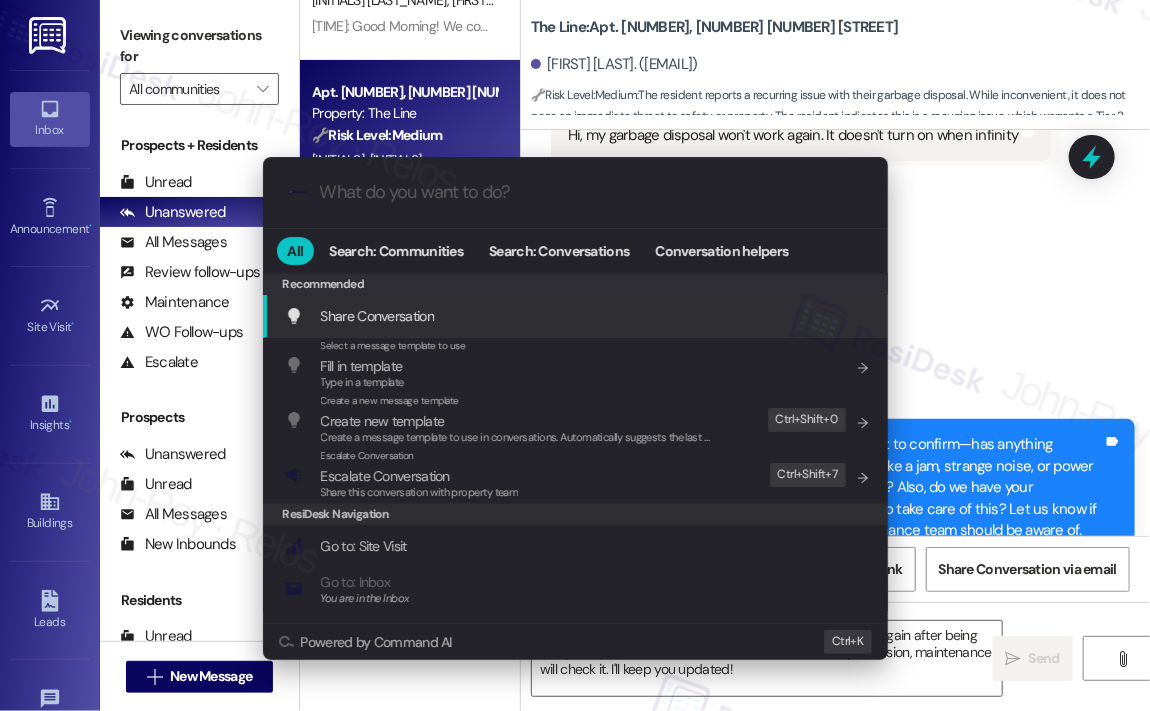 click on ".cls-1{fill:#0a055f;}.cls-2{fill:#0cc4c4;} resideskLogoBlueOrange All Search: Communities Search: Conversations Conversation helpers Recommended Recommended Share Conversation Add shortcut Select a message template to use Fill in template Type in a template Add shortcut Create a new message template Create new template Create a message template to use in conversations. Automatically suggests the last message you sent. Edit Ctrl+ Shift+ 0 Escalate Conversation Escalate Conversation Share this conversation with property team Edit Ctrl+ Shift+ 7 ResiDesk Navigation Go to: Site Visit Add shortcut Go to: Inbox You are in the Inbox Add shortcut Go to: Settings Add shortcut Go to: Message Templates Add shortcut Go to: Buildings Add shortcut Help Getting Started: What you can do with ResiDesk Add shortcut Settings Powered by Command AI Ctrl+ K" at bounding box center (575, 355) 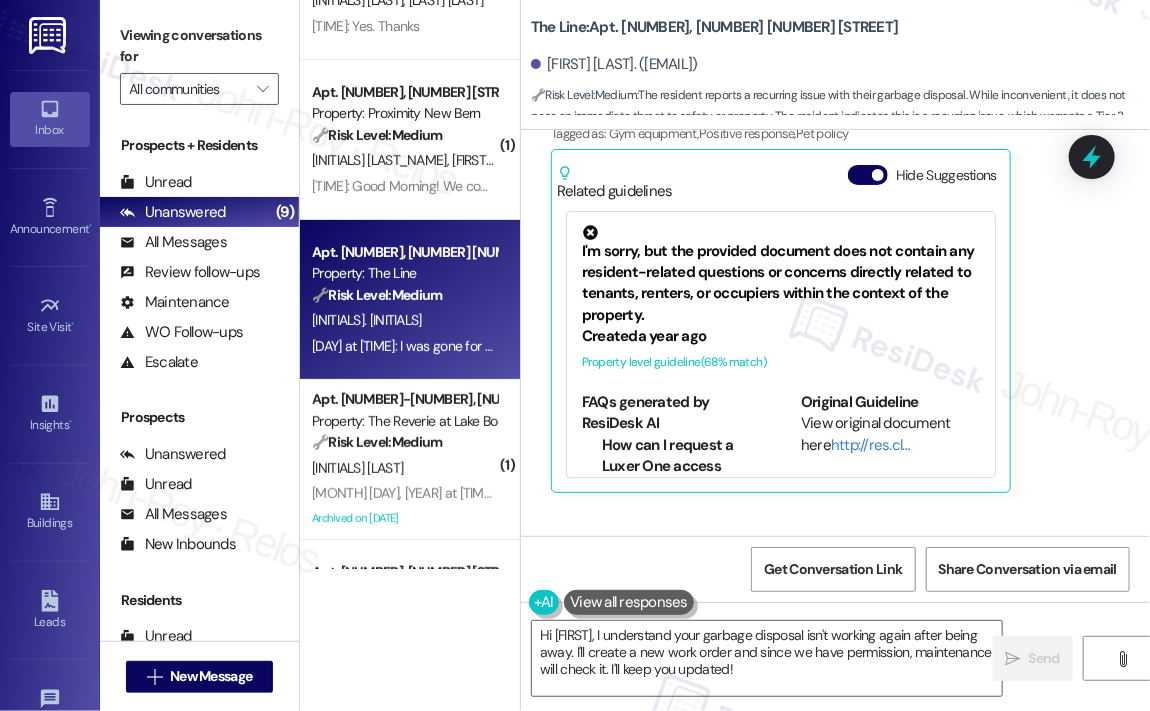 scroll, scrollTop: 22163, scrollLeft: 0, axis: vertical 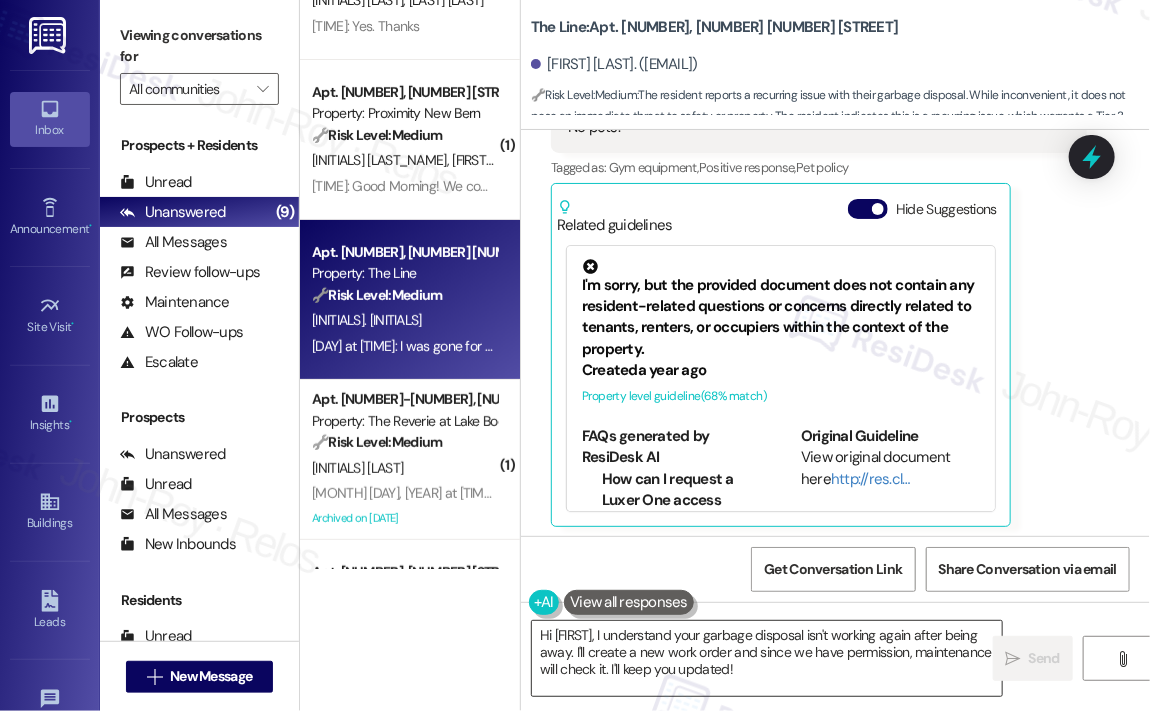 click on "Hi [FIRST], I understand your garbage disposal isn't working again after being away. I'll create a new work order and since we have permission, maintenance will check it. I'll keep you updated!" at bounding box center [767, 658] 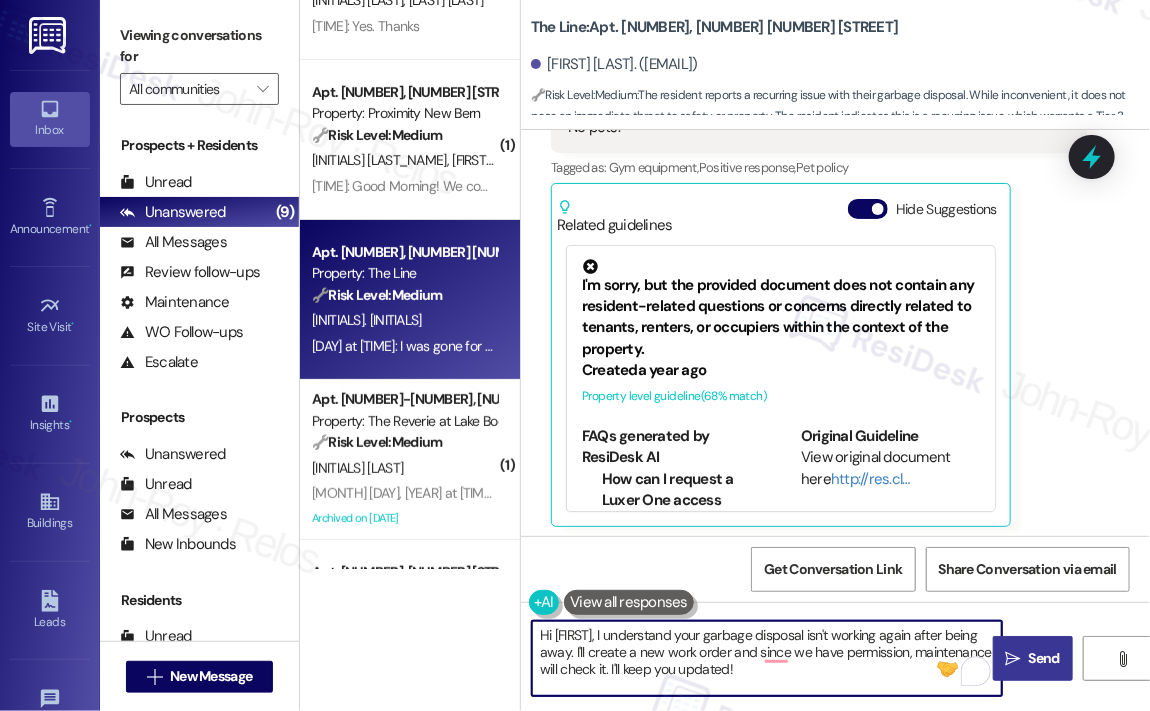 click on "Send" at bounding box center [1044, 658] 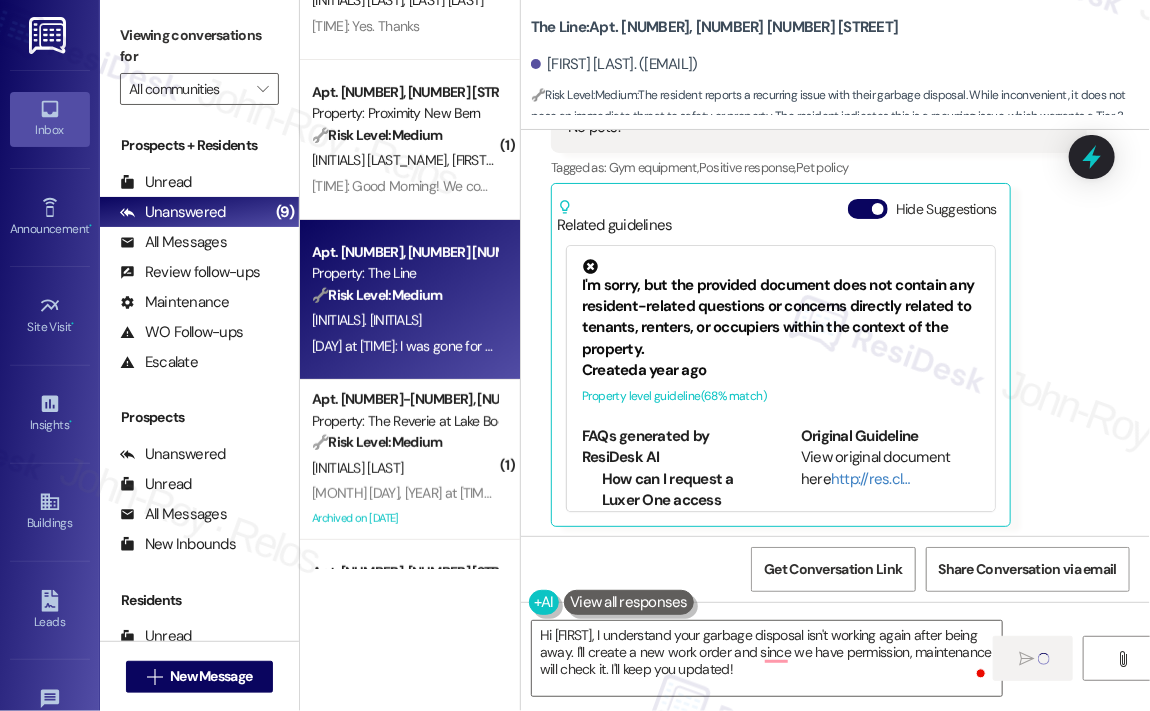 scroll, scrollTop: 200, scrollLeft: 0, axis: vertical 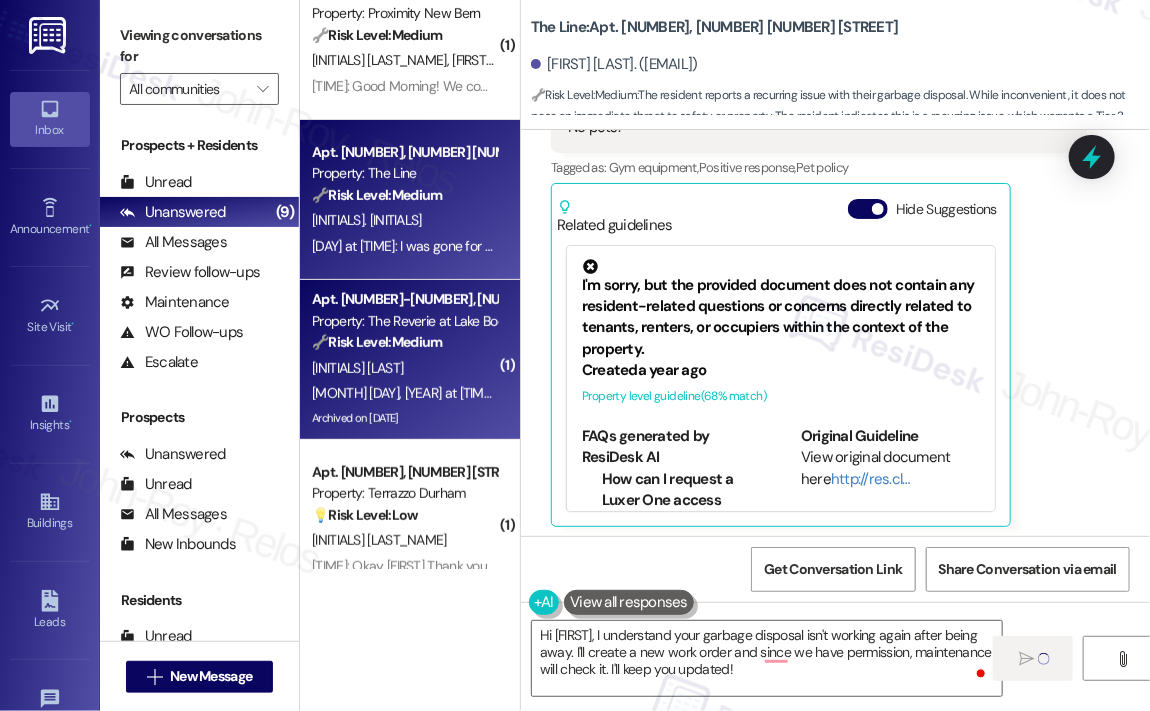 type 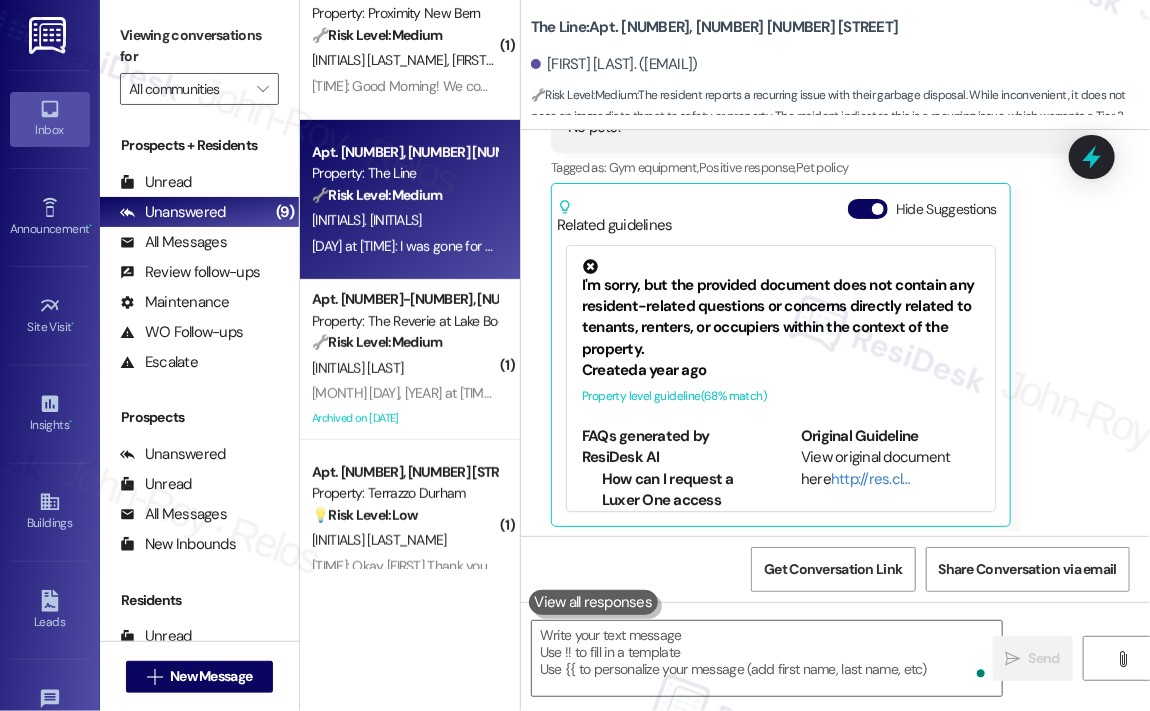 scroll, scrollTop: 22263, scrollLeft: 0, axis: vertical 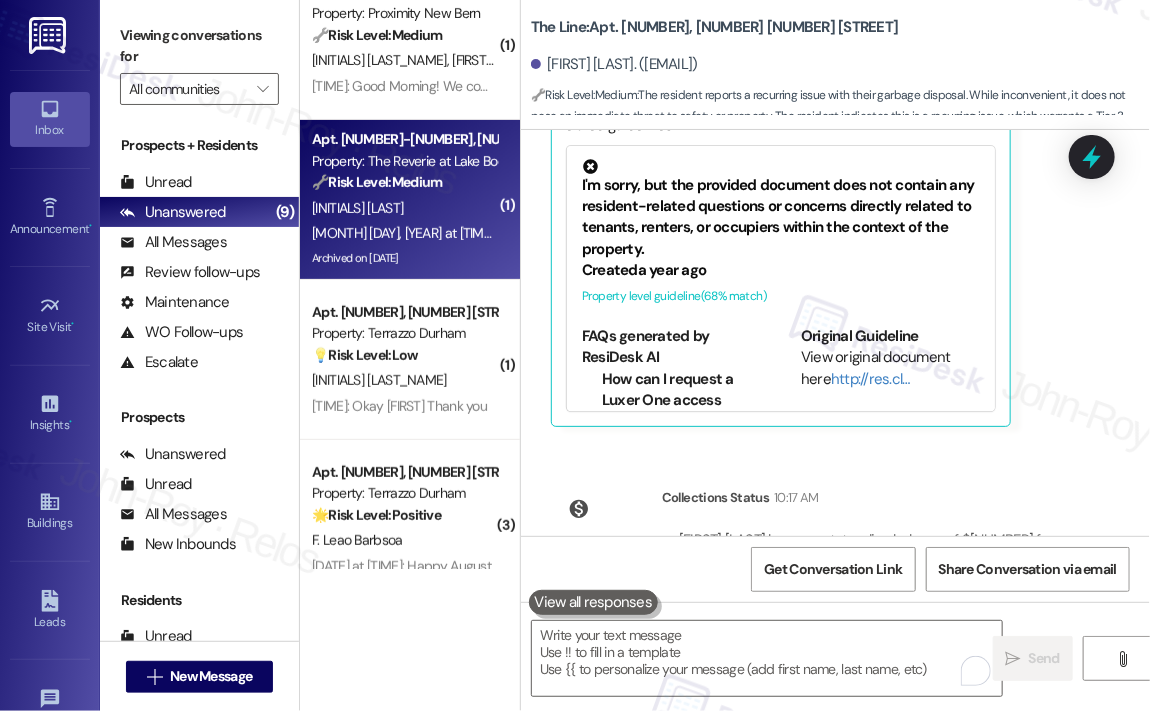 click on "[MONTH] [DAY], [YEAR] at [TIME]: The windows look worse, unclear and streaks with residue post cleaning. The cleaning happened a couple more of weeks back. [MONTH] [DAY], [YEAR] at [TIME]: The windows look worse, unclear and streaks with residue post cleaning. The cleaning happened a couple more of weeks back." at bounding box center [776, 233] 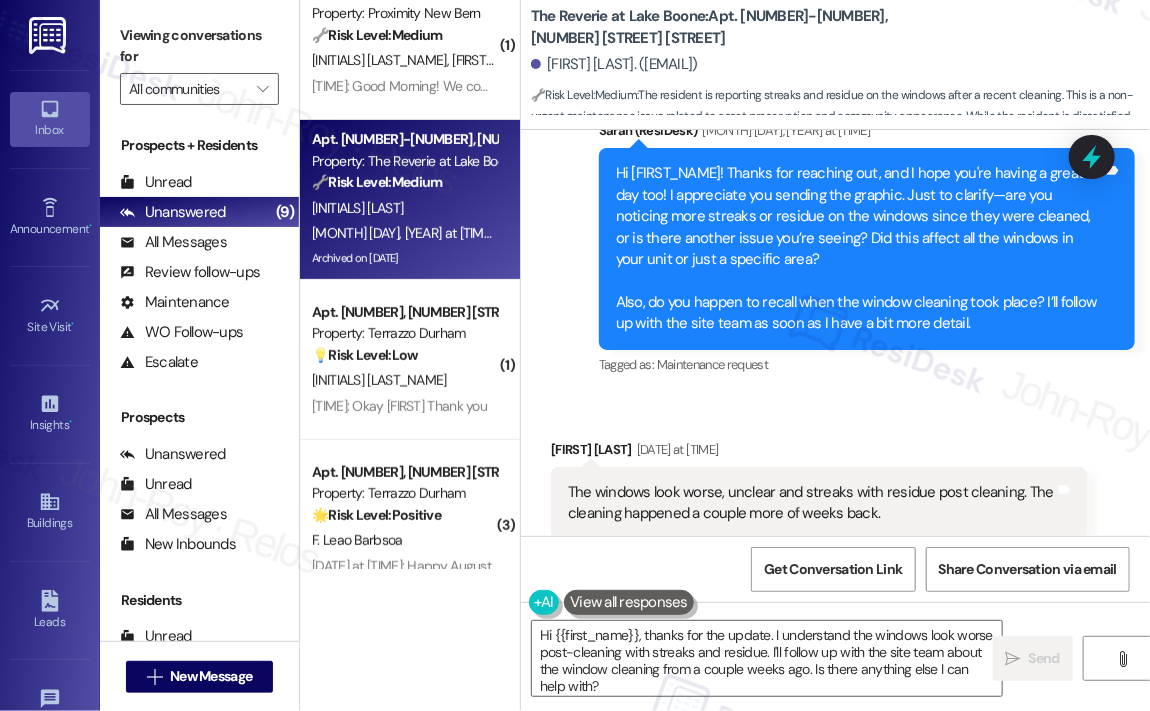 scroll, scrollTop: 37116, scrollLeft: 0, axis: vertical 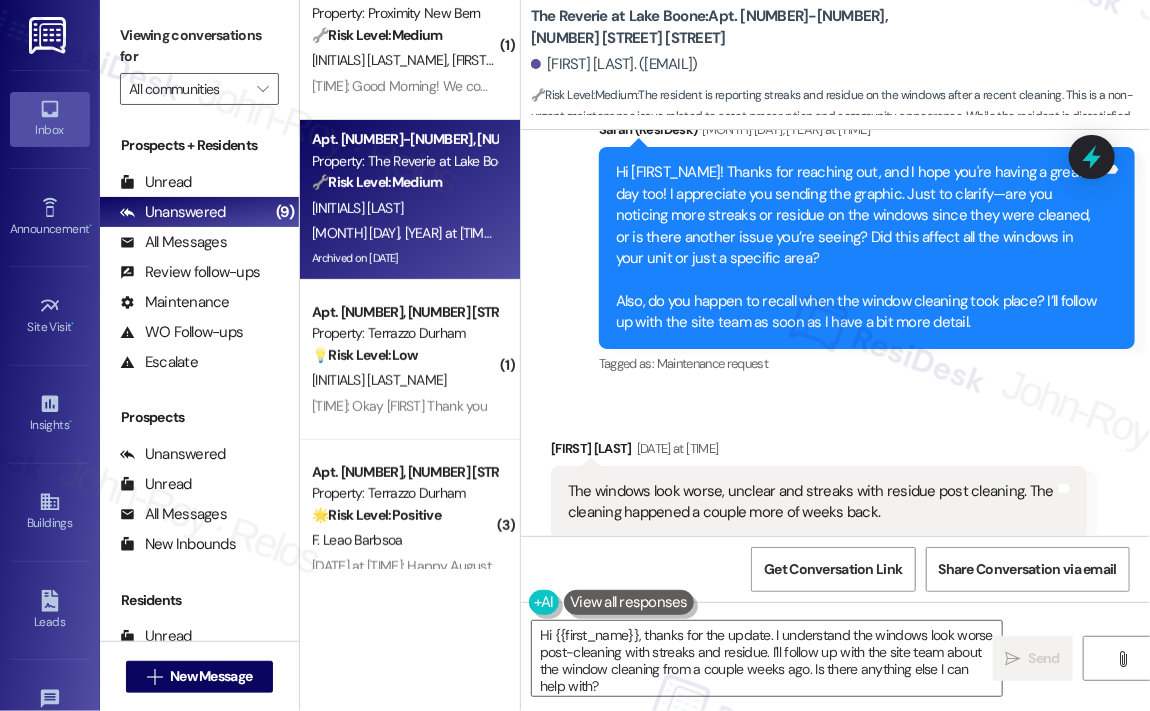 click on "Received via SMS [FIRST] [LAST] [MONTH] [DAY], [YEAR] at [TIME] The windows look worse, unclear and streaks with residue post cleaning. The cleaning happened a couple more of weeks back. Tags and notes Tagged as:   Cleanliness Click to highlight conversations about Cleanliness  Related guidelines Hide Suggestions Kane Realty - The Reverie at Lake Boone: Guests can stay for up to [NUMBER] weeks and must follow all community policies and rules. Created  [NUMBER] months ago Property level guideline  ( [NUMBER] % match) FAQs generated by ResiDesk AI How long can my guests stay? Guests can stay for no more than [NUMBER] weeks at a time. What rules do my guests need to follow? Guests are responsible for following all policies and rules of the community, just like residents. Do I need to register my guests with the management? The document doesn't mention guest registration. Please check with the management office for any additional requirements. Can my guest stay longer than [NUMBER] weeks if needed? What happens if my guest violates a community rule?  (" at bounding box center [819, 675] 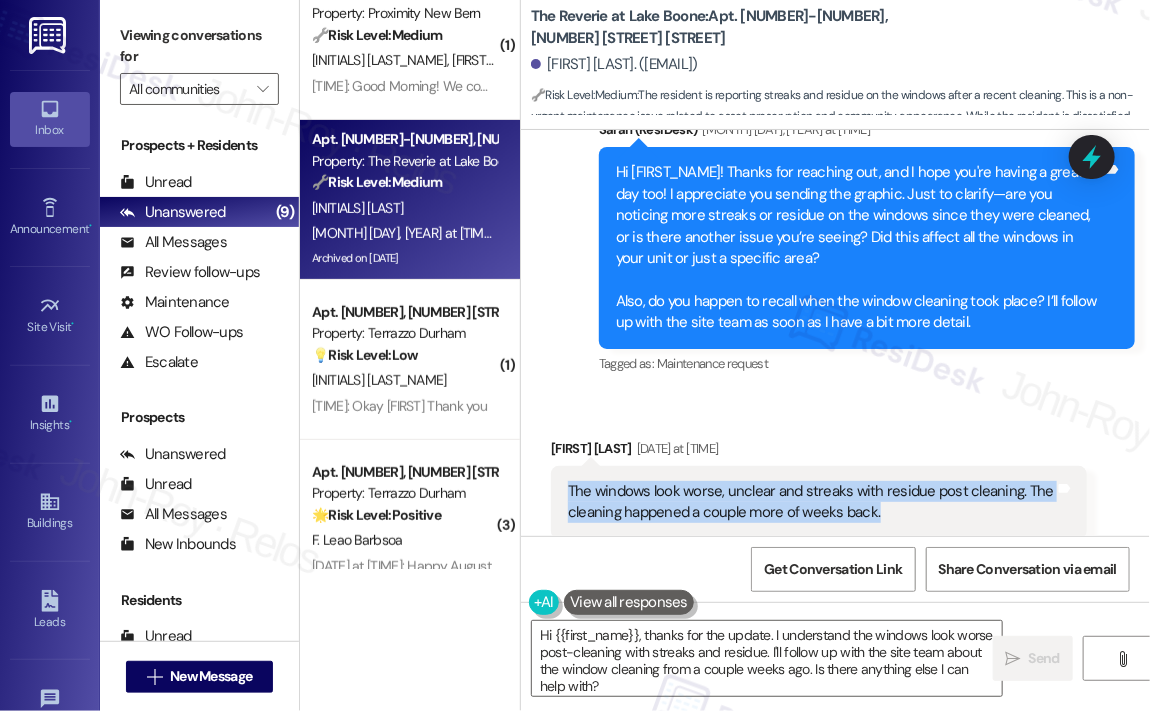 drag, startPoint x: 900, startPoint y: 311, endPoint x: 567, endPoint y: 295, distance: 333.38416 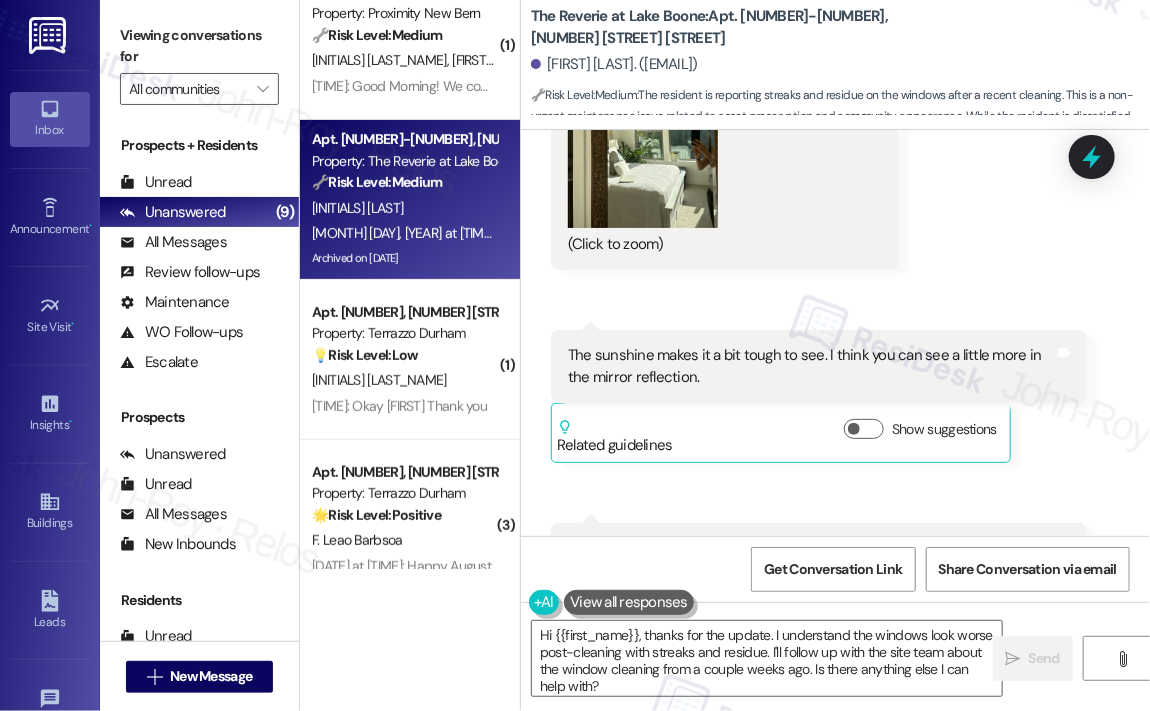 scroll, scrollTop: 36516, scrollLeft: 0, axis: vertical 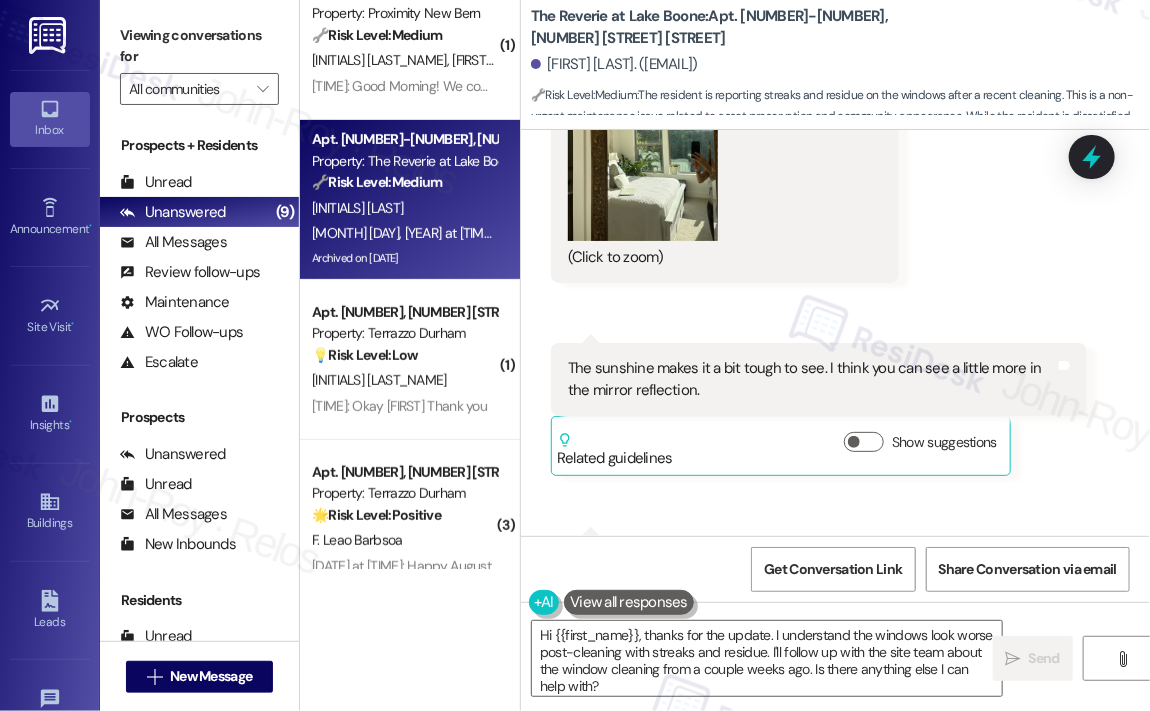 drag, startPoint x: 769, startPoint y: 403, endPoint x: 802, endPoint y: 366, distance: 49.57822 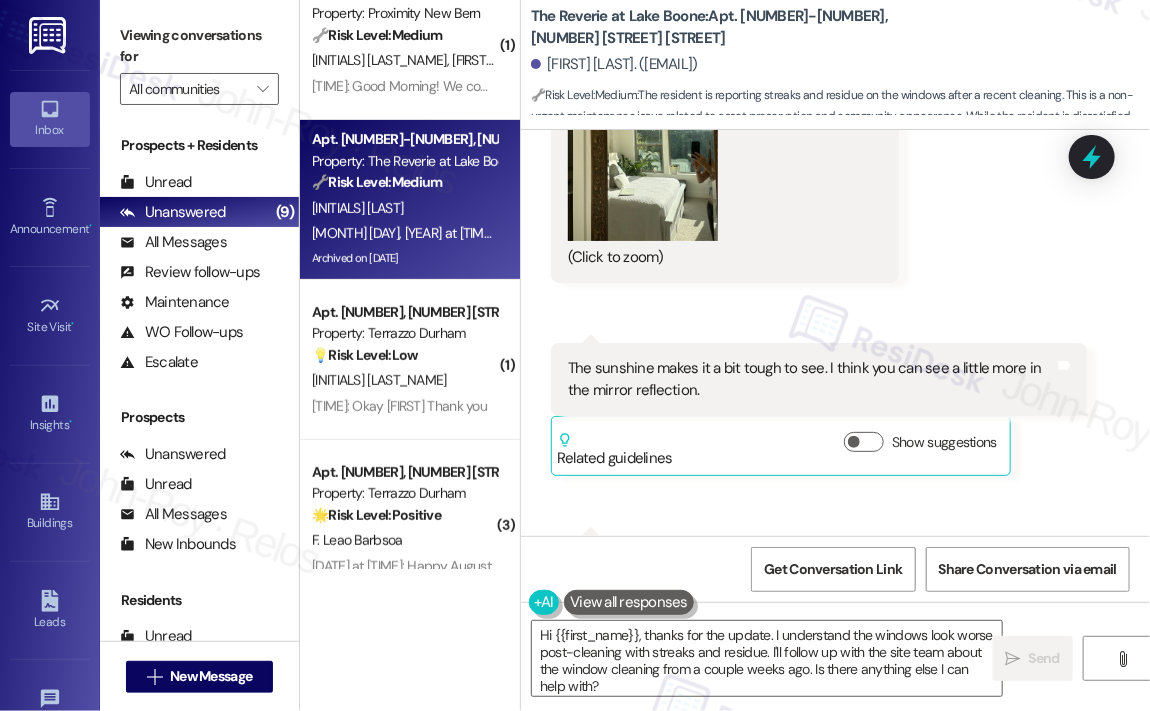 copy on "I wanted to send you this graphic. Because they just washed the windows and they look so much worse than before they wash them." 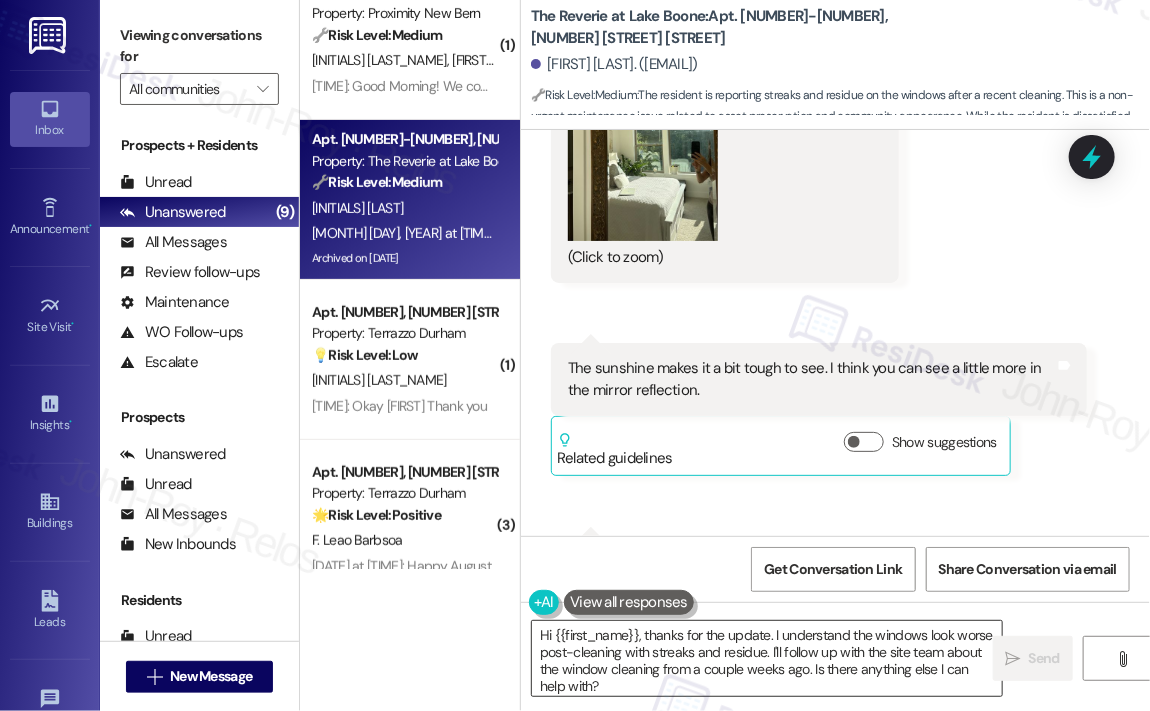 scroll, scrollTop: 4, scrollLeft: 0, axis: vertical 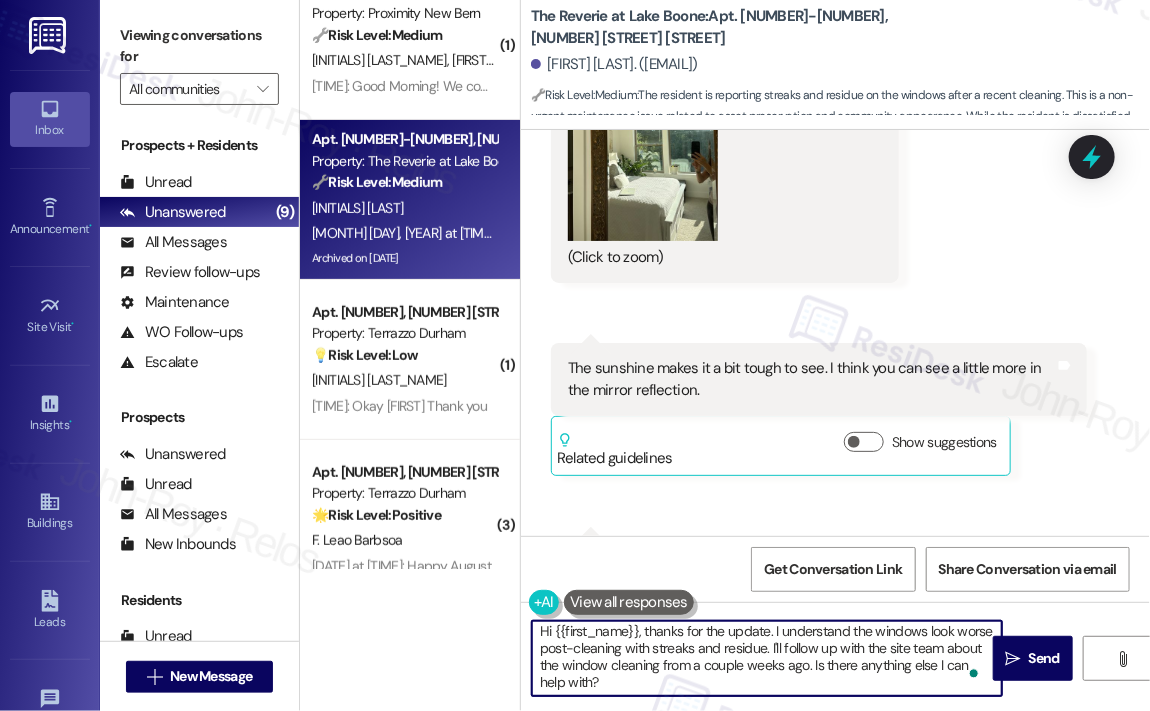 drag, startPoint x: 848, startPoint y: 659, endPoint x: 868, endPoint y: 687, distance: 34.4093 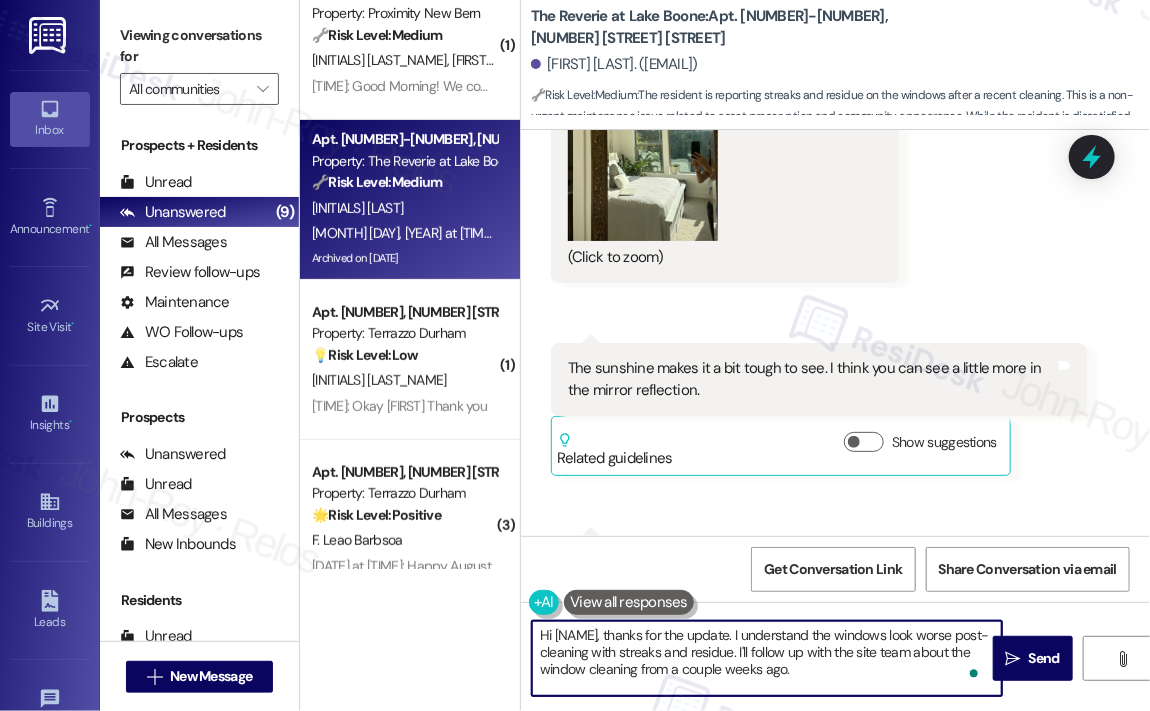 scroll, scrollTop: 0, scrollLeft: 0, axis: both 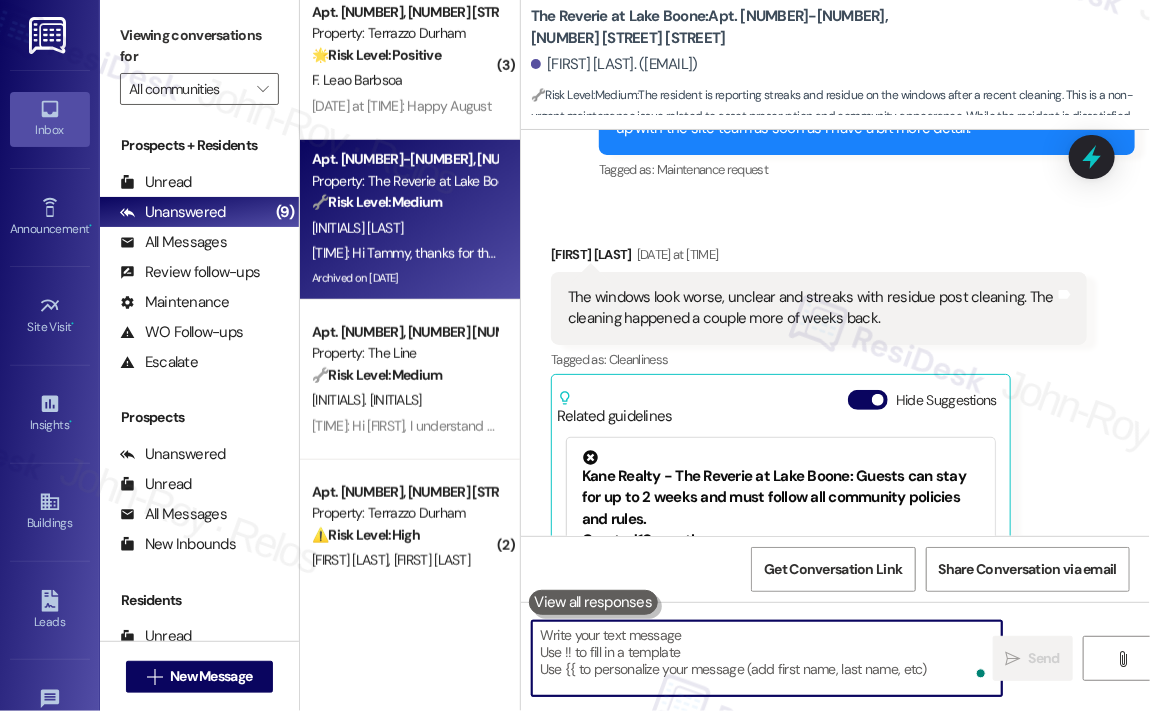type 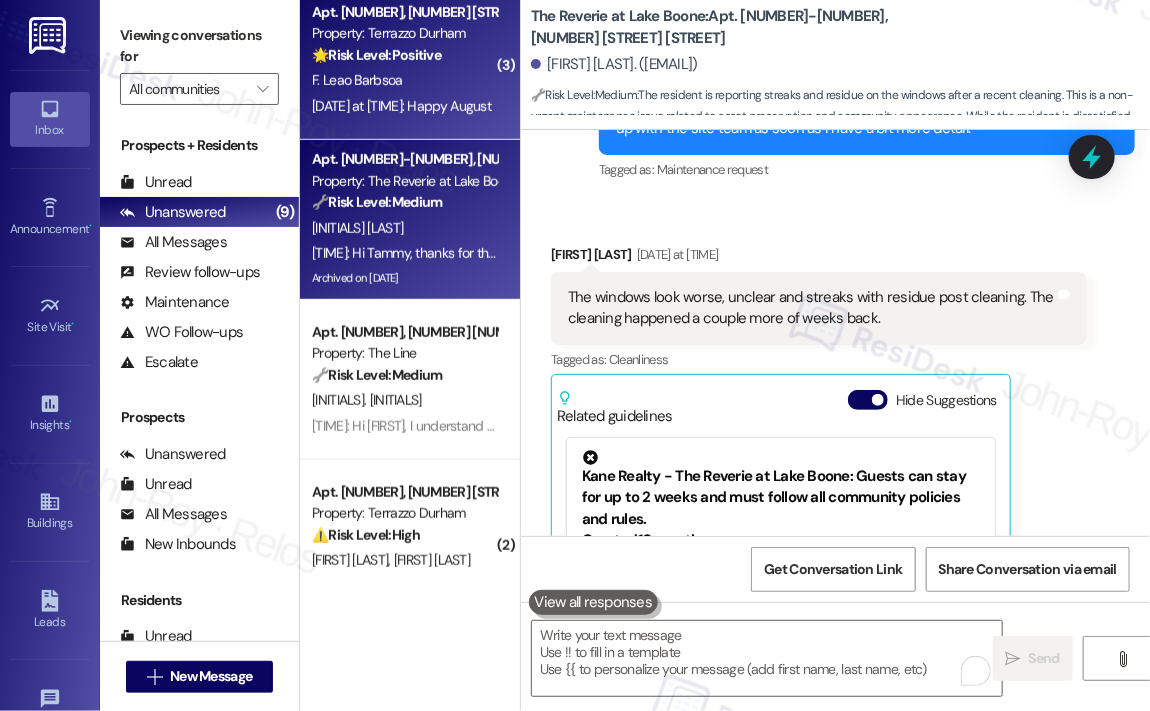 click on "Apt. [NUMBER], [NUMBER] [STREET] Property: Terrazzo Durham 🌟  Risk Level:  Positive The resident is exchanging pleasantries and well wishes. This is positive engagement and relationship building. F. Leao Barbsoa [DATE] at [TIME]: Happy August  [DATE] at [TIME]: Happy August" at bounding box center [410, 60] 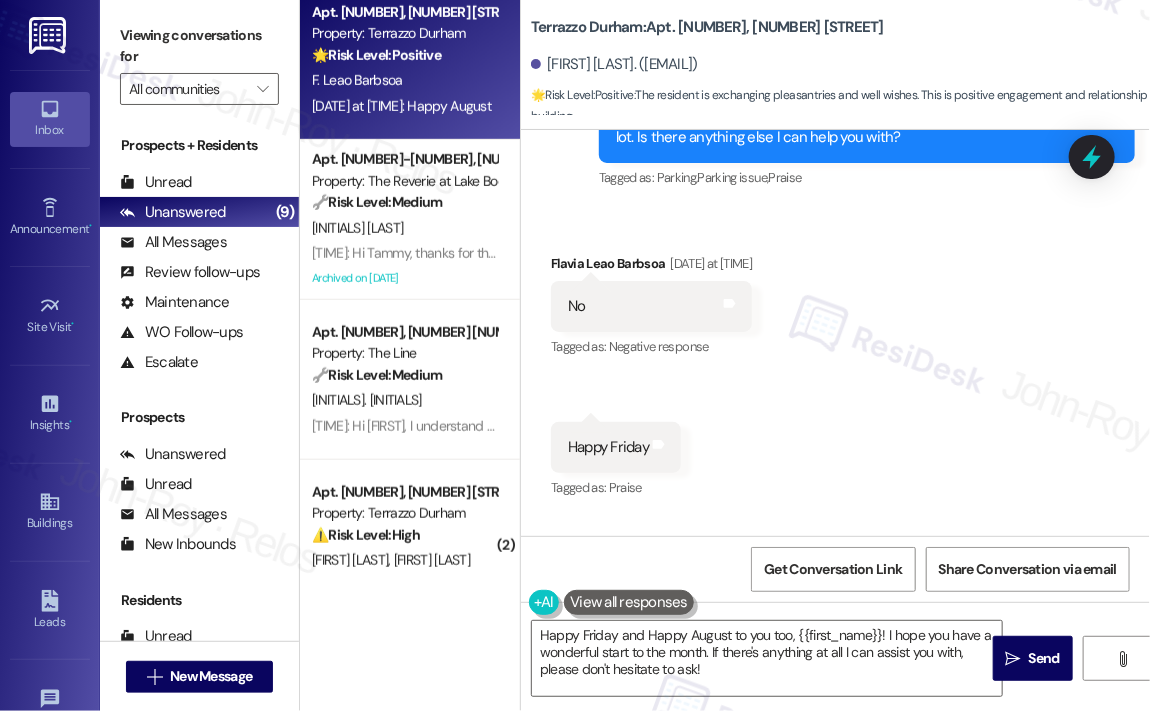 scroll, scrollTop: 6180, scrollLeft: 0, axis: vertical 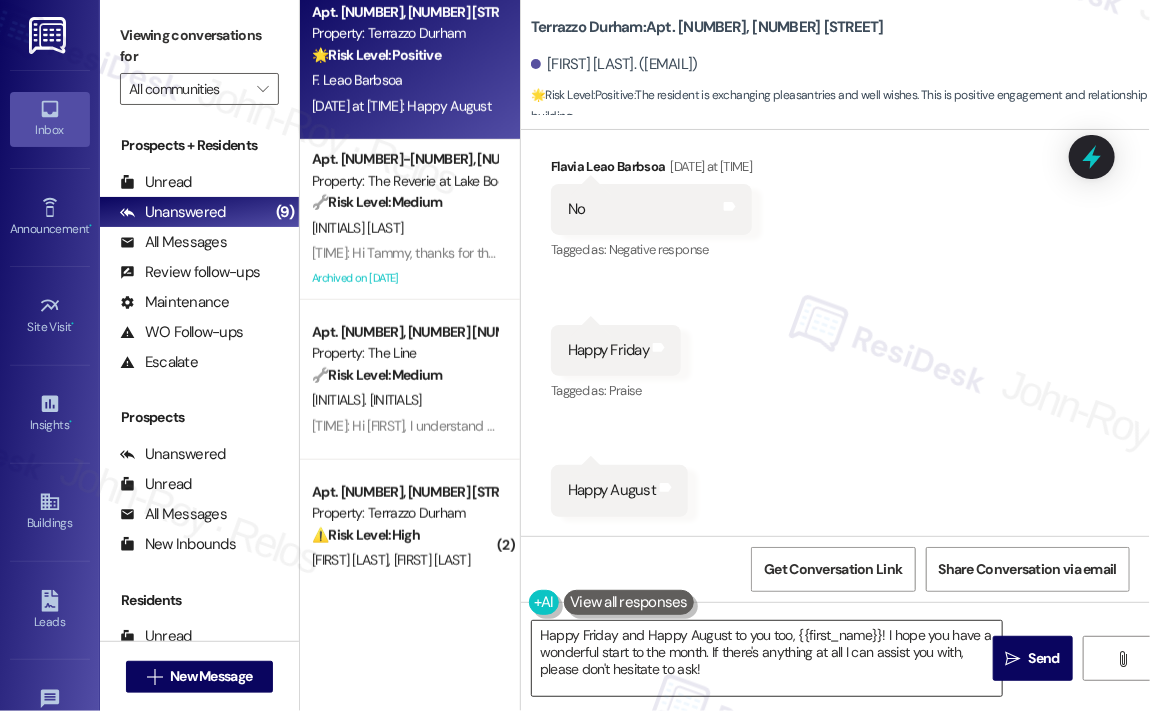 click on "Happy Friday and Happy August to you too, {{first_name}}! I hope you have a wonderful start to the month. If there's anything at all I can assist you with, please don't hesitate to ask!" at bounding box center (767, 658) 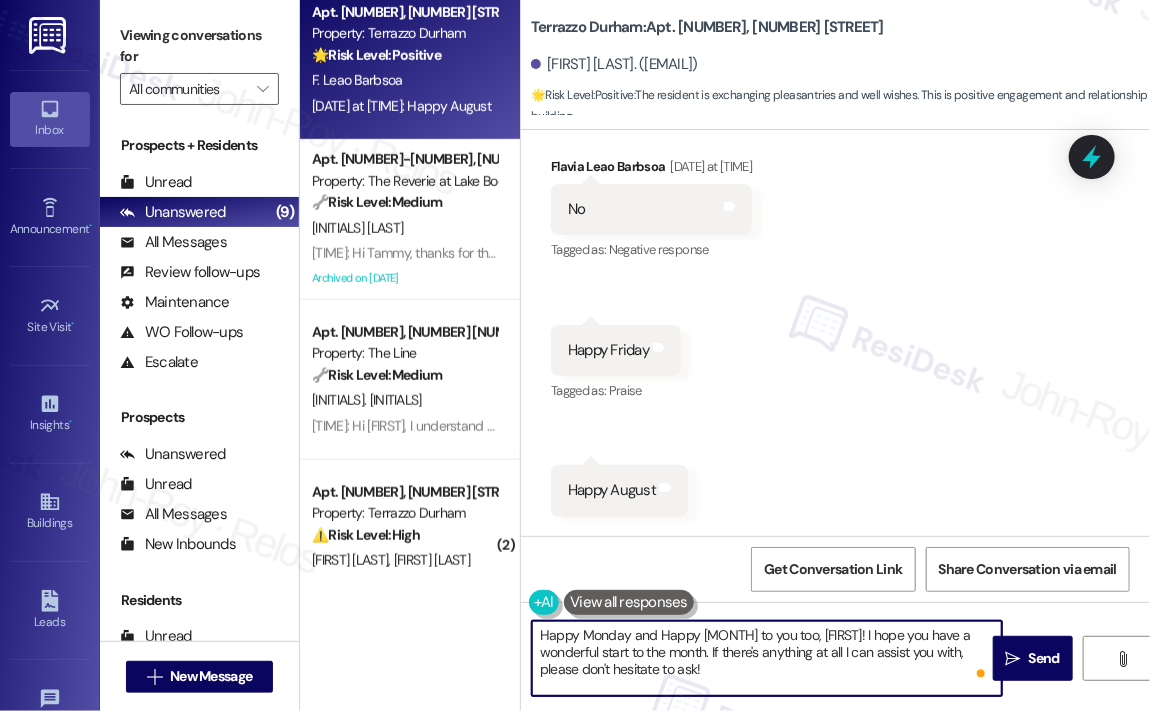 drag, startPoint x: 898, startPoint y: 636, endPoint x: 916, endPoint y: 685, distance: 52.201534 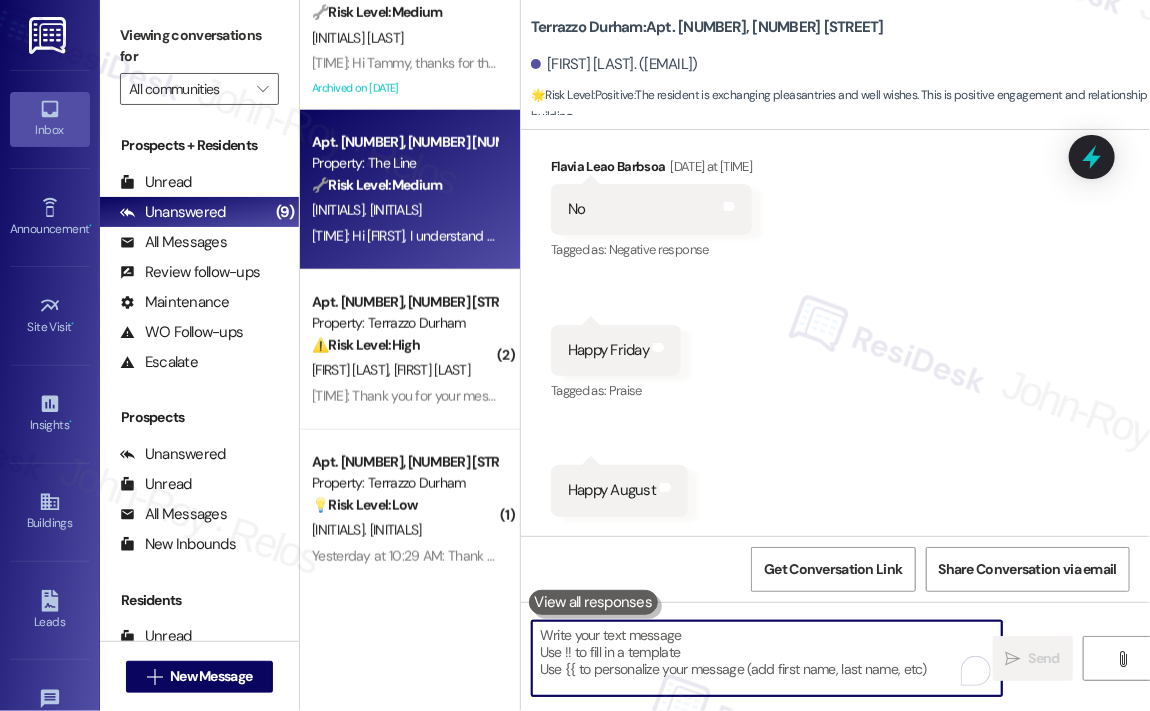 scroll, scrollTop: 700, scrollLeft: 0, axis: vertical 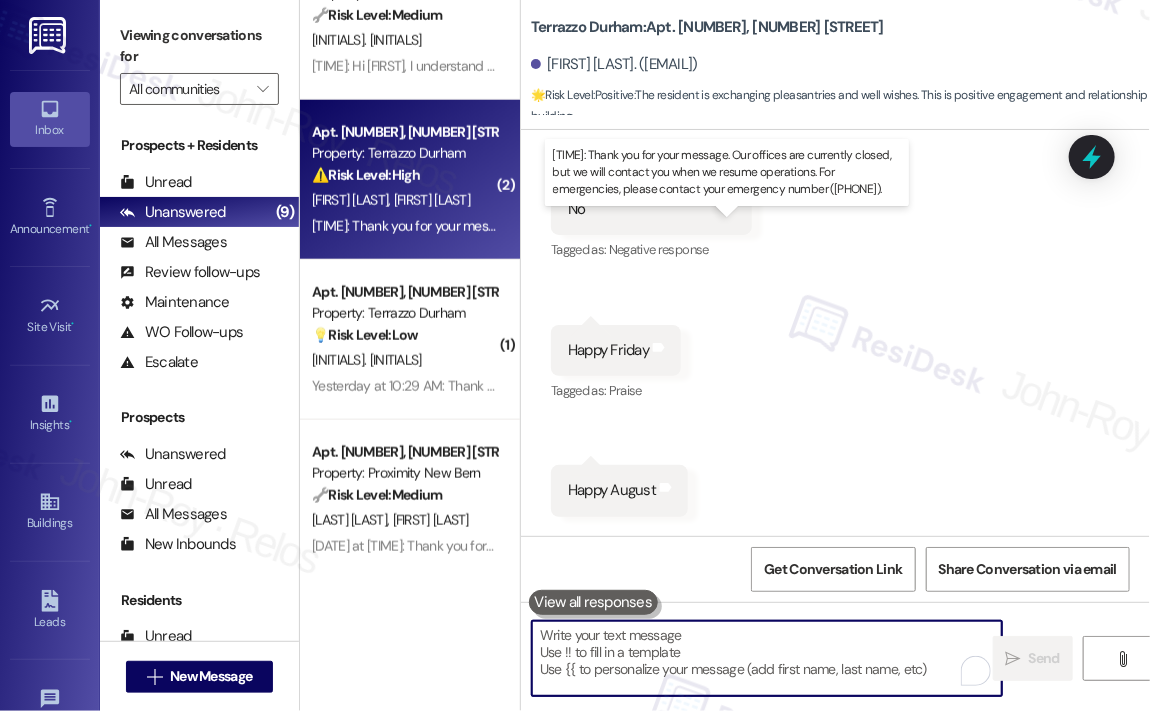 type 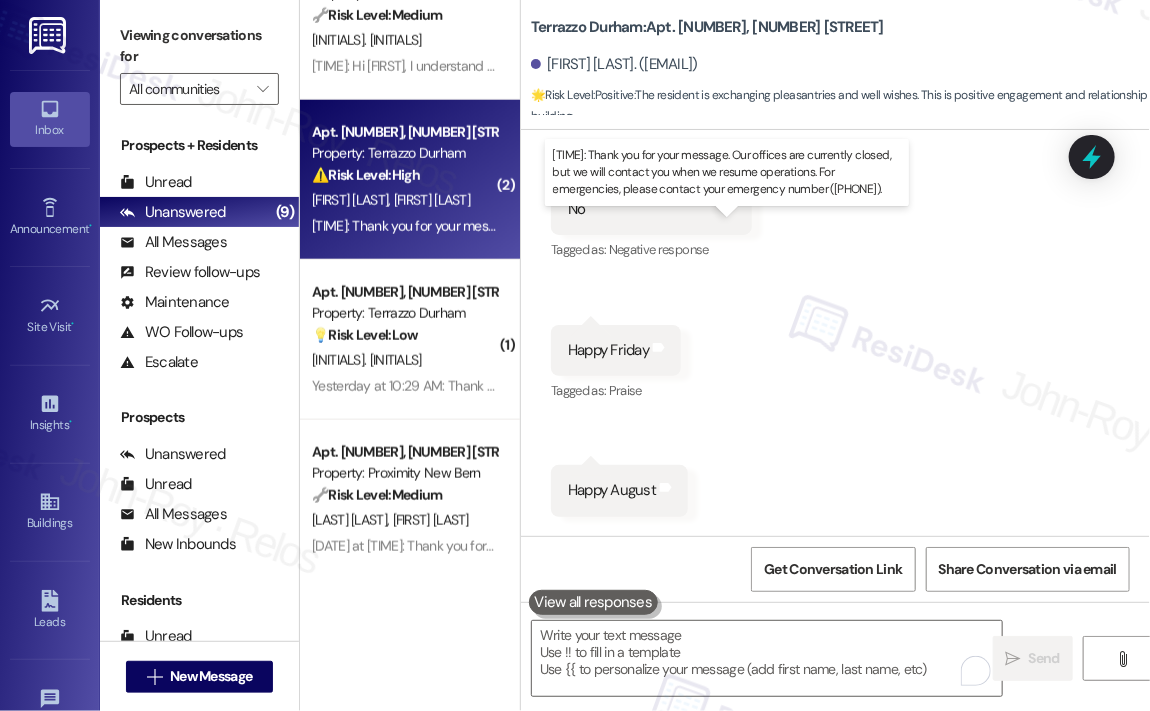 click on "[DAY] at [TIME]: Thank you for your message. Our offices are currently closed, but we will contact you when we resume operations. For emergencies, please contact your emergency number ([PHONE]). [DAY] at [TIME]: Thank you for your message. Our offices are currently closed, but we will contact you when we resume operations. For emergencies, please contact your emergency number ([PHONE])." at bounding box center [866, 226] 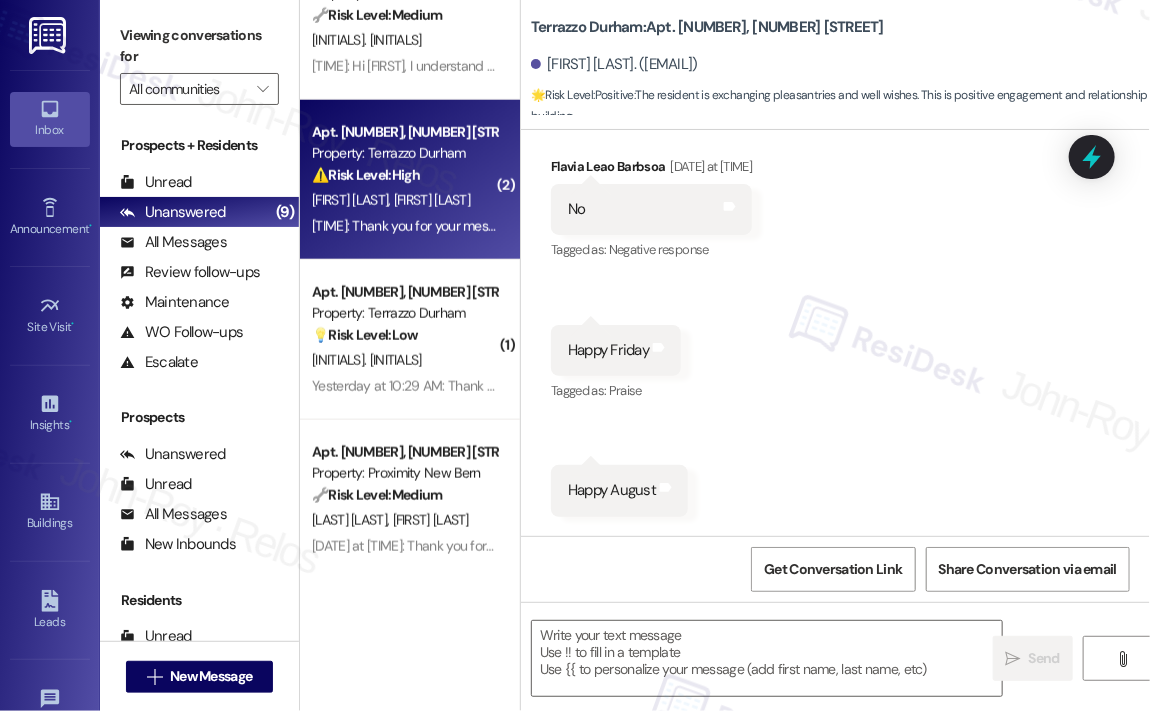 type on "Fetching suggested responses. Please feel free to read through the conversation in the meantime." 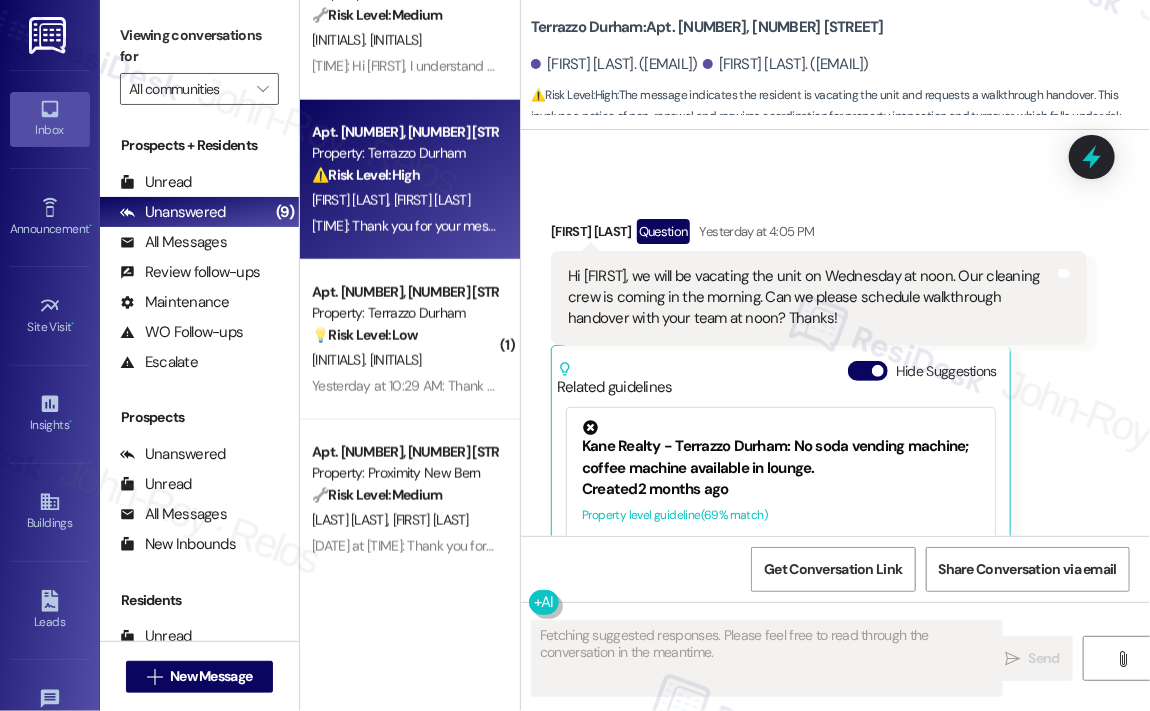 scroll, scrollTop: 4978, scrollLeft: 0, axis: vertical 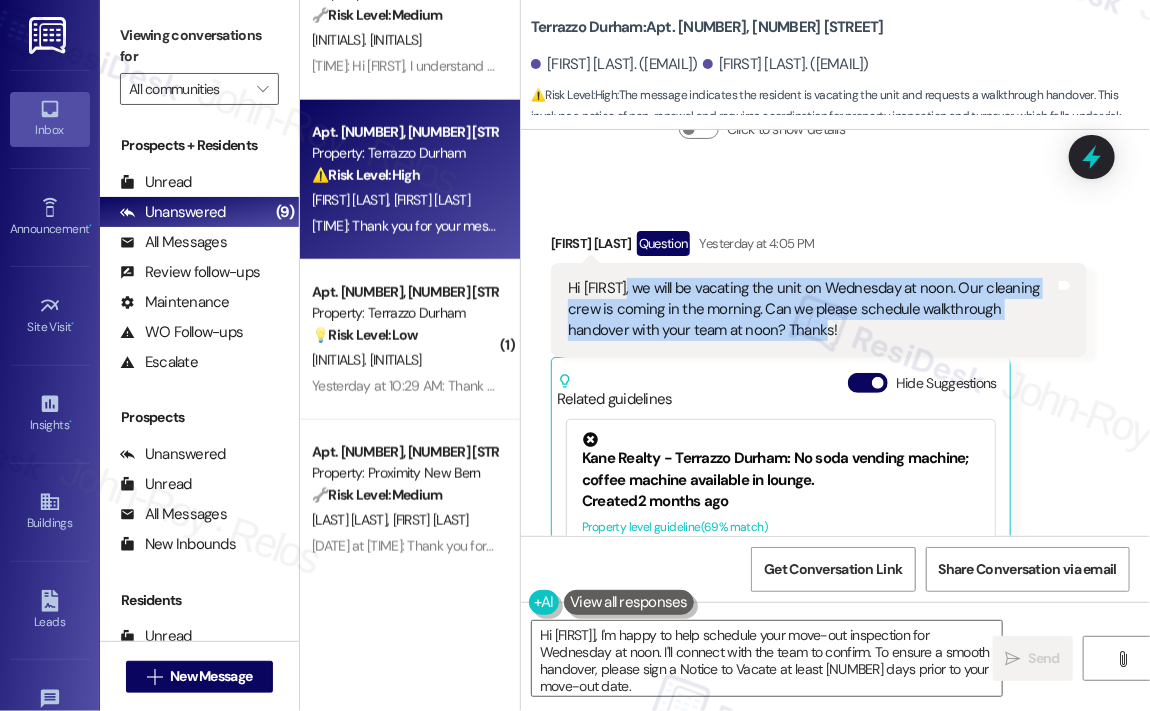 drag, startPoint x: 872, startPoint y: 346, endPoint x: 627, endPoint y: 312, distance: 247.34793 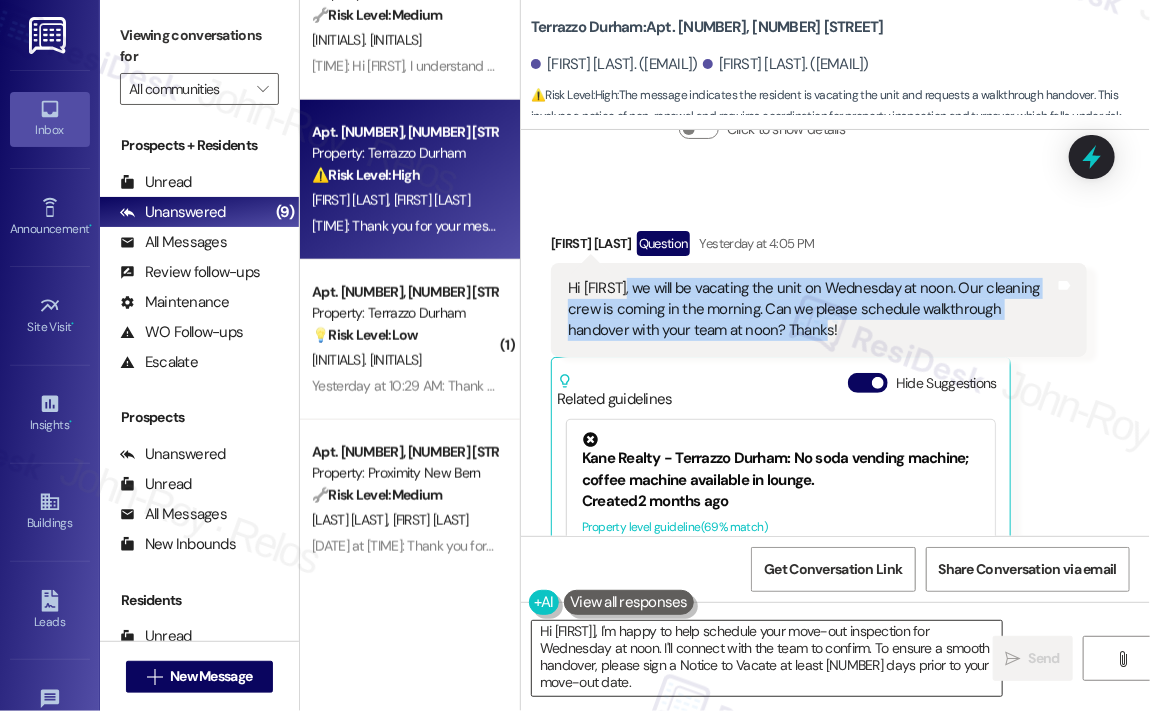 scroll, scrollTop: 4, scrollLeft: 0, axis: vertical 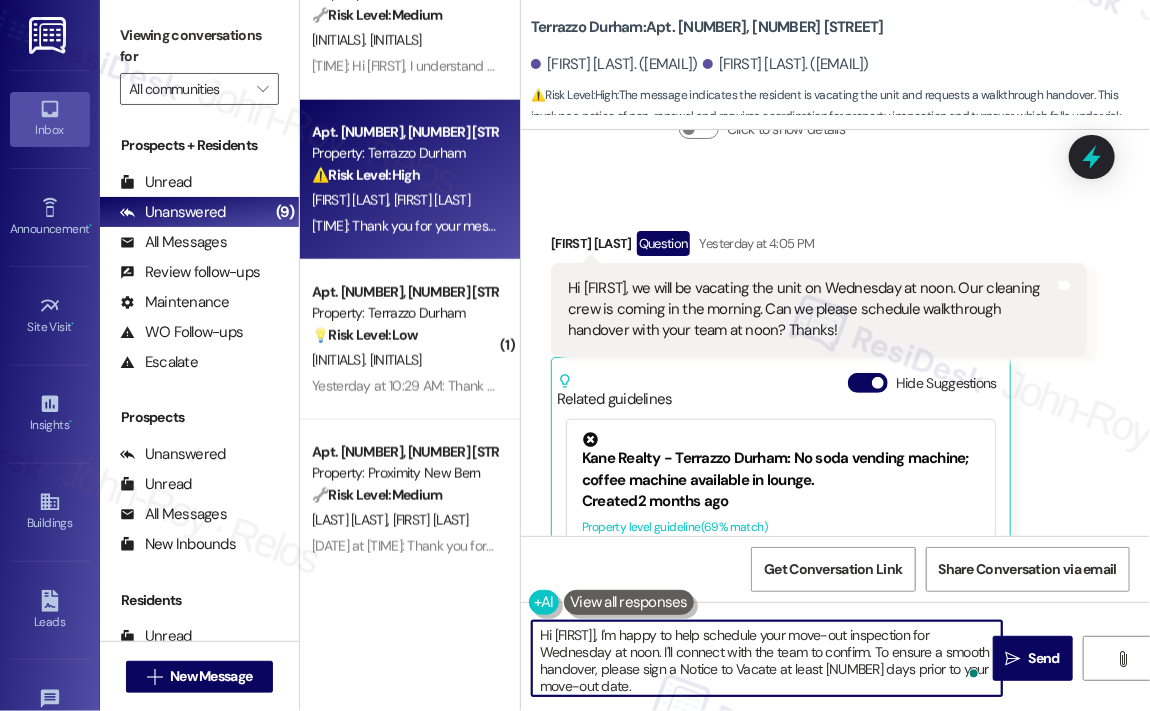 drag, startPoint x: 696, startPoint y: 676, endPoint x: 638, endPoint y: 636, distance: 70.45566 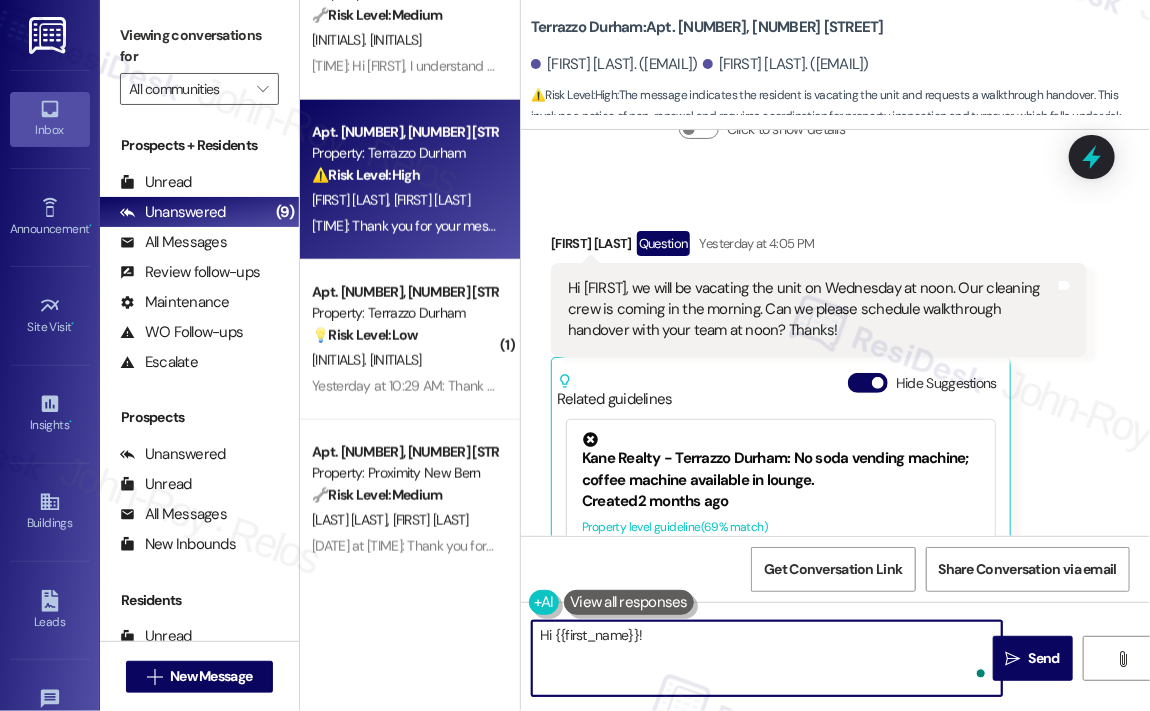paste on "Thank you for reaching out! Just to confirm — has the team already been notified about your planned move-out and cleaning schedule?" 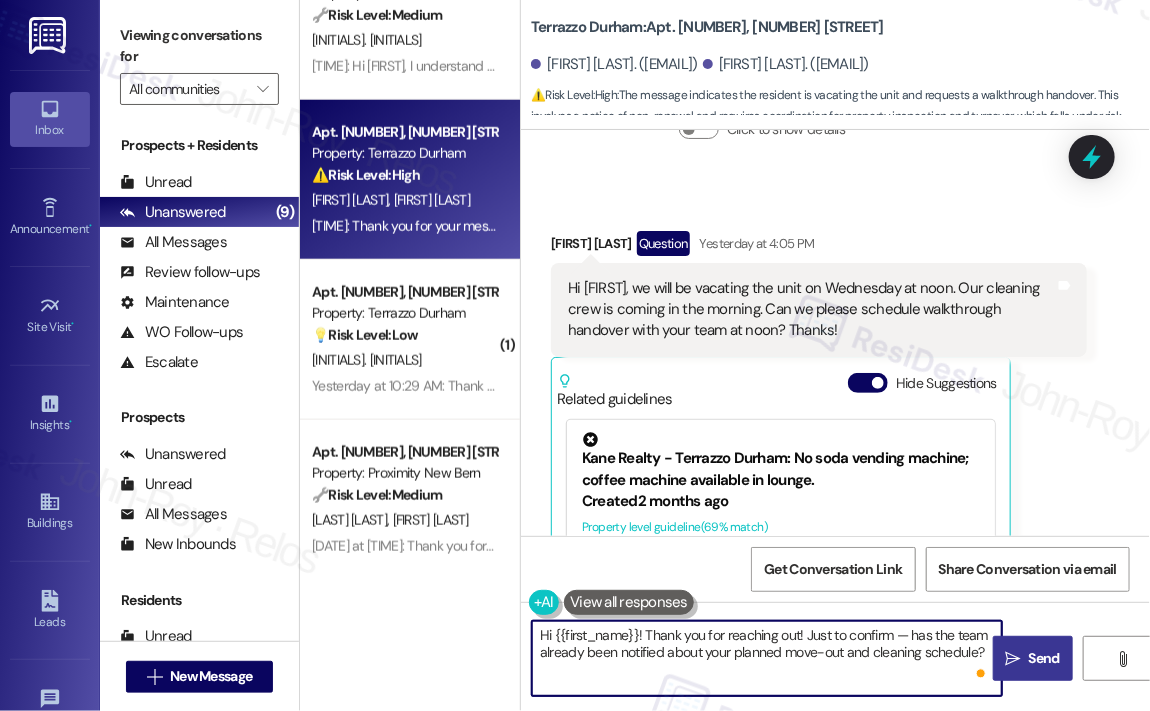 type on "Hi {{first_name}}! Thank you for reaching out! Just to confirm — has the team already been notified about your planned move-out and cleaning schedule?" 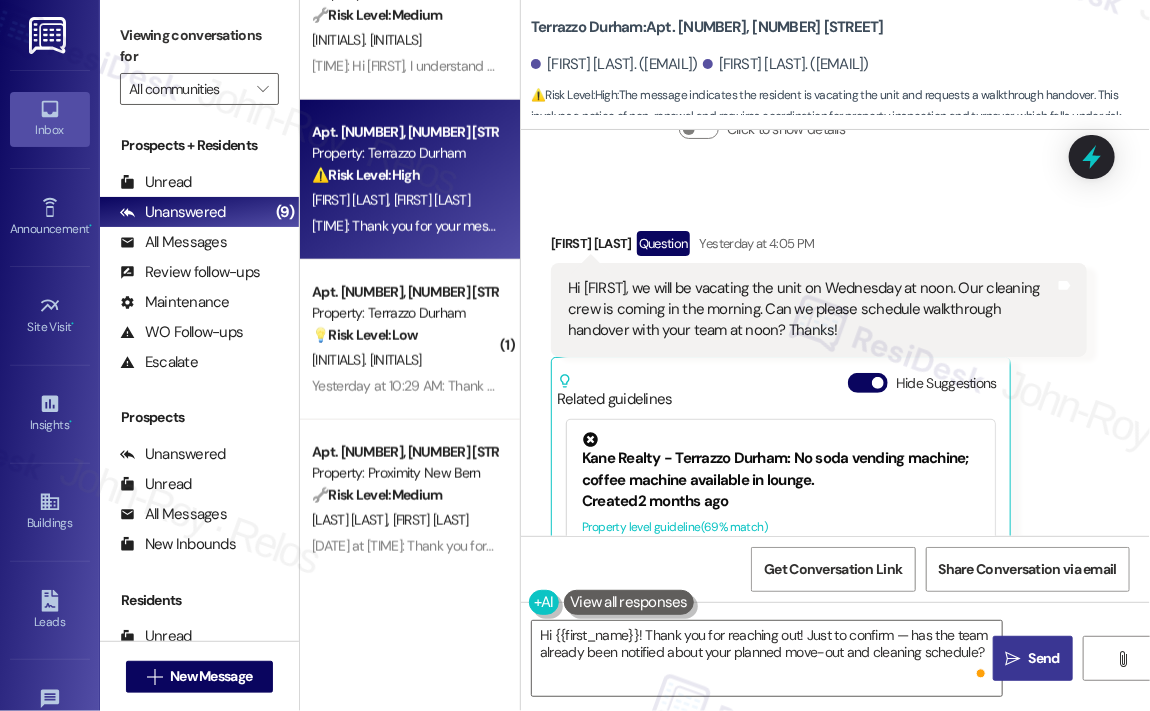 click on "Send" at bounding box center (1044, 658) 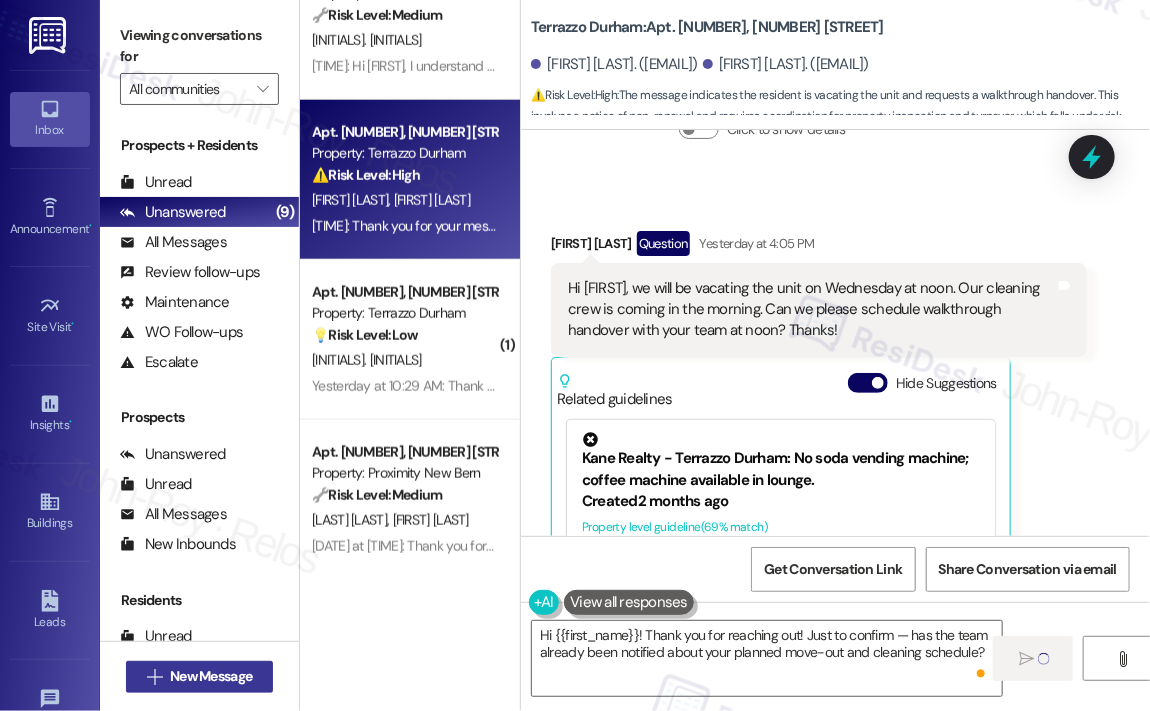 type 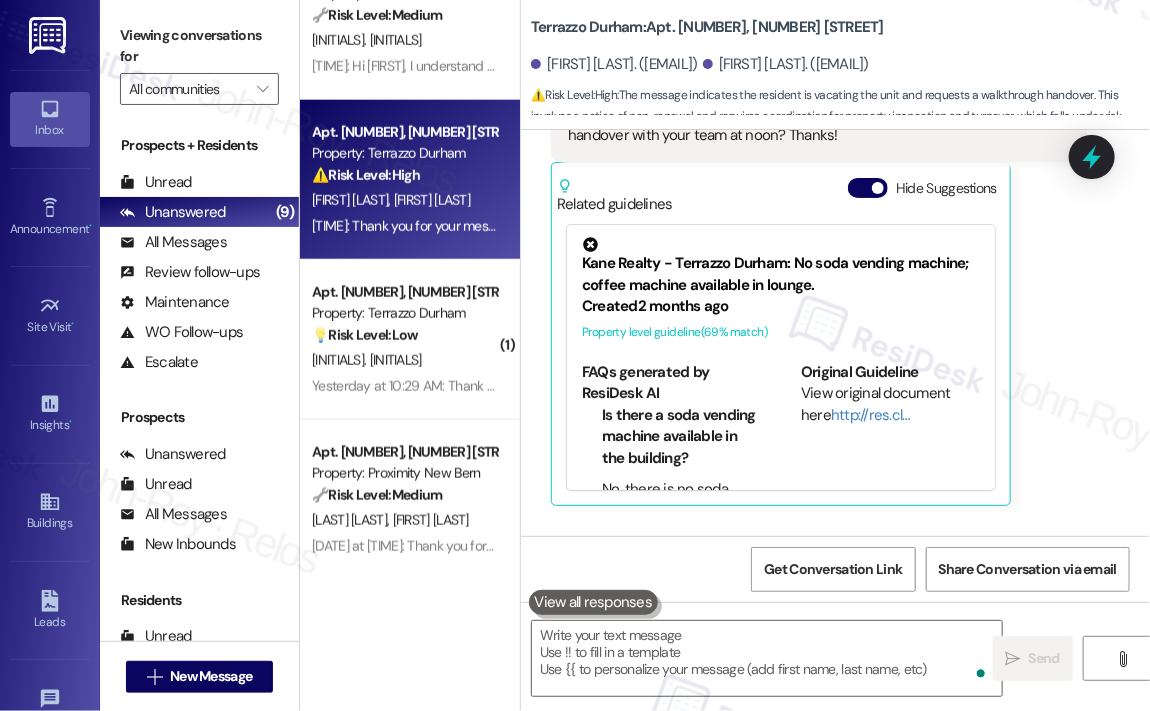 scroll, scrollTop: 5178, scrollLeft: 0, axis: vertical 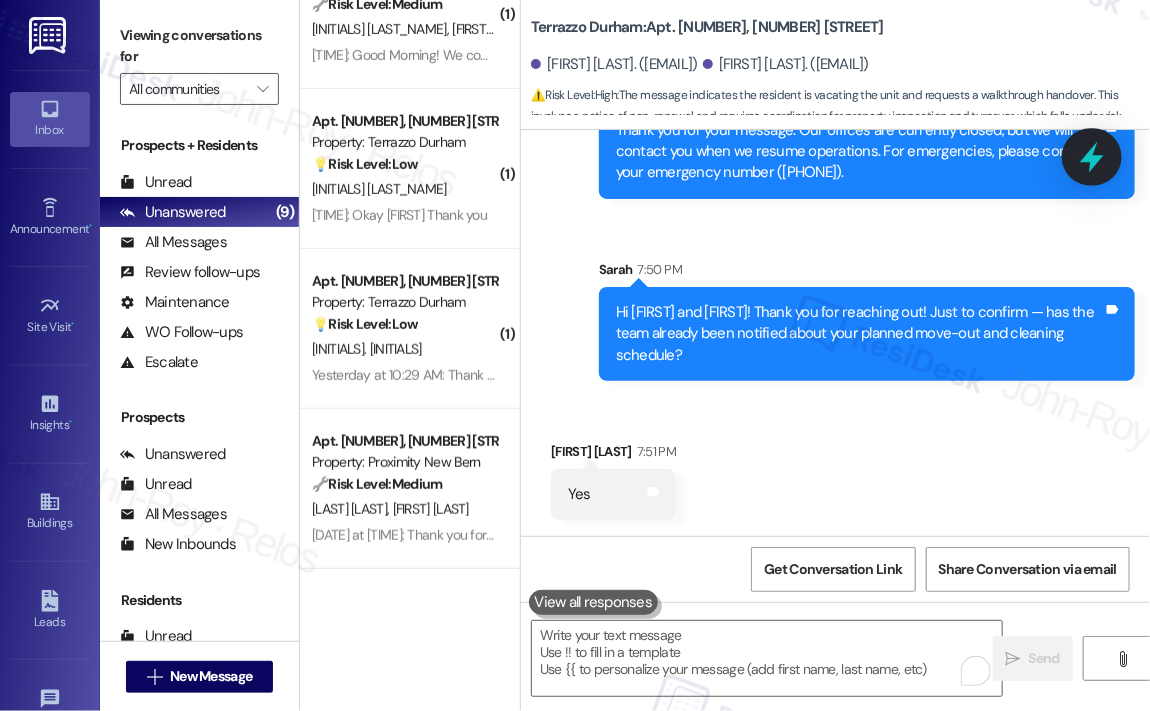 click 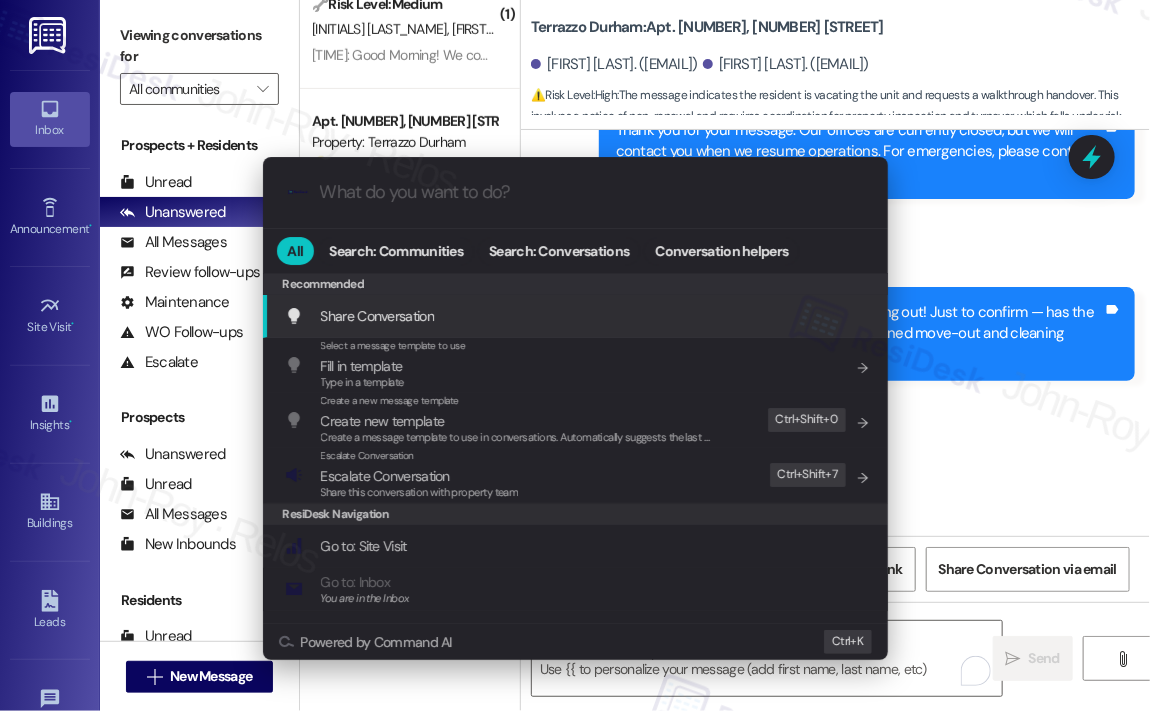 click at bounding box center (591, 192) 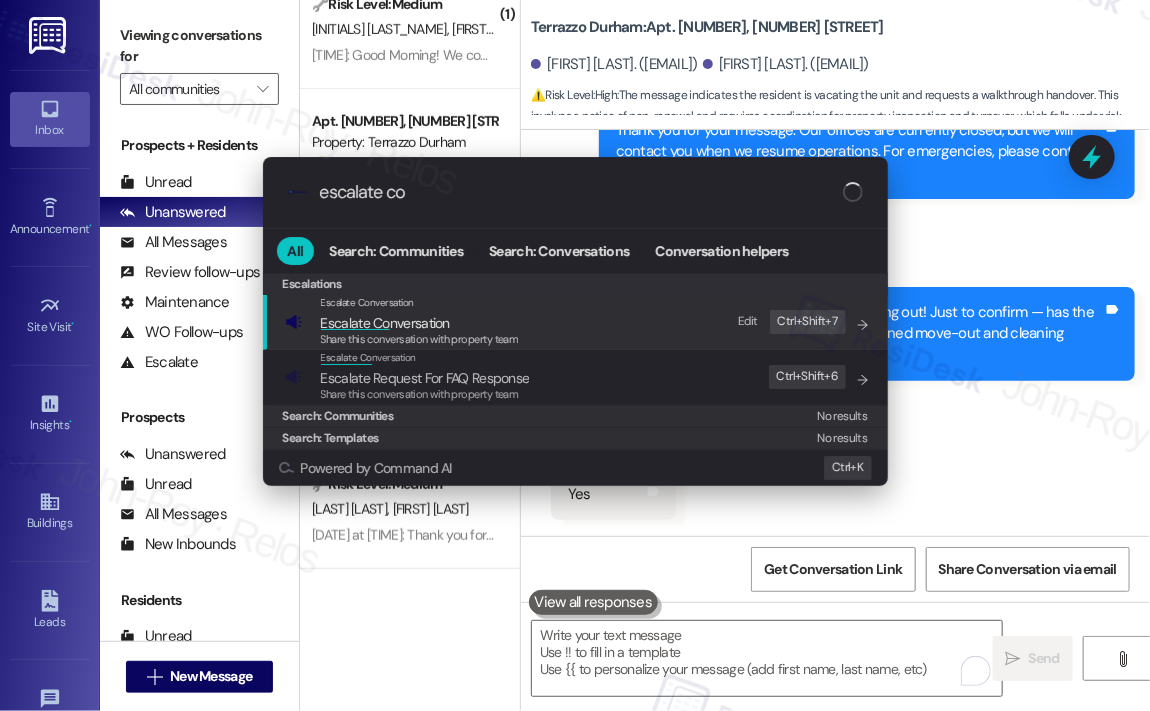 type on "escalate con" 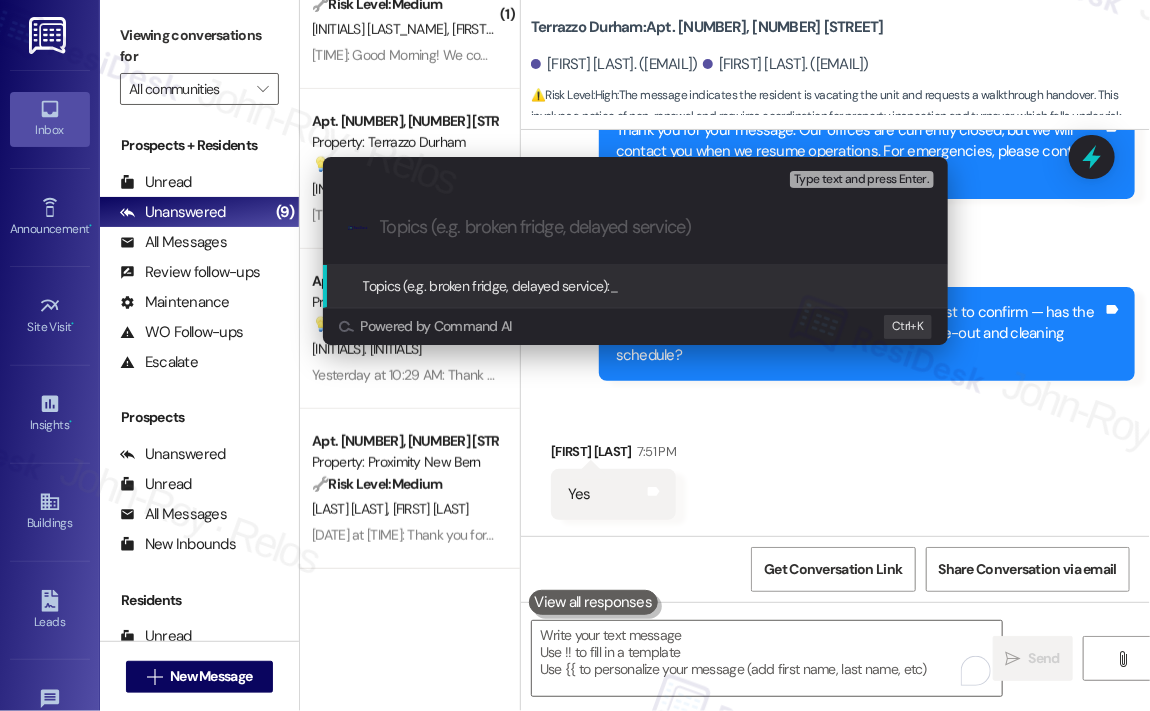 paste on "Walkthrough Request for Wednesday at Noon" 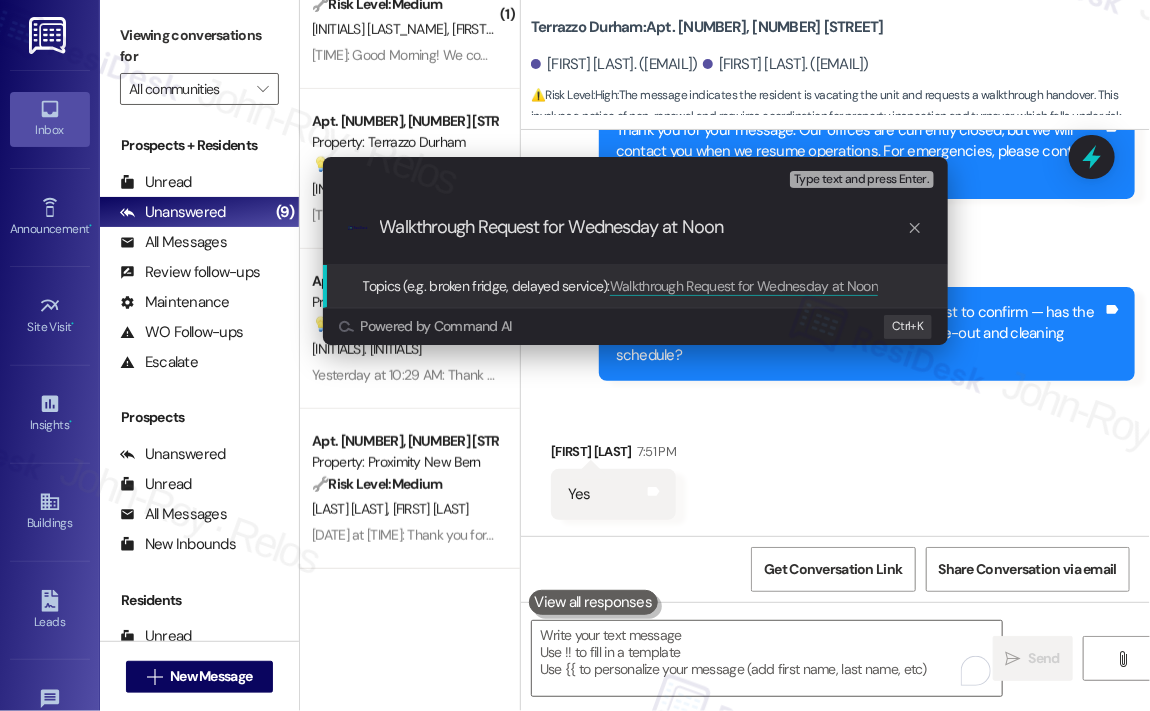 type on "Walkthrough Request for Wednesday at Noon" 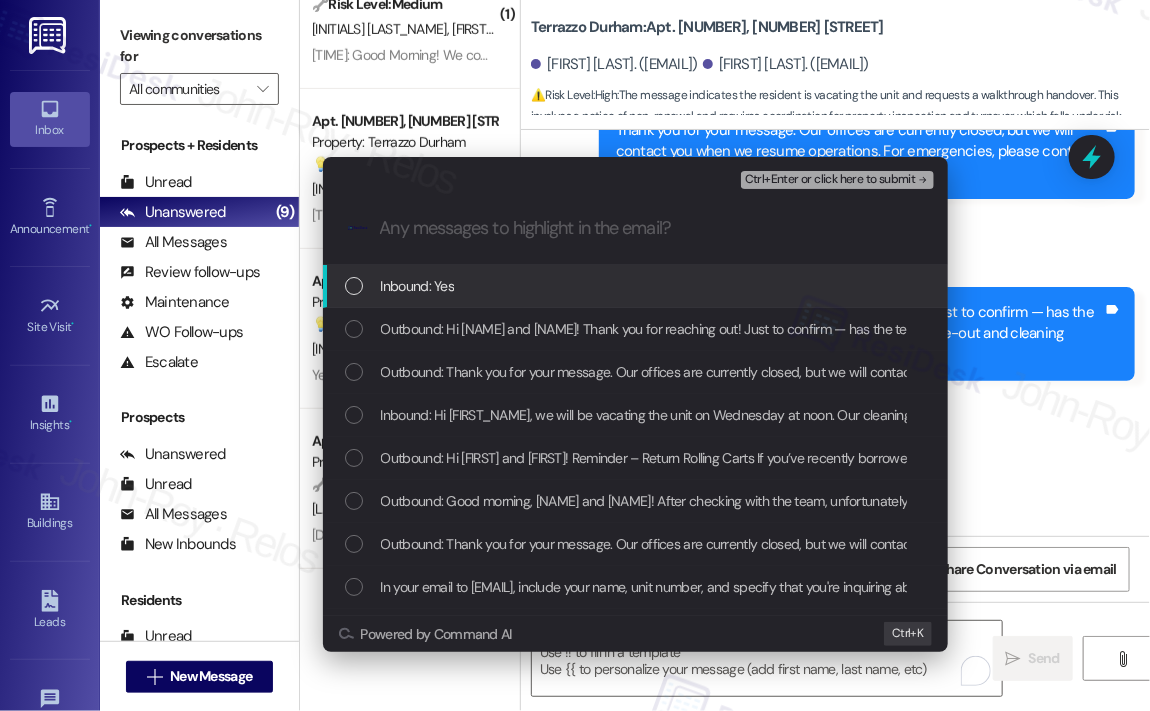 click on "Inbound: Yes" at bounding box center (637, 286) 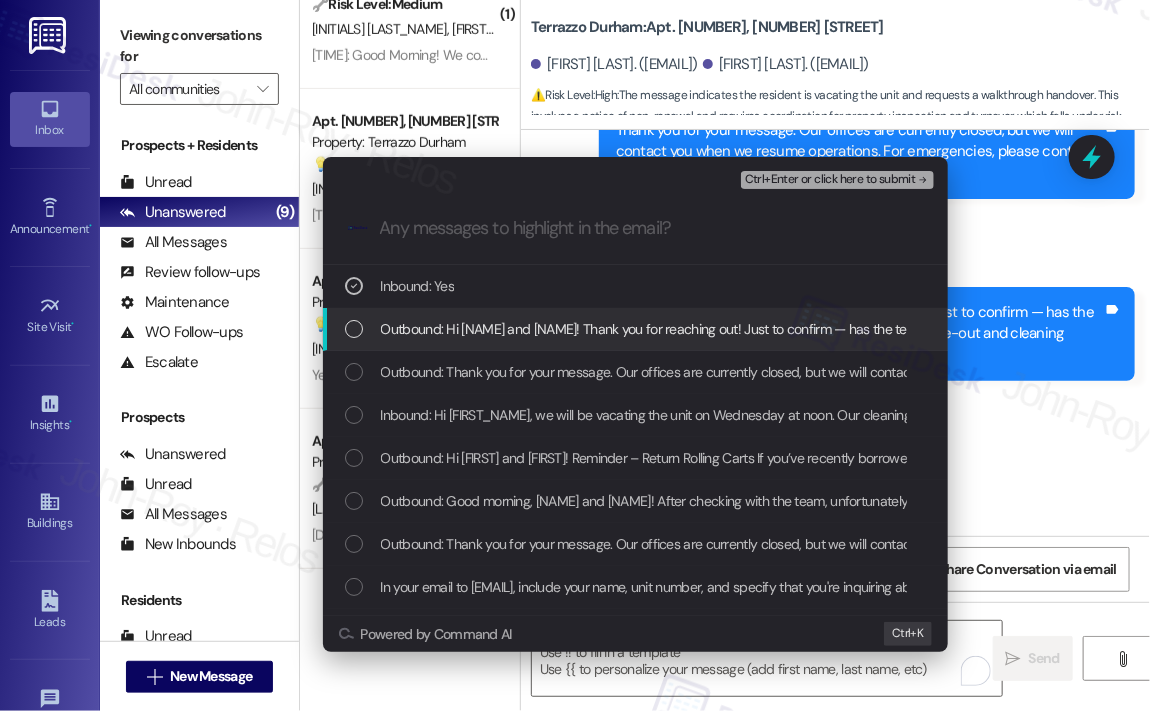 click on "Outbound: Hi [NAME] and [NAME]! Thank you for reaching out! Just to confirm — has the team already been notified about your planned move-out and cleaning schedule?" at bounding box center (877, 329) 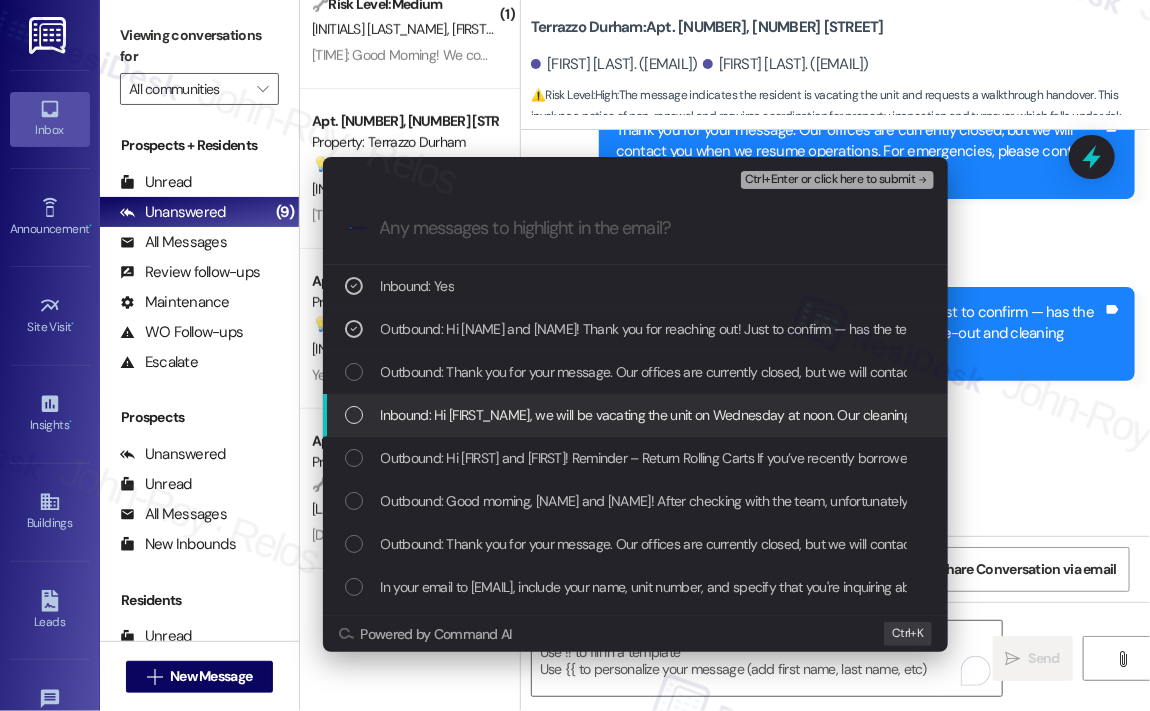 click on "Inbound: Hi [FIRST_NAME], we will be vacating the unit on Wednesday at noon. Our cleaning crew is coming in the morning. Can we please schedule walkthrough handover with your team at noon? Thanks!" at bounding box center [971, 415] 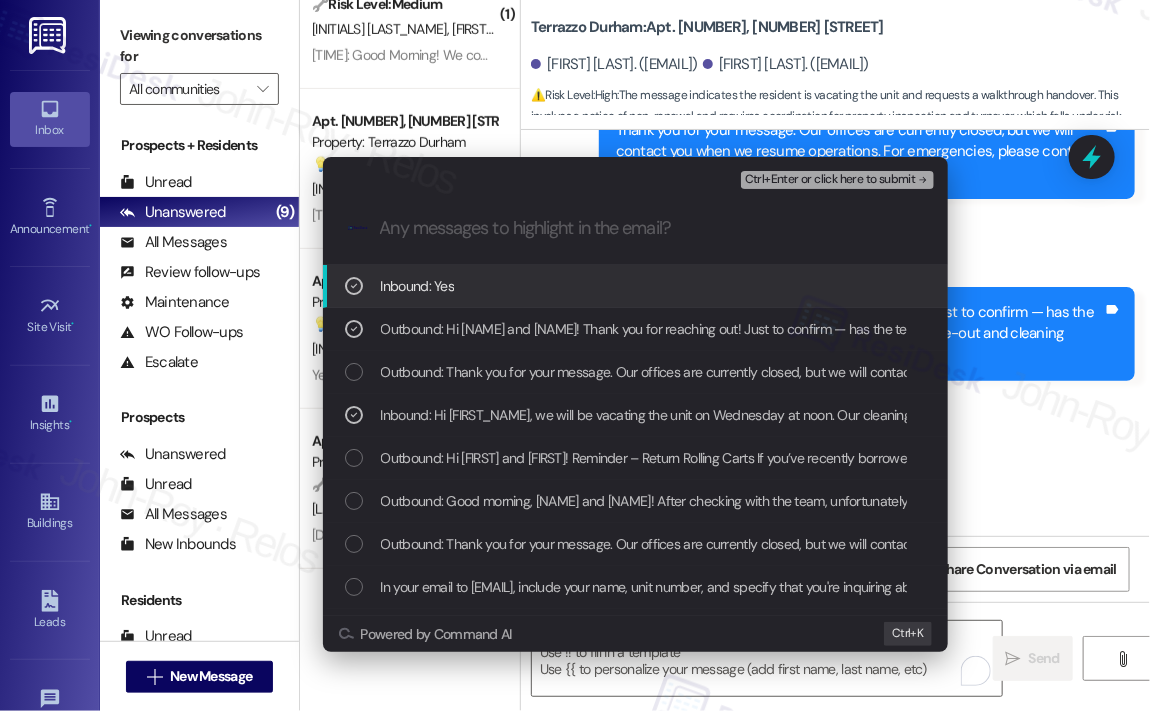click on "Ctrl+Enter or click here to submit" at bounding box center [830, 180] 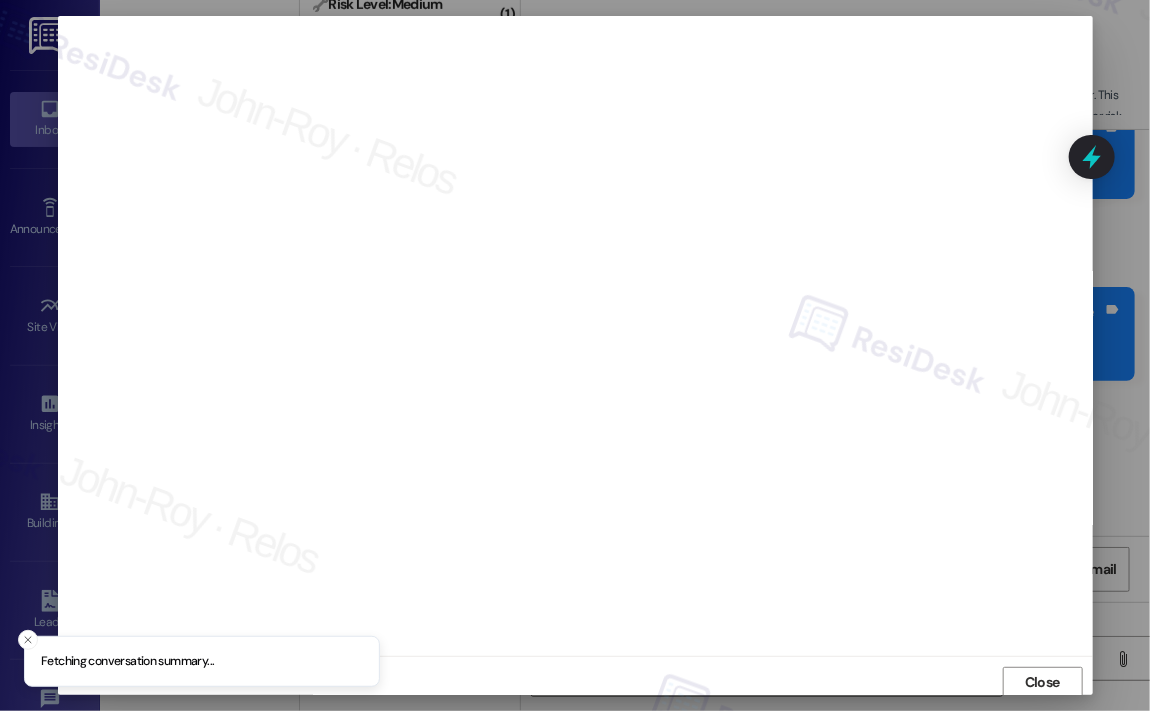 scroll, scrollTop: 4, scrollLeft: 0, axis: vertical 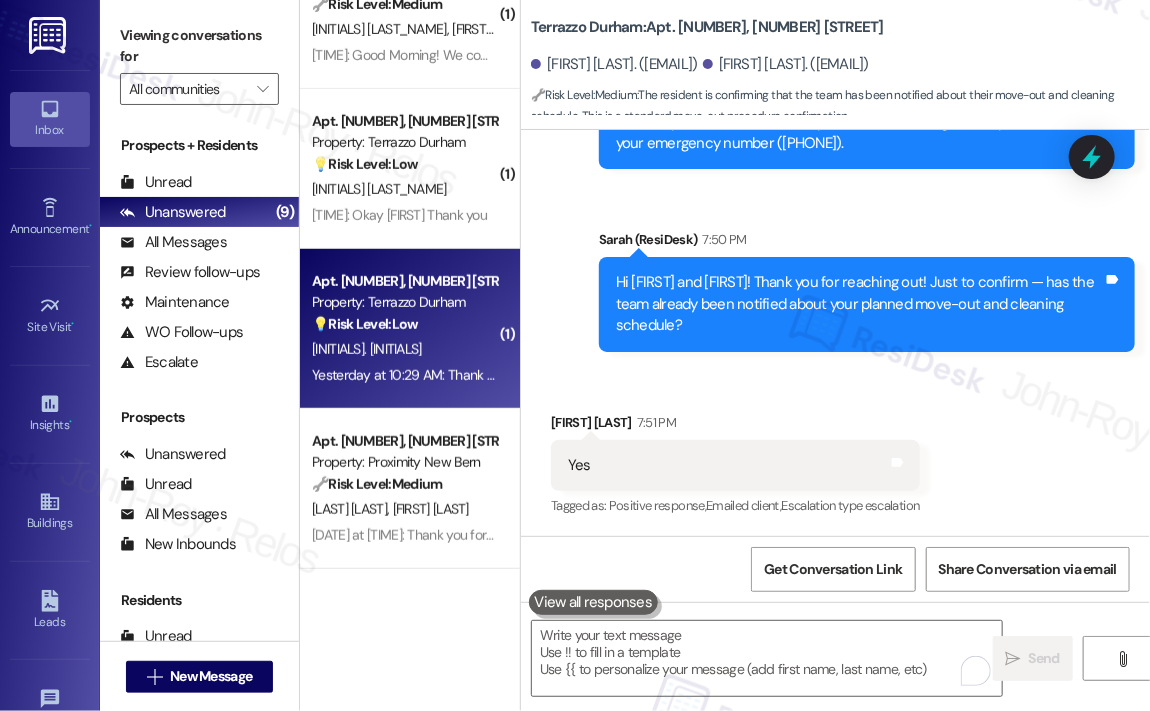 click on "💡  Risk Level:  Low The resident is asking for their mailbox number, which is a non-essential request." at bounding box center [404, 324] 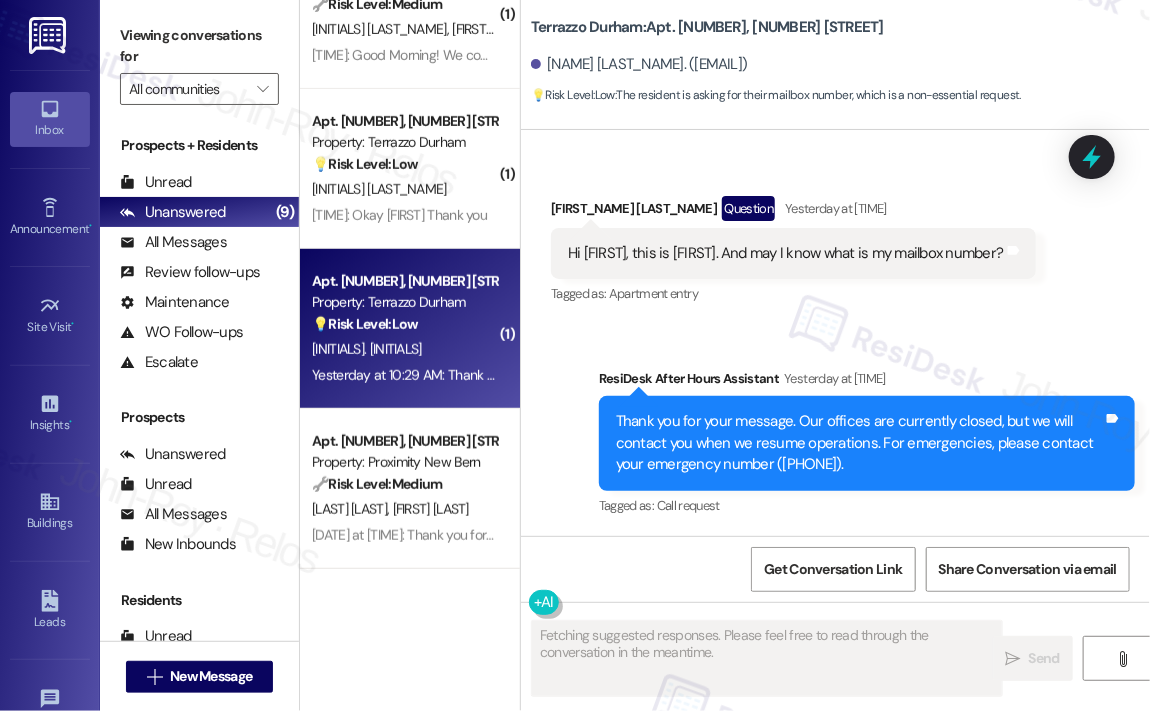 scroll, scrollTop: 805, scrollLeft: 0, axis: vertical 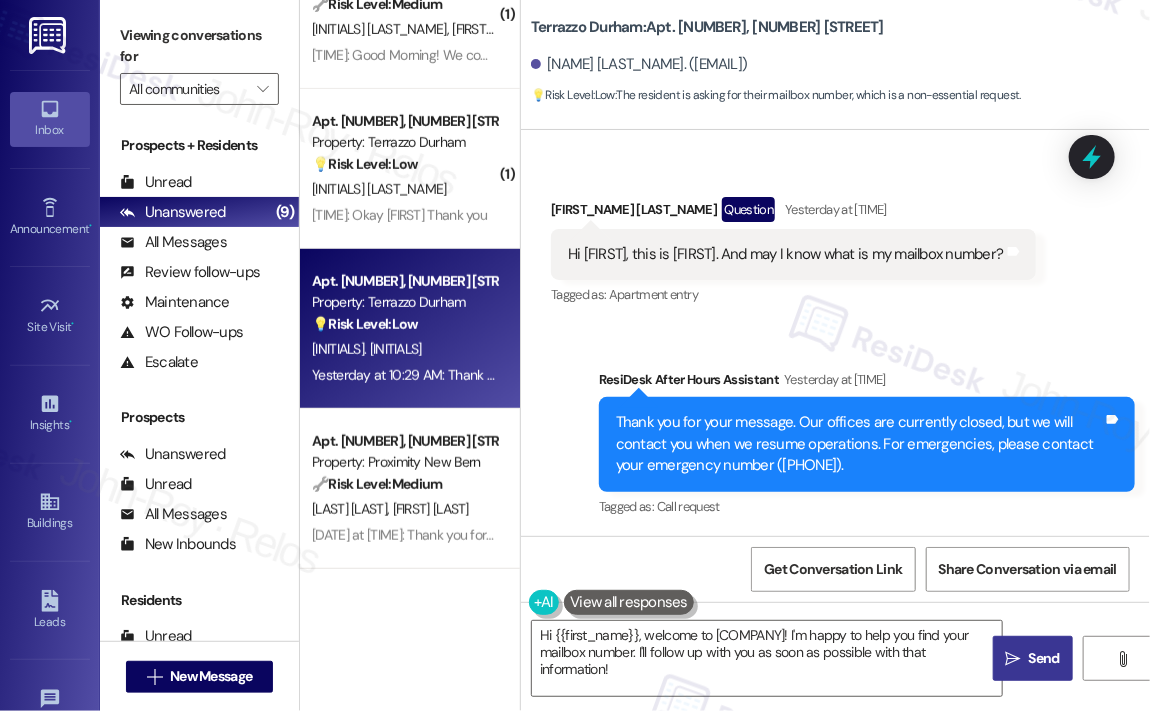 click on "Hi [FIRST], this is [FIRST]. And may I know what is my mailbox number?" at bounding box center [786, 254] 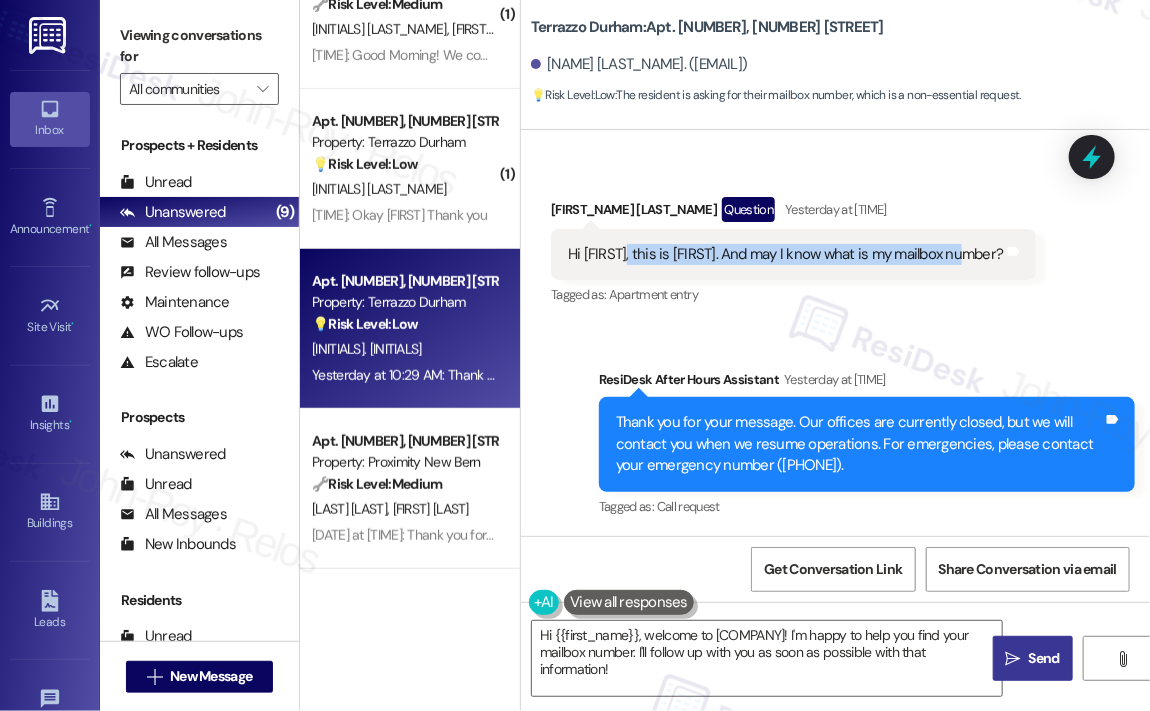 drag, startPoint x: 624, startPoint y: 254, endPoint x: 976, endPoint y: 258, distance: 352.02274 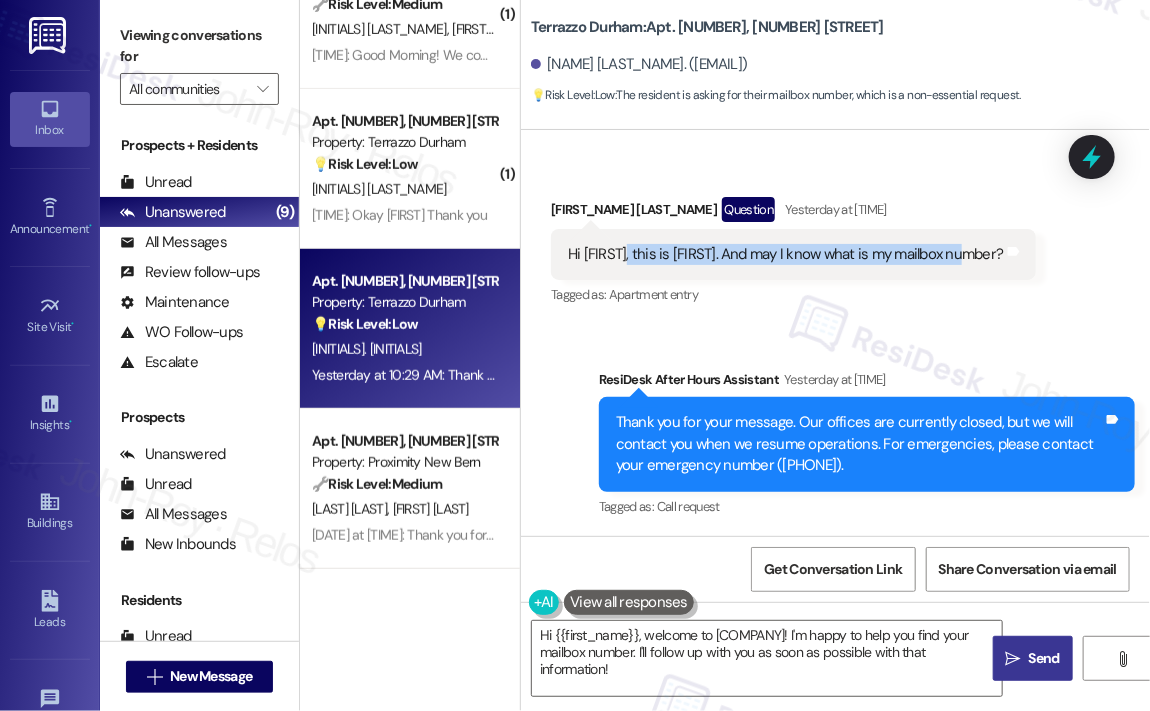 copy on "this is [FIRST_NAME]. And may I know what is my mailbox number?" 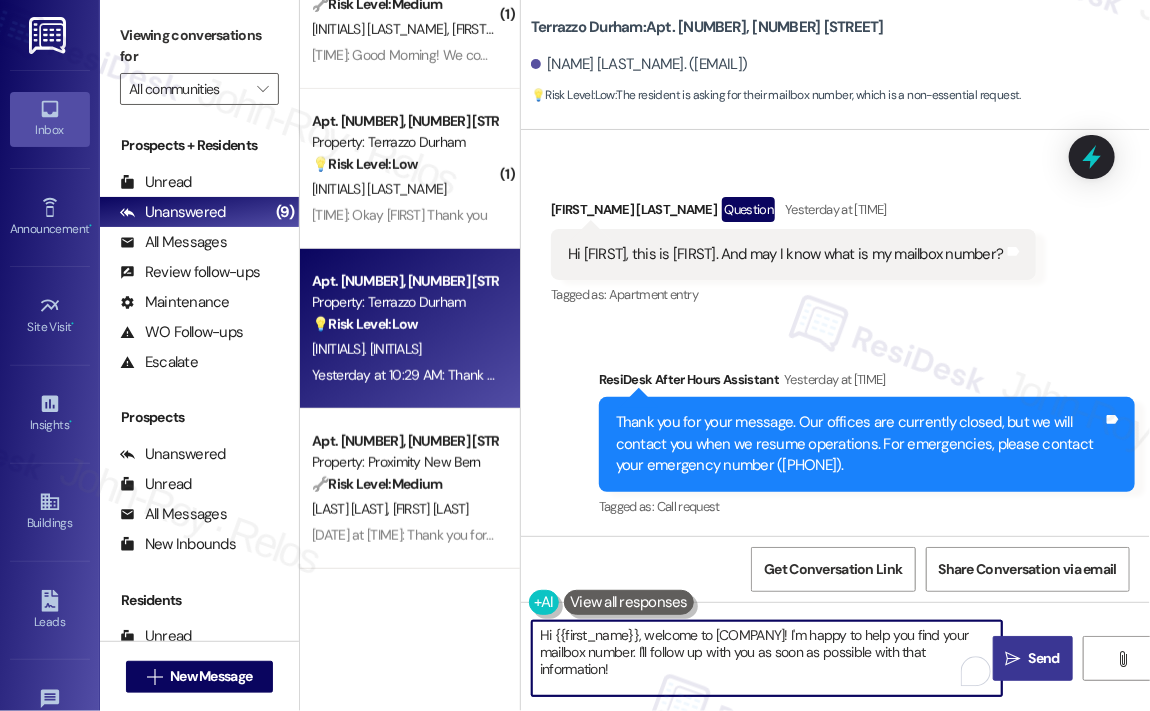 drag, startPoint x: 705, startPoint y: 670, endPoint x: 638, endPoint y: 635, distance: 75.591 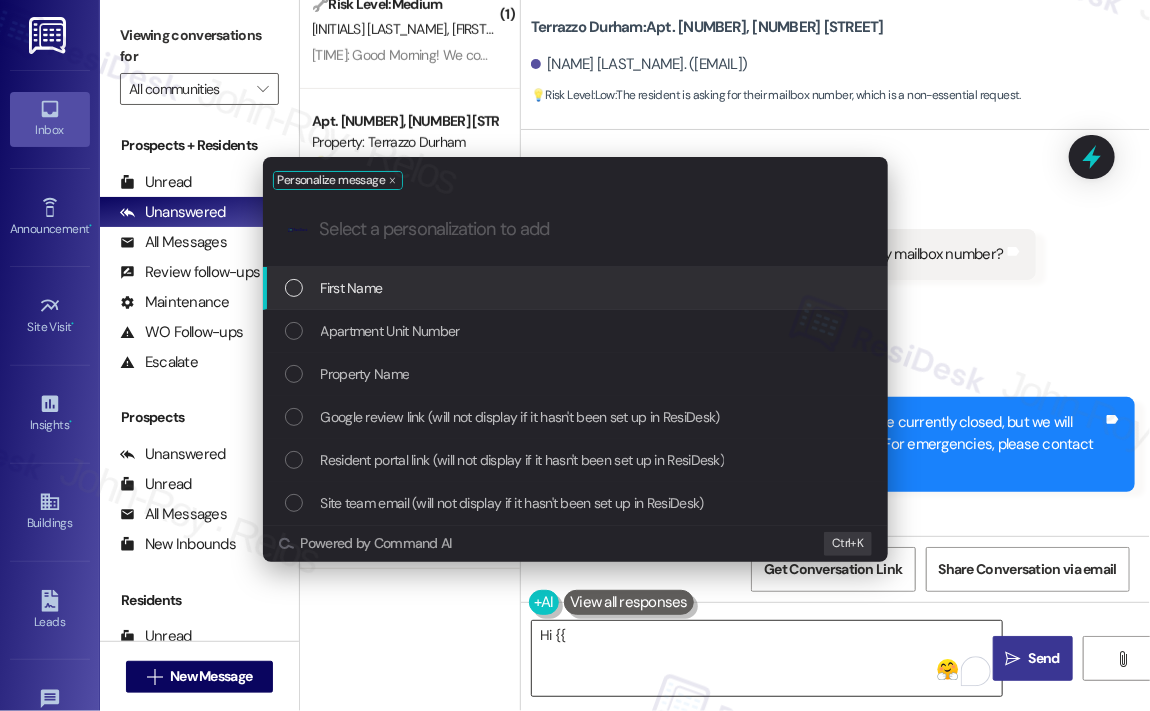click on "Personalize message .cls-1{fill:#0a055f;}.cls-2{fill:#0cc4c4;} resideskLogoBlueOrange First Name Apartment Unit Number Property Name Google review link (will not display if it hasn't been set up in ResiDesk) Resident portal link (will not display if it hasn't been set up in ResiDesk) Site team email (will not display if it hasn't been set up in ResiDesk) Powered by Command AI Ctrl+ K" at bounding box center [575, 355] 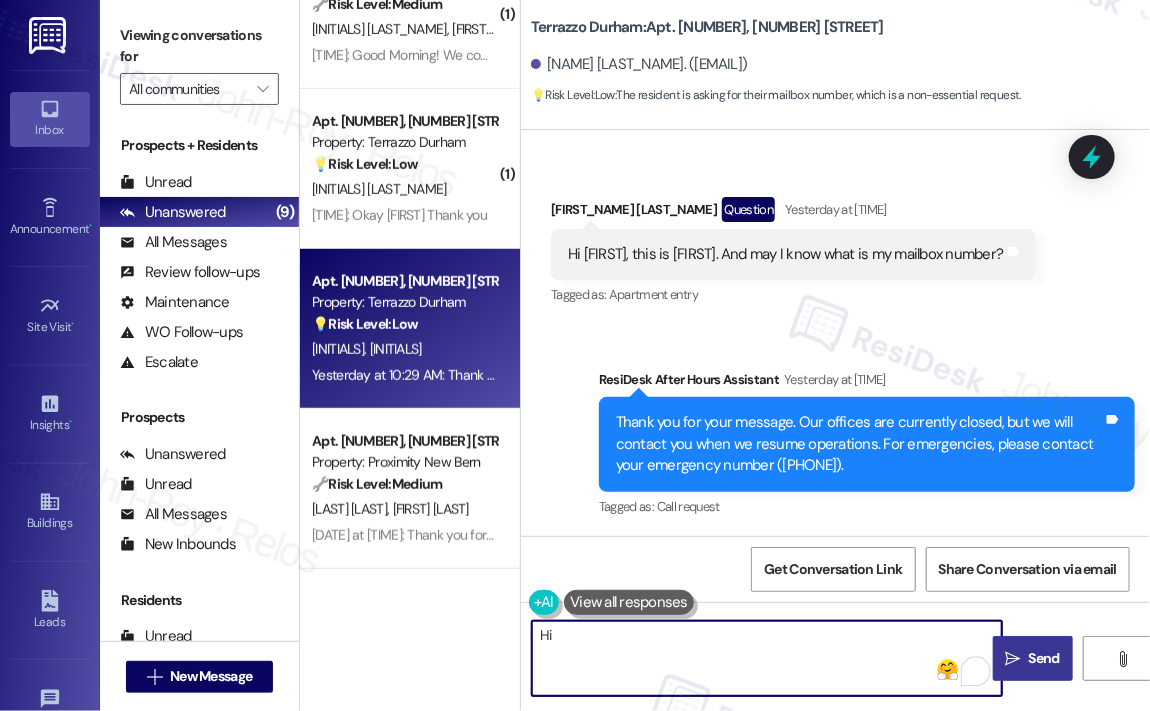 type on "H" 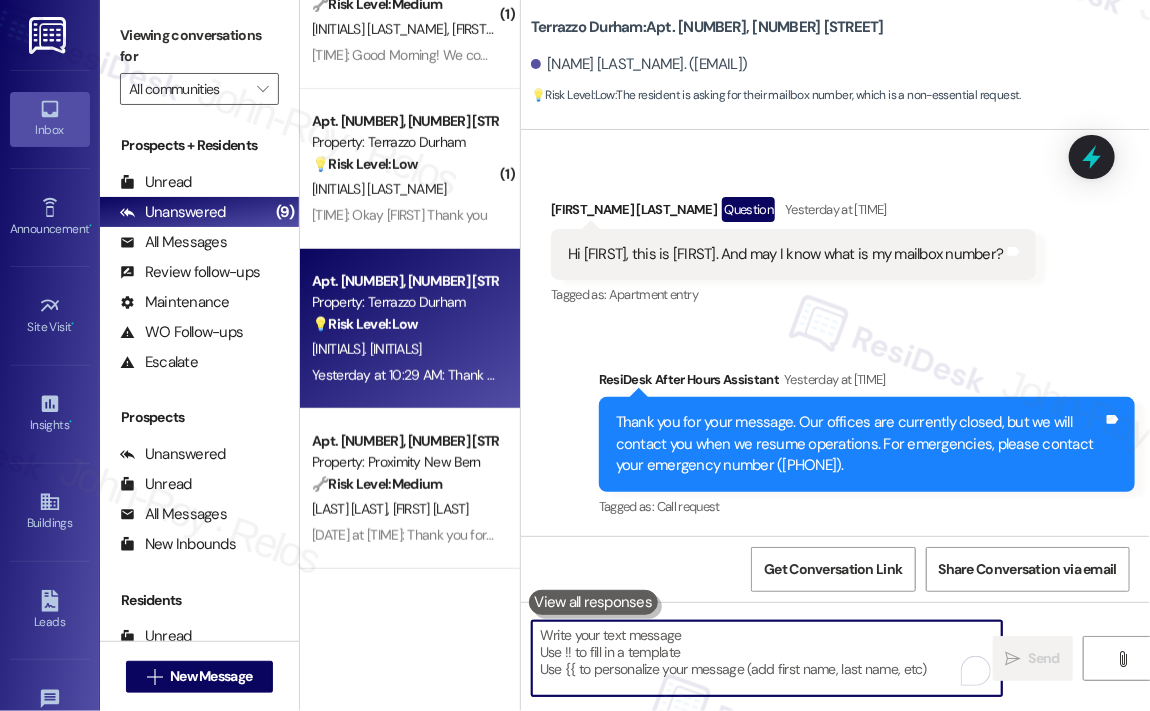paste on "Thank you for reaching out, [FIRST_NAME]! I’d be happy to help. Just to confirm — have you already received your keys and moved in, or are you still in the process? I’ll check on the mailbox number for you." 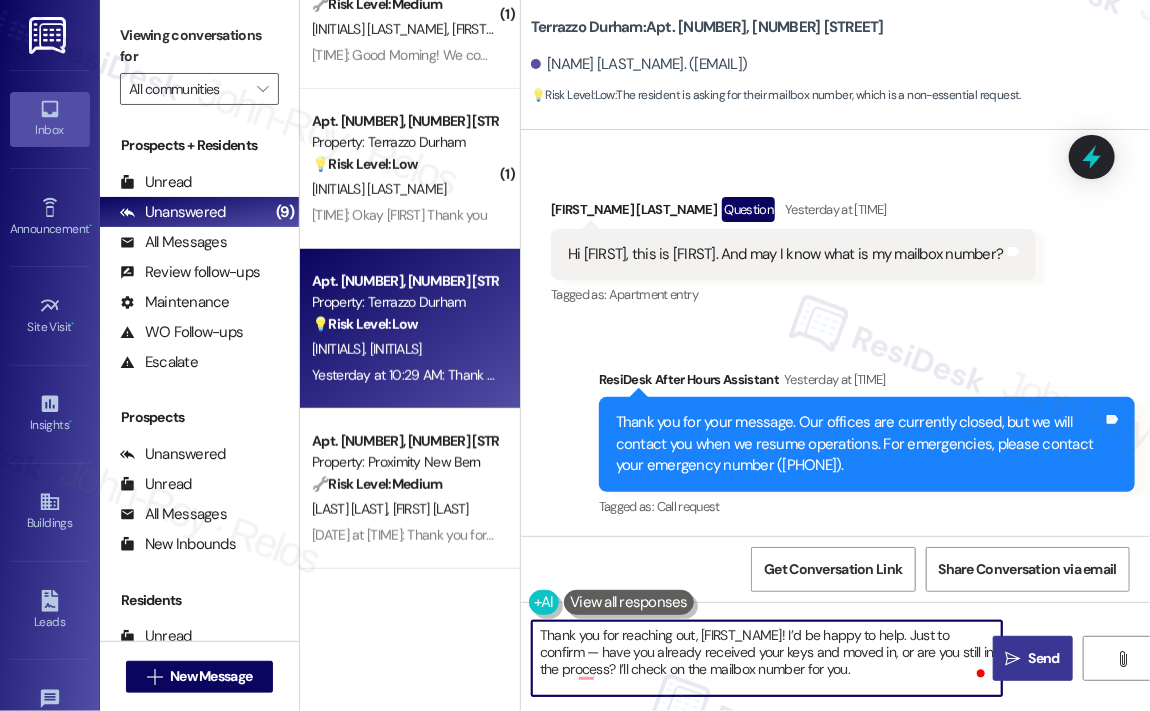 type on "Thank you for reaching out, [FIRST_NAME]! I’d be happy to help. Just to confirm — have you already received your keys and moved in, or are you still in the process? I’ll check on the mailbox number for you." 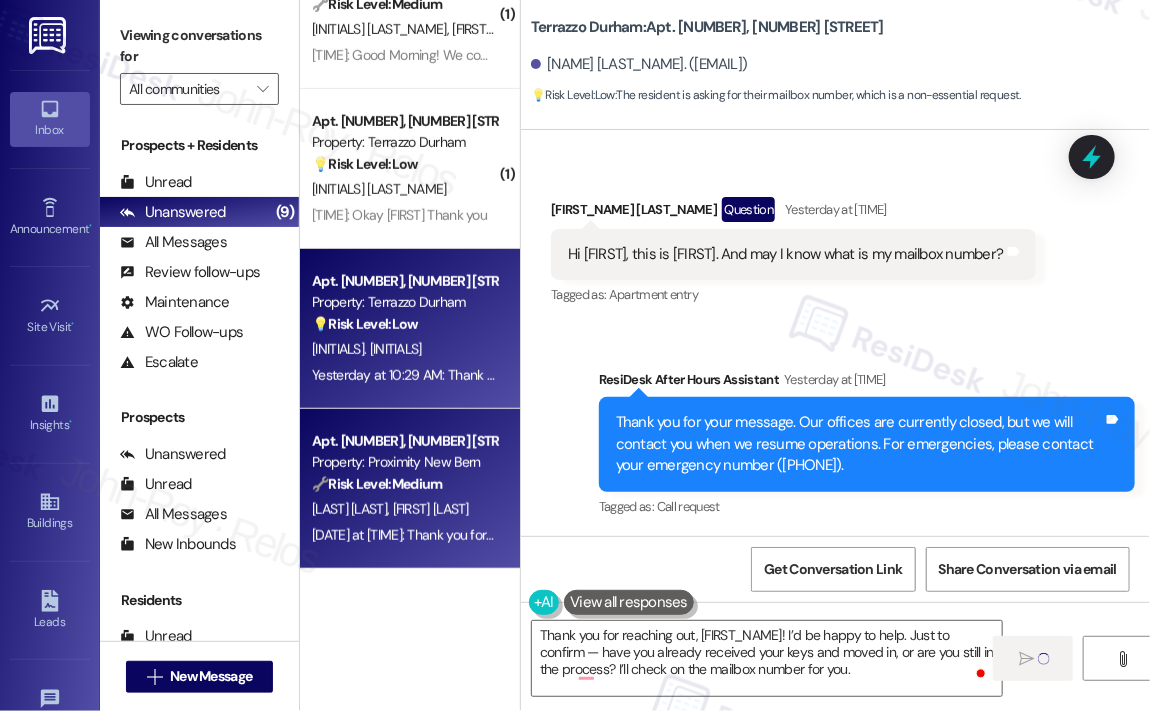 click on "🔧  Risk Level:  Medium" at bounding box center [377, 484] 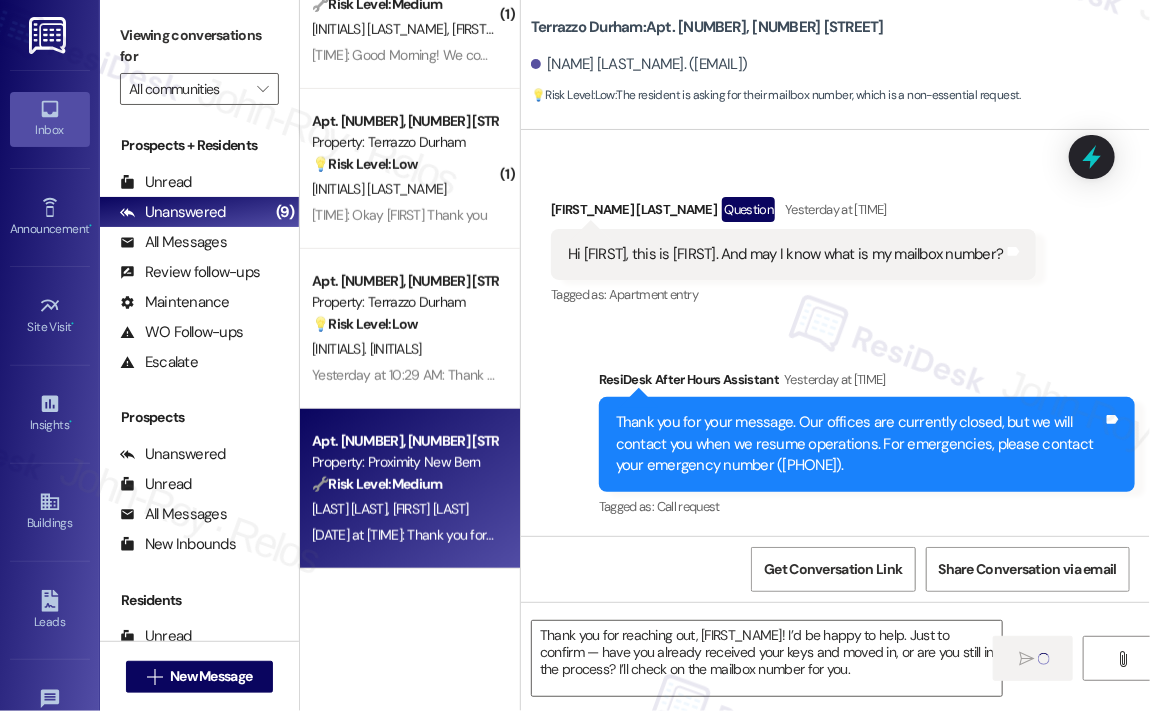 type on "Fetching suggested responses. Please feel free to read through the conversation in the meantime." 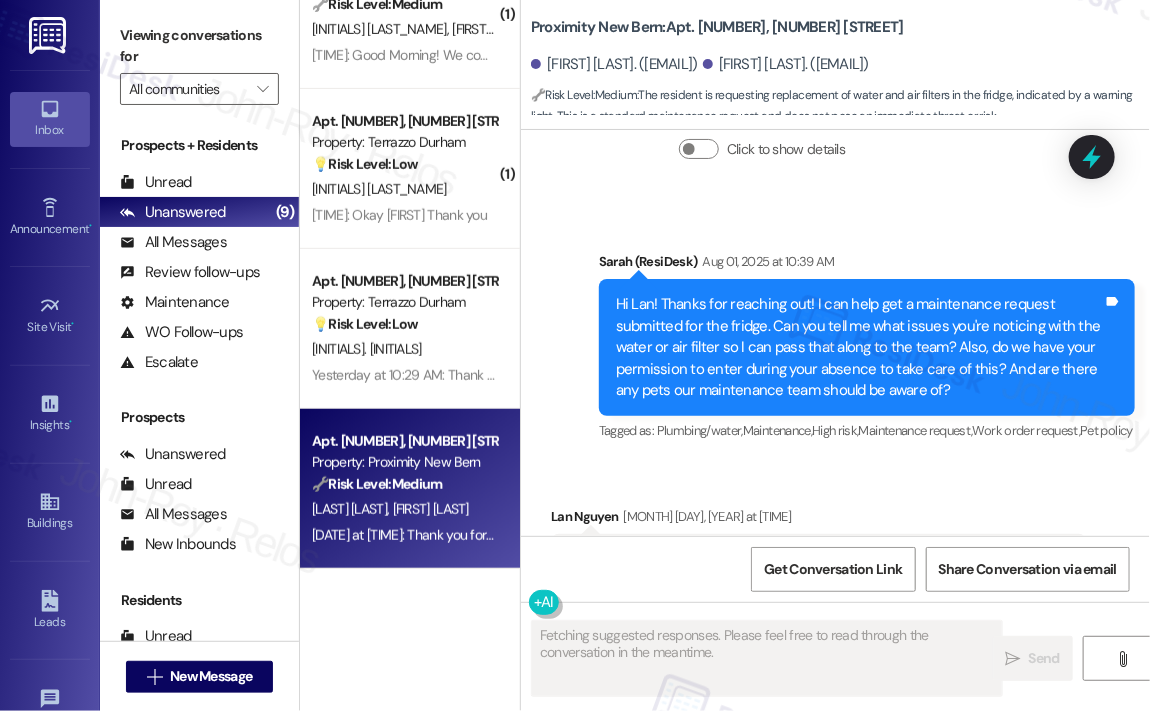scroll, scrollTop: 3367, scrollLeft: 0, axis: vertical 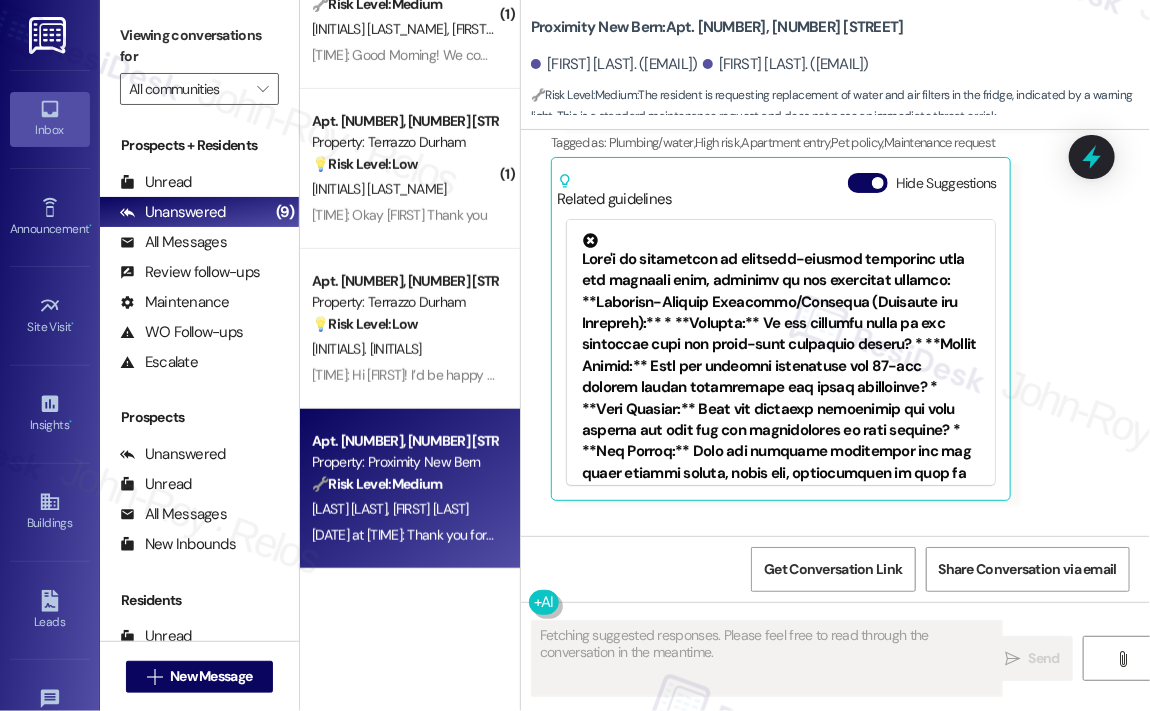 click on "Received via SMS [FIRST] [LAST] [DATE] at [TIME] Not worried about carts except for you  as an organization.  As for the fridge filter check up I am here today if they can call before coming in. Or after 2:30 we will be out for the weekend and they could come check any time. Tags and notes Tagged as:   Call request ,  Click to highlight conversations about Call request Maintenance request Click to highlight conversations about Maintenance request  Related guidelines Hide Suggestions Kane Realty - Terrazzo Durham: No soda vending machine; coffee machine available in lounge.
Created  2 months ago Property level guideline  ( 70 % match) FAQs generated by ResiDesk AI Is there a soda vending machine available in the building? No, there is no soda vending machine available at this time. What type of vending machine is available? There is only a coffee machine available in the lounge. Where is the coffee machine located? The coffee machine is located in the lounge. Can I bring my own soda to the building?  (" at bounding box center [819, 264] 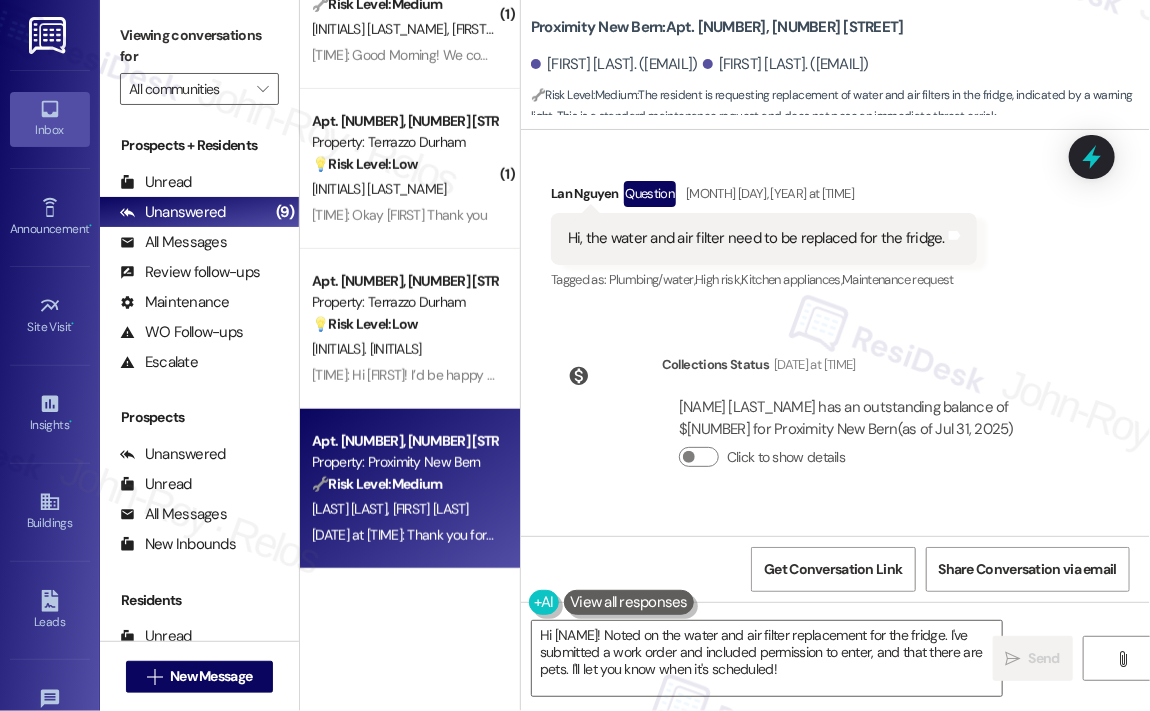 scroll, scrollTop: 2567, scrollLeft: 0, axis: vertical 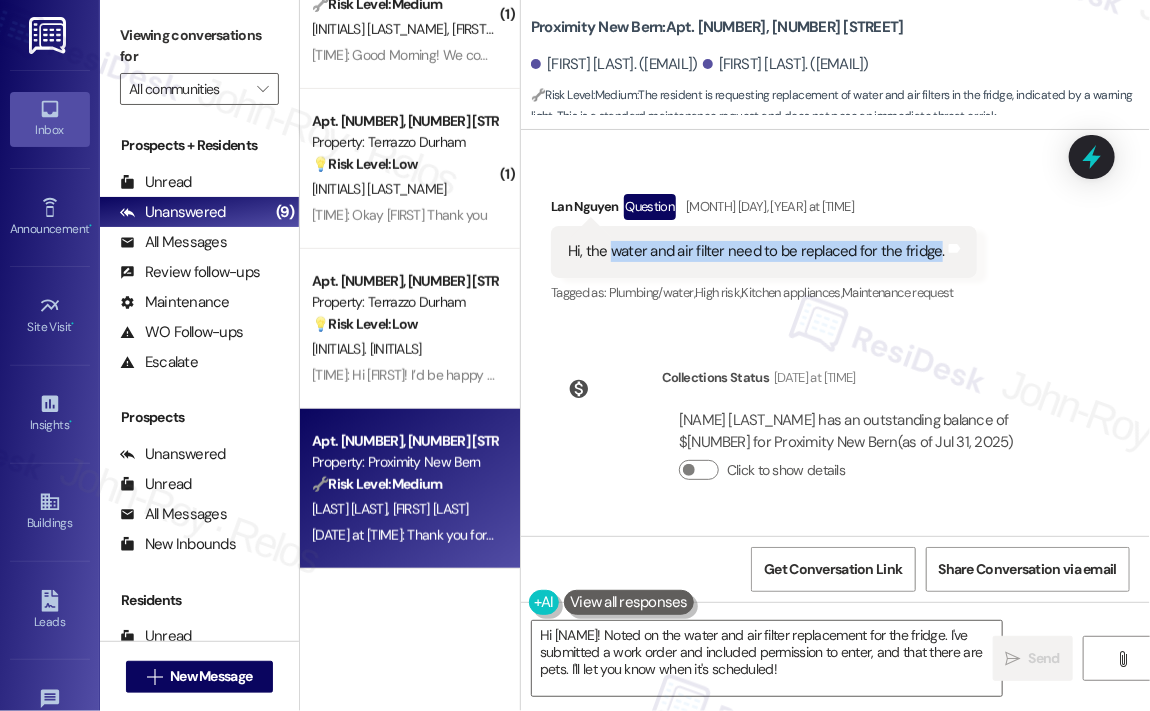 drag, startPoint x: 614, startPoint y: 250, endPoint x: 934, endPoint y: 260, distance: 320.15622 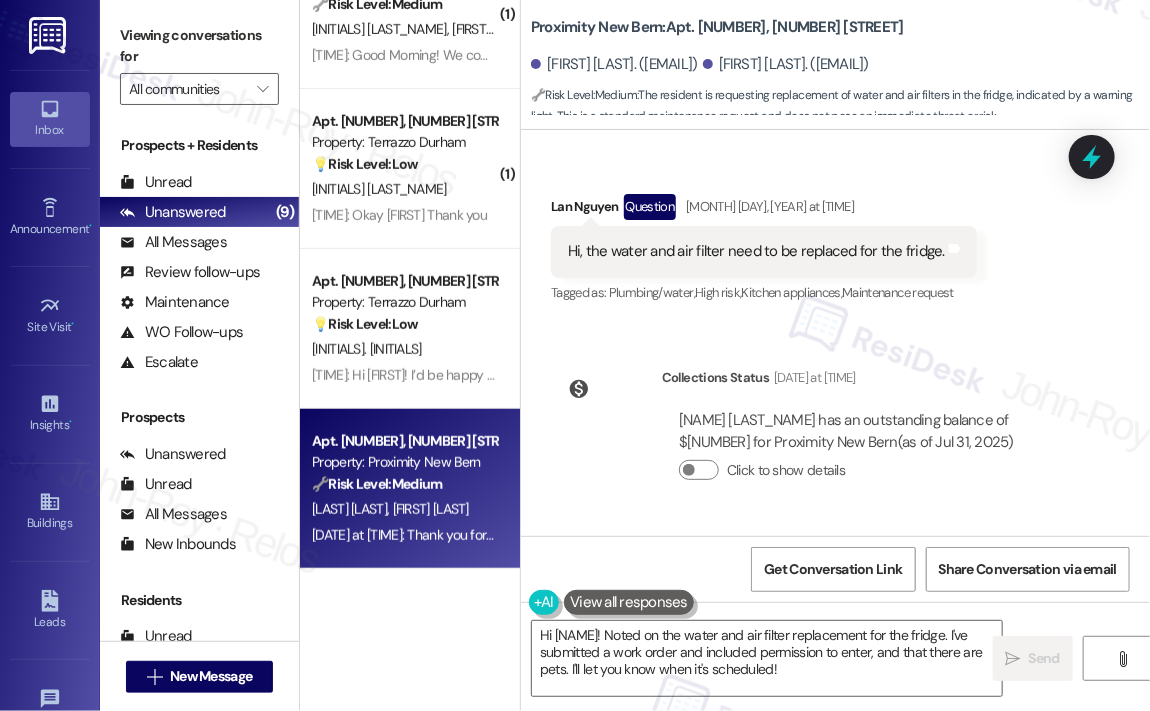 click on "Received via SMS Lan Nguyen Question [DATE] at [TIME] Hi, the water and air filter need to be replaced for the fridge. Tags and notes Tagged as: Plumbing/water , Click to highlight conversations about Plumbing/water High risk , Click to highlight conversations about High risk Kitchen appliances , Click to highlight conversations about Kitchen appliances Maintenance request Click to highlight conversations about Maintenance request" at bounding box center (764, 250) 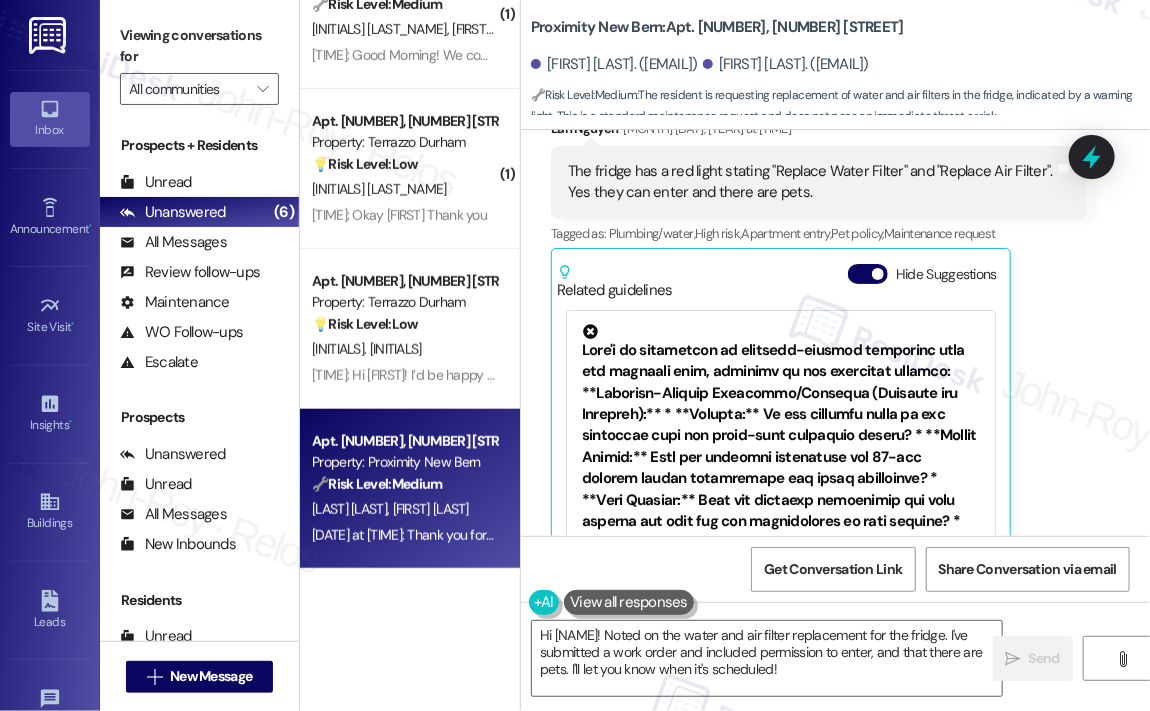 scroll, scrollTop: 3167, scrollLeft: 0, axis: vertical 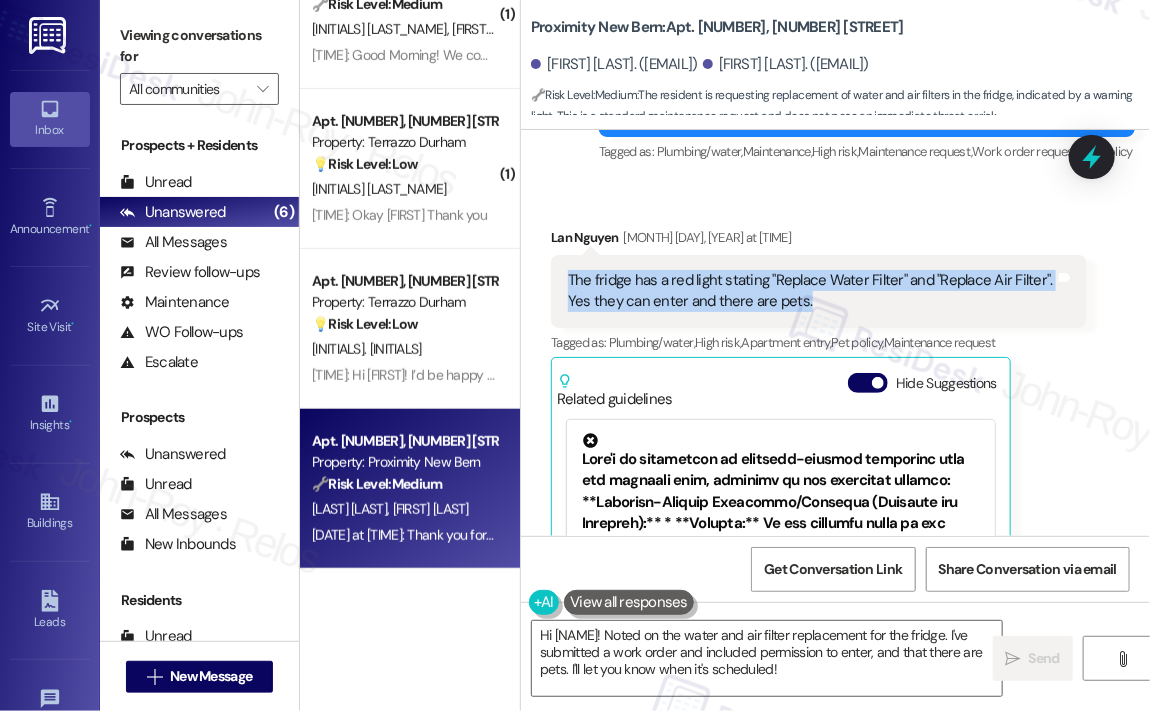 drag, startPoint x: 846, startPoint y: 319, endPoint x: 568, endPoint y: 287, distance: 279.83566 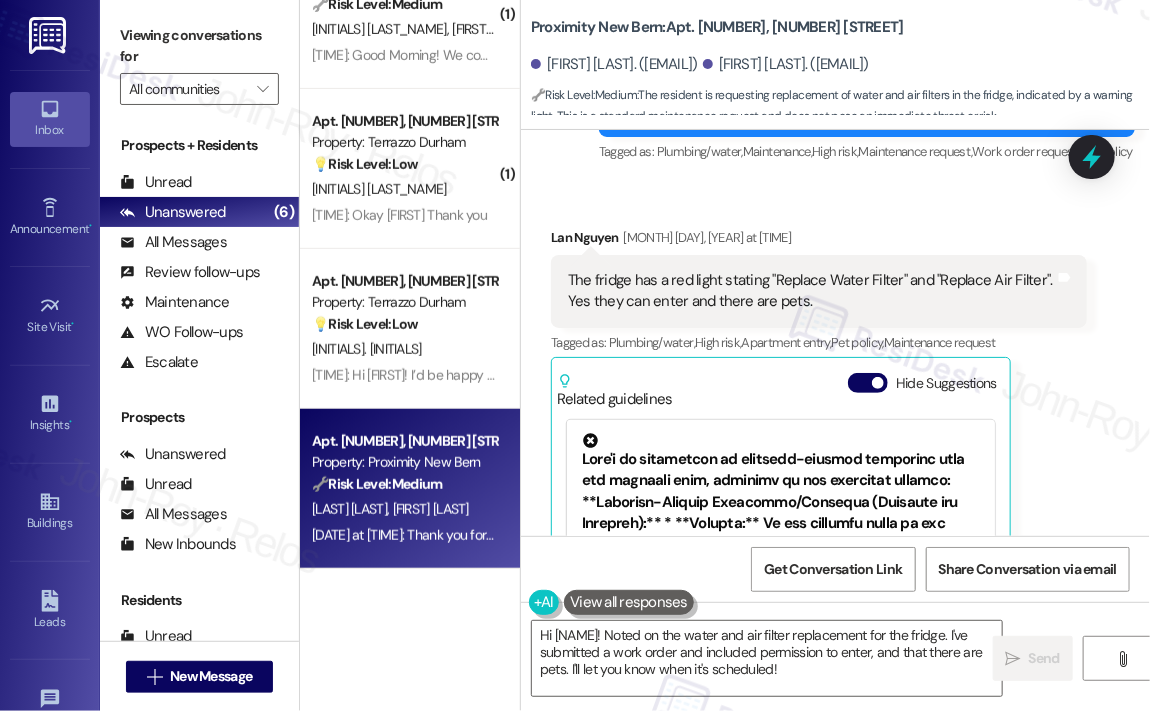 click on "Received via SMS [FIRST] [LAST] [DATE] at [TIME] The fridge has a red light stating "Replace Water Filter" and "Replace Air Filter". Yes they can enter and there are pets. Tags and notes Tagged as:   Plumbing/water ,  Click to highlight conversations about Plumbing/water High risk ,  Click to highlight conversations about High risk Apartment entry ,  Click to highlight conversations about Apartment entry Pet policy ,  Click to highlight conversations about Pet policy Maintenance request Click to highlight conversations about Maintenance request  Related guidelines Hide Suggestions Created  [NUMBER] months ago Property level guideline  ( [NUMBER] % match) FAQs generated by ResiDesk AI What is the phone number for emergency work orders? For emergency work orders, call the office phone number [PHONE] and follow the prompt. How many days' notice do I need to give before moving out? A [NUMBER] days' notice is required in writing prior to your lease expiration date. Can I smoke in my apartment or on the property? Created" at bounding box center (835, 449) 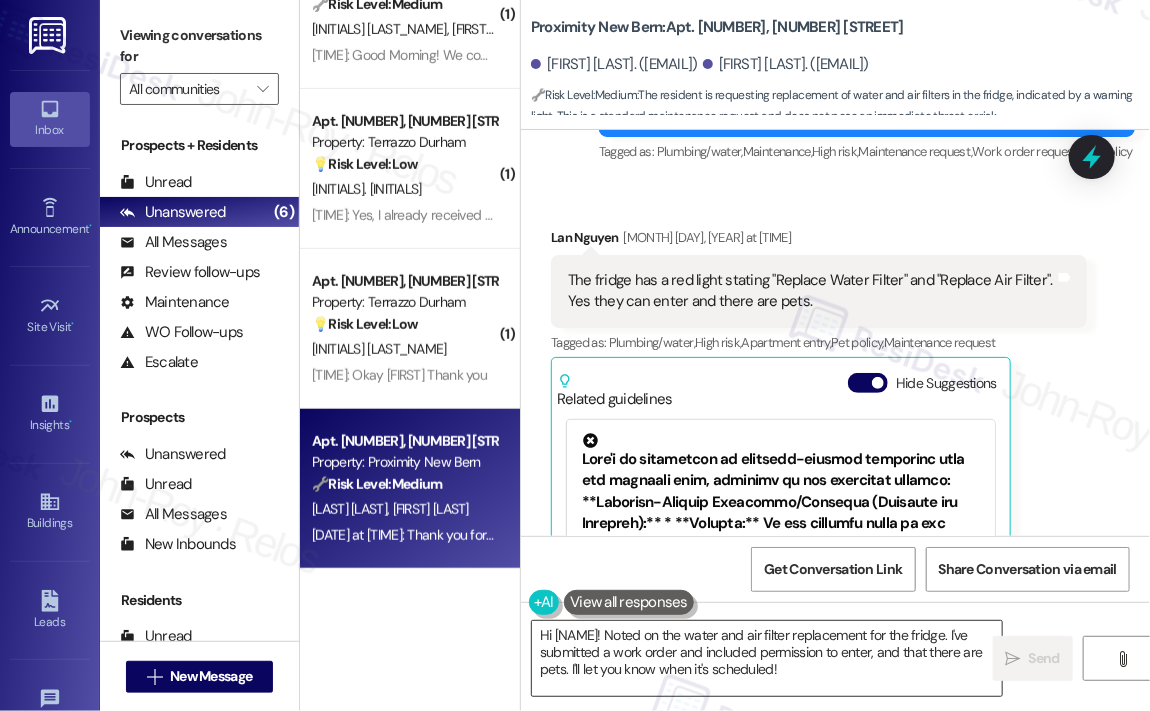click on "Hi [NAME]! Noted on the water and air filter replacement for the fridge. I've submitted a work order and included permission to enter, and that there are pets. I'll let you know when it's scheduled!" at bounding box center (767, 658) 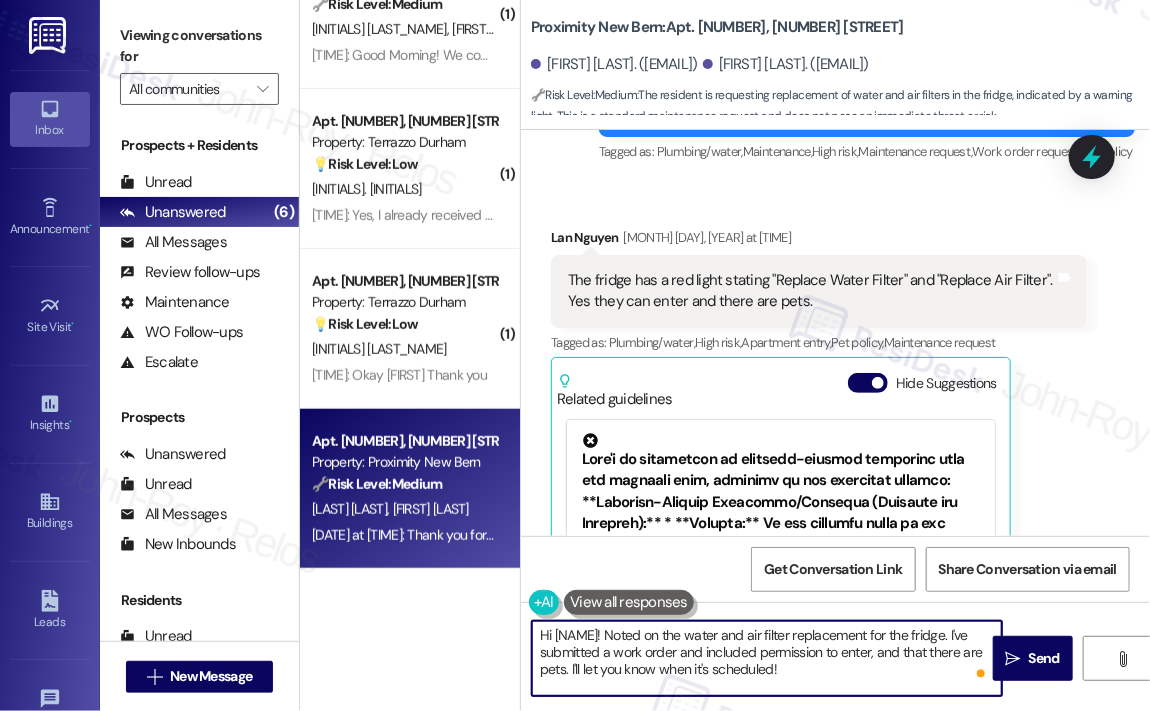 drag, startPoint x: 857, startPoint y: 664, endPoint x: 592, endPoint y: 675, distance: 265.2282 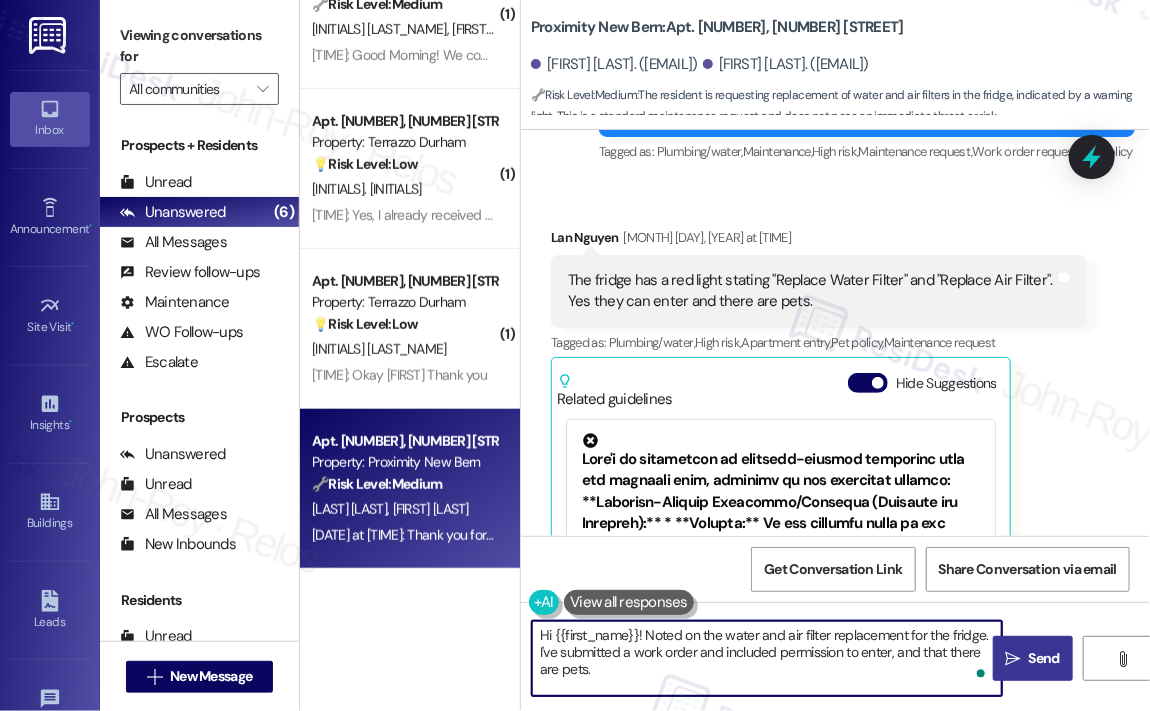 type on "Hi {{first_name}}! Noted on the water and air filter replacement for the fridge. I've submitted a work order and included permission to enter, and that there are pets." 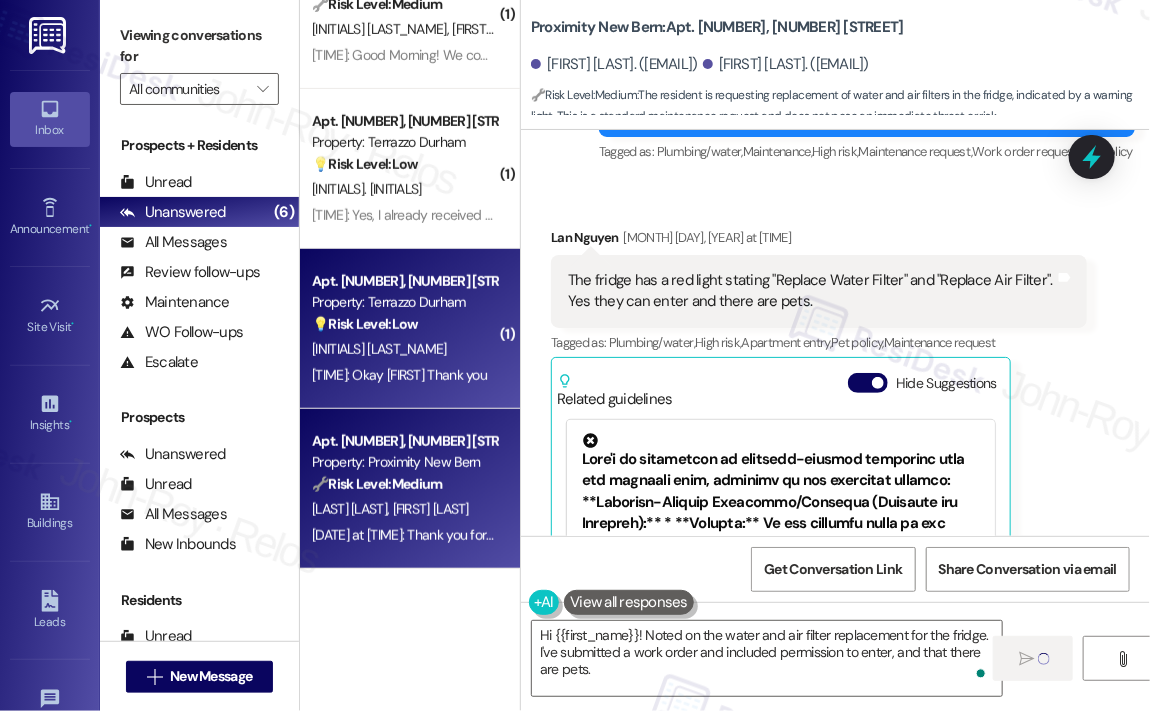 type 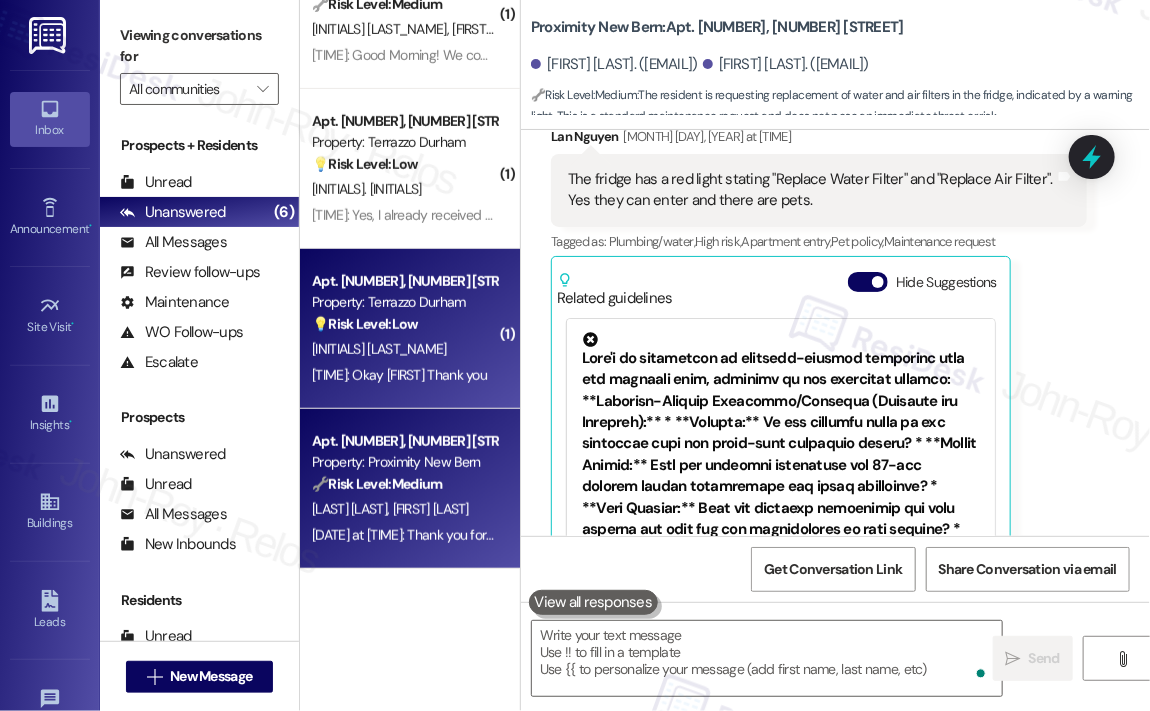 scroll, scrollTop: 3367, scrollLeft: 0, axis: vertical 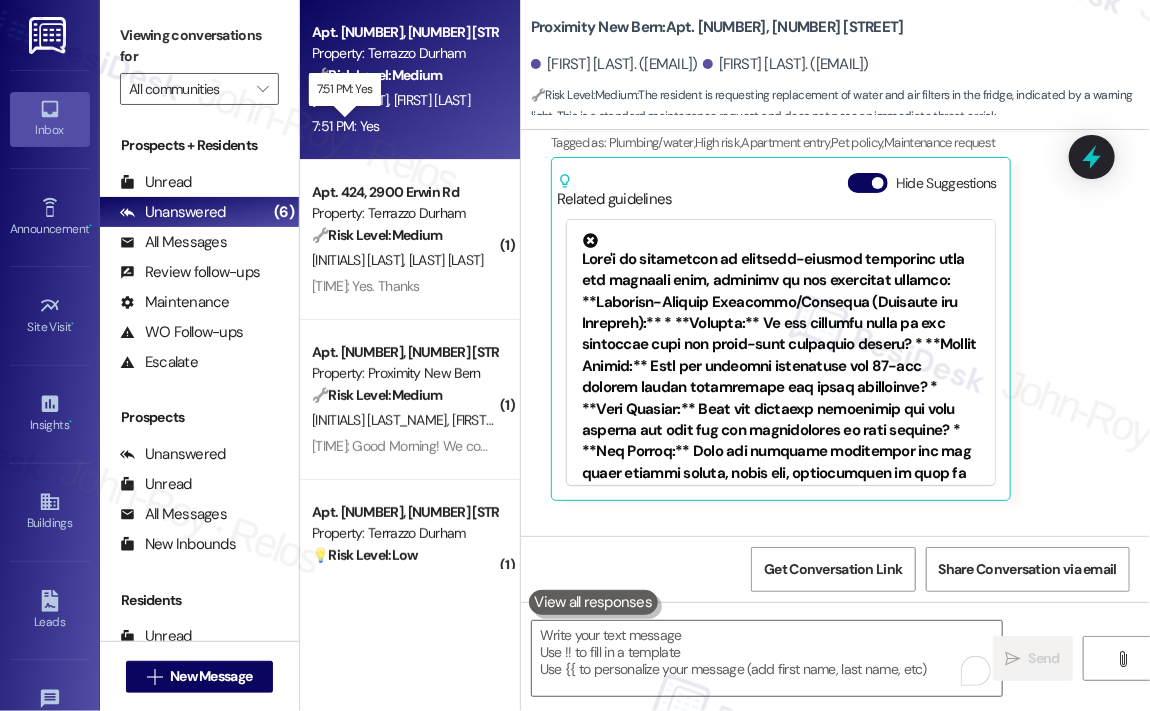 click on "7:51 PM: Yes  7:51 PM: Yes" at bounding box center (346, 126) 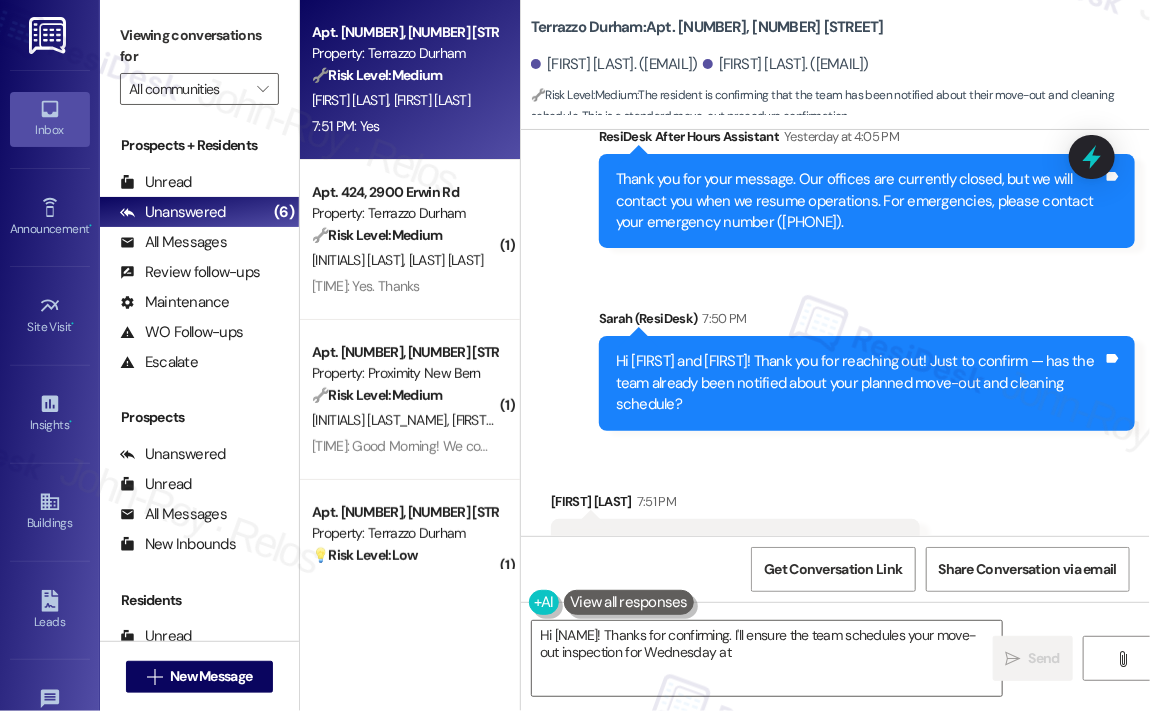 scroll, scrollTop: 5327, scrollLeft: 0, axis: vertical 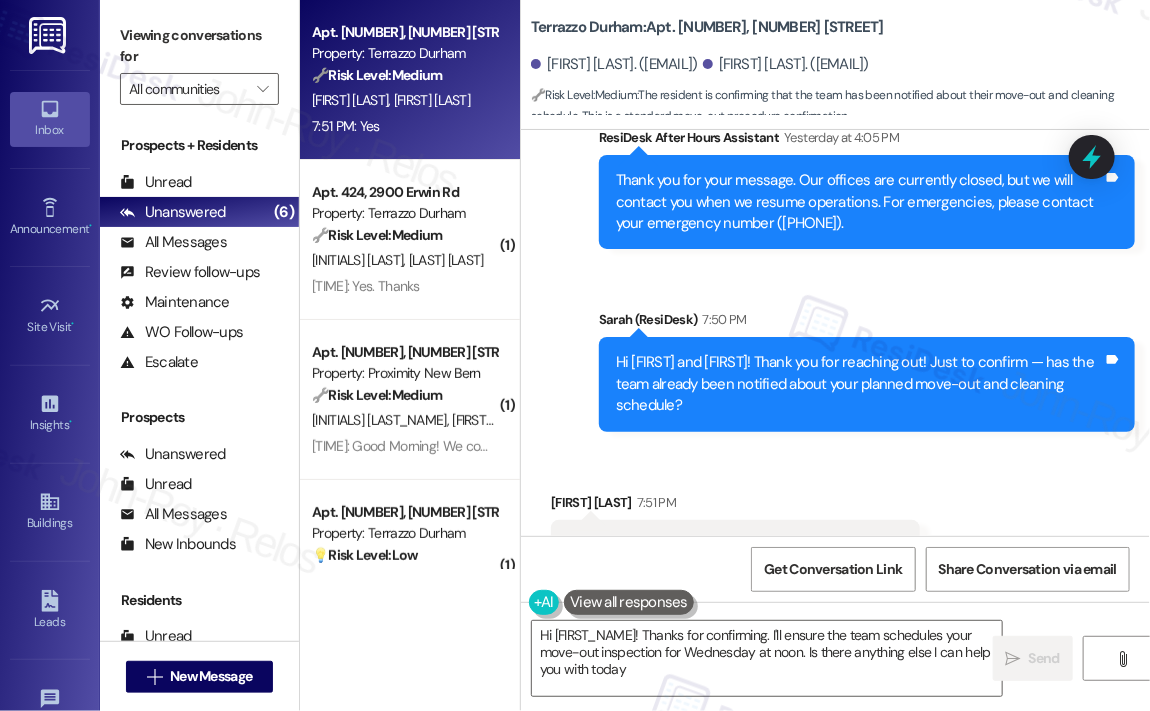 type on "Hi {{first_name}}! Thanks for confirming. I'll ensure the team schedules your move-out inspection for Wednesday at noon. Is there anything else I can help you with today?" 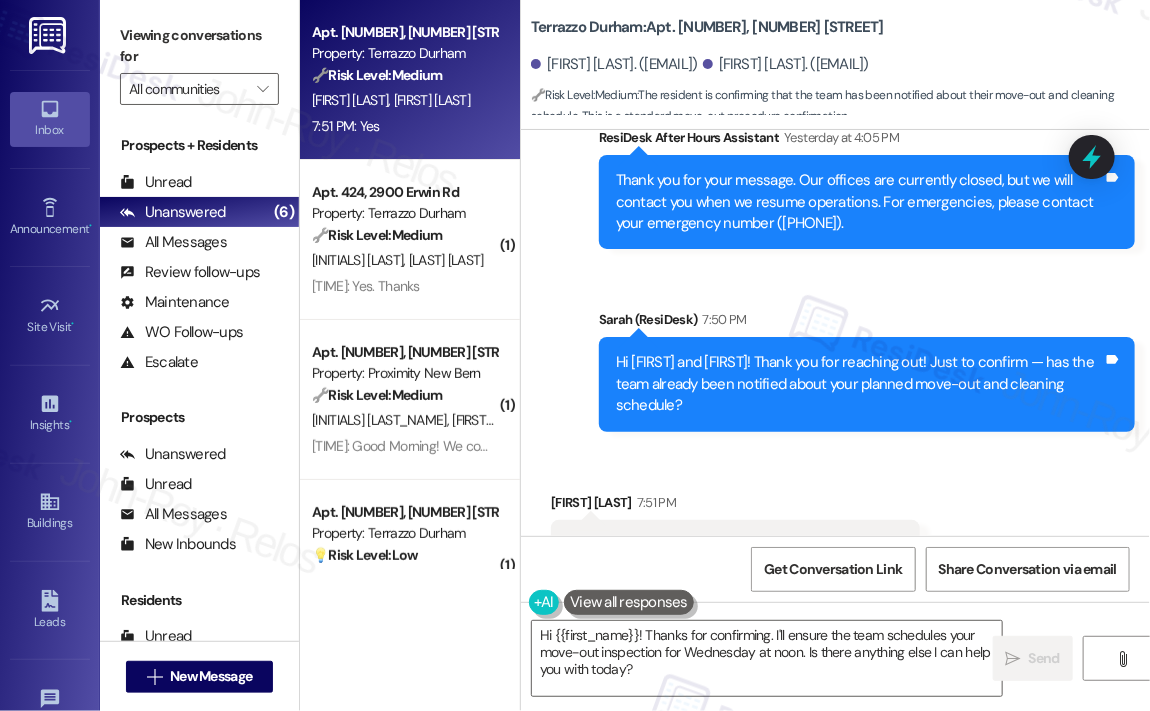 click on "Sent via SMS ResiDesk After Hours Assistant Yesterday at 4:05 PM Thank you for your message. Our offices are currently closed, but we will contact you when we resume operations. For emergencies, please contact your emergency number [PHONE]. Tags and notes Sent via SMS Sarah   (ResiDesk) 7:50 PM Hi Kevin and Rene! Thank you for reaching out! Just to confirm — has the team already been notified about your planned move-out and cleaning schedule? Tags and notes" at bounding box center (835, 264) 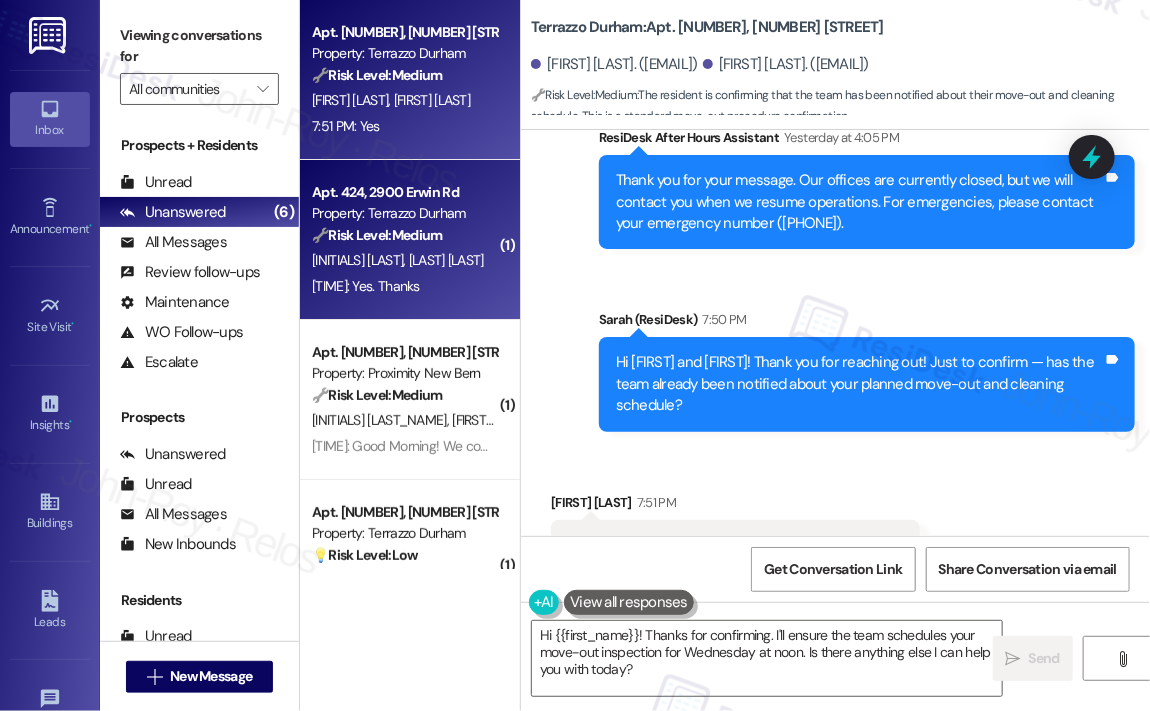 click on "7:43 PM: Yes. Thanks 7:43 PM: Yes. Thanks" at bounding box center (404, 286) 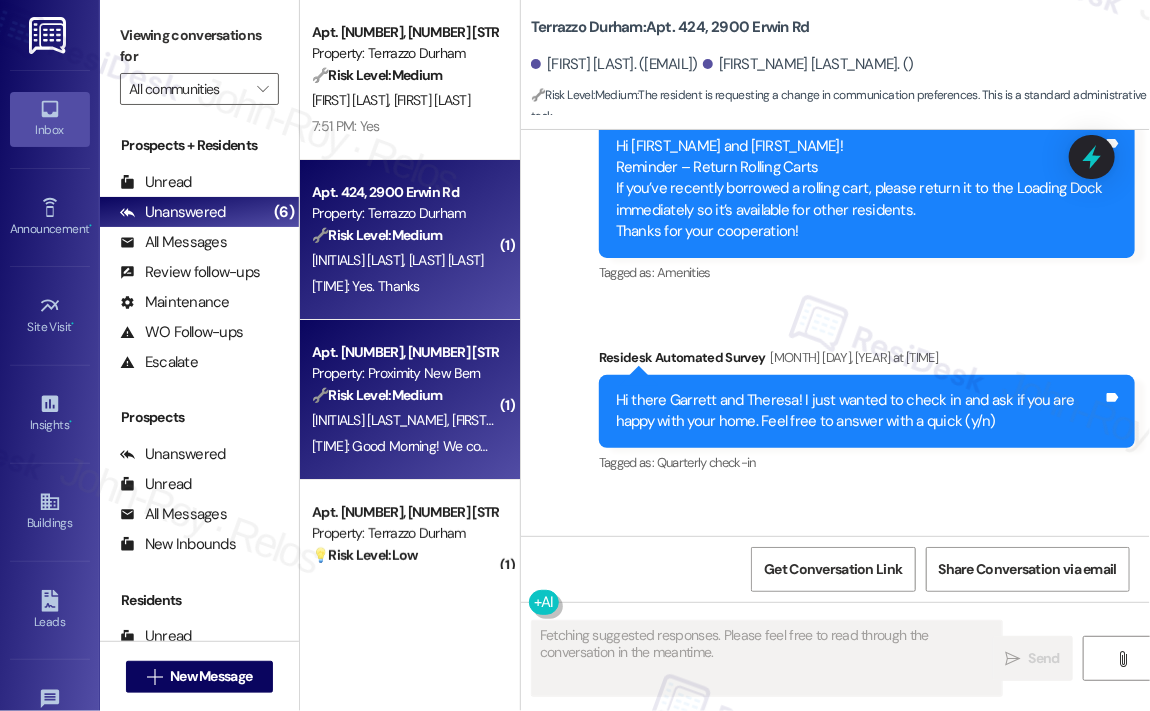 scroll, scrollTop: 3506, scrollLeft: 0, axis: vertical 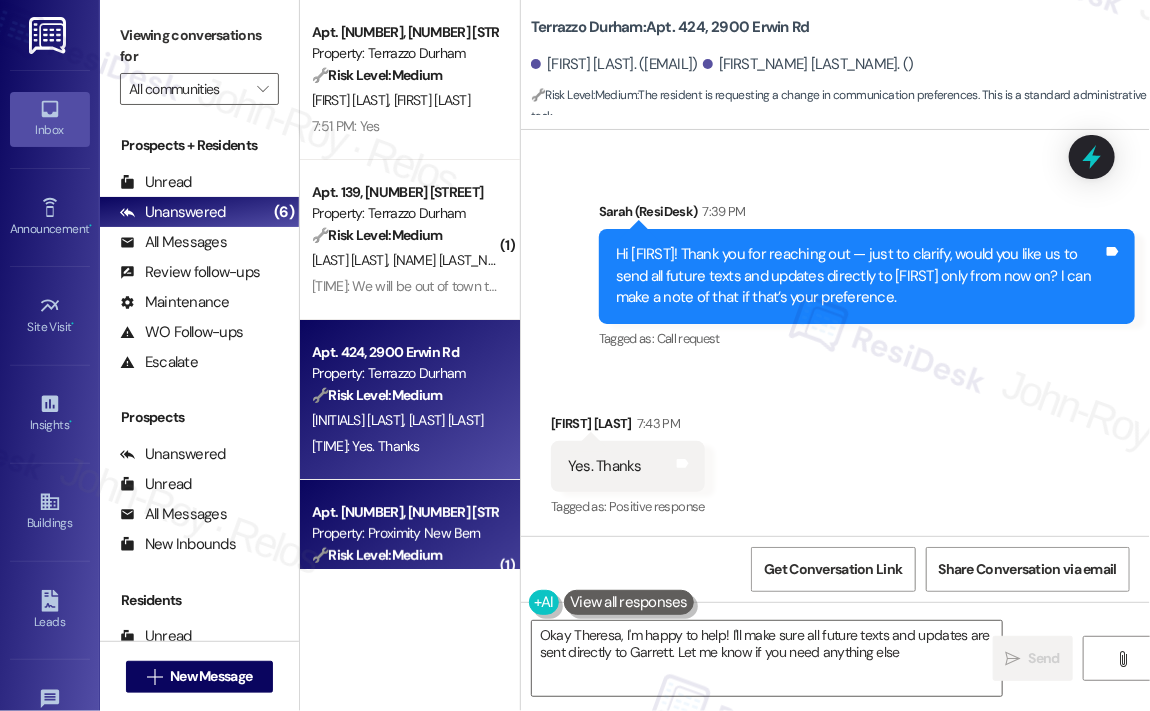 type on "Okay [NAME], I'm happy to help! I'll make sure all future texts and updates are sent directly to [NAME]. Let me know if you need anything else!" 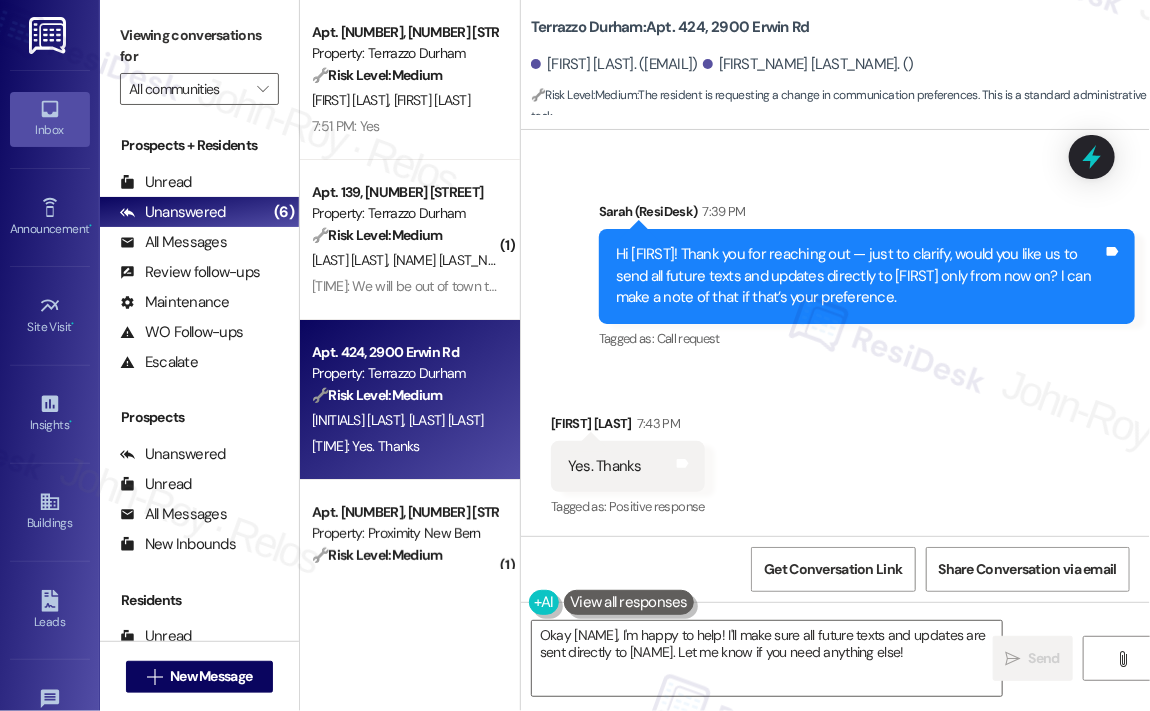 click on "Sent via SMS Sarah   (ResiDesk) [TIME]: Hi Theresa! Thank you for reaching out — just to clarify, would you like us to send all future texts and updates directly to Garrett only from now on? I can make a note of that if that’s your preference. Tags and notes Tagged as:   Call request Click to highlight conversations about Call request" at bounding box center (835, 262) 